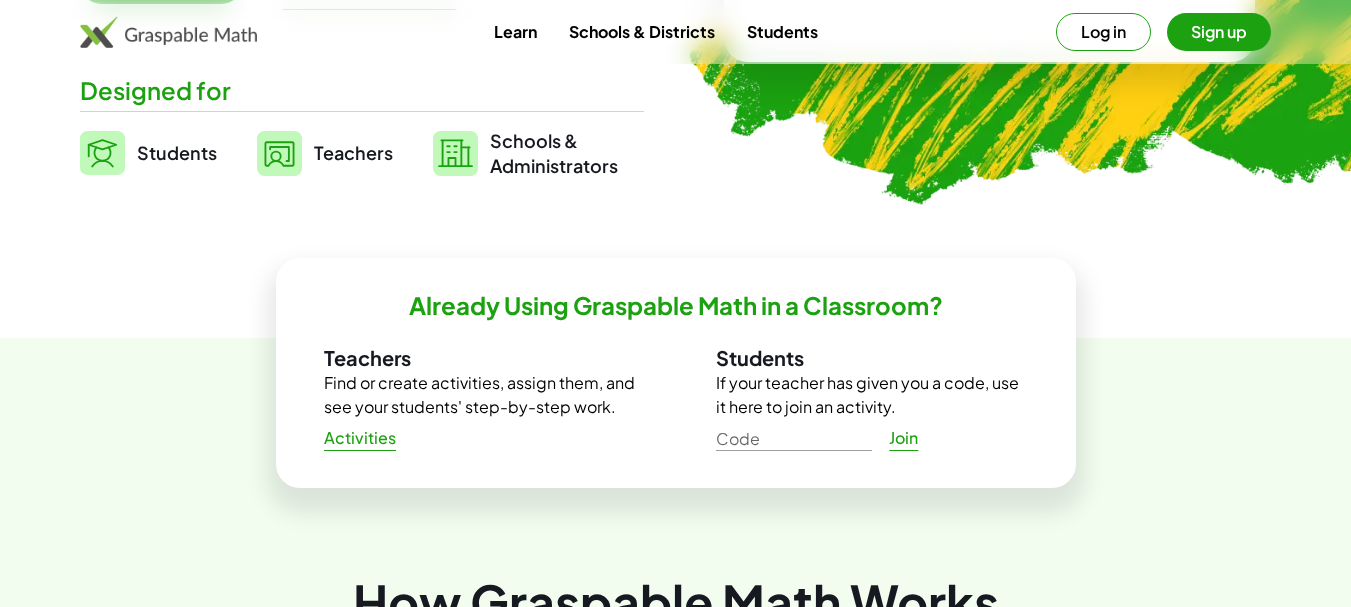 scroll, scrollTop: 500, scrollLeft: 0, axis: vertical 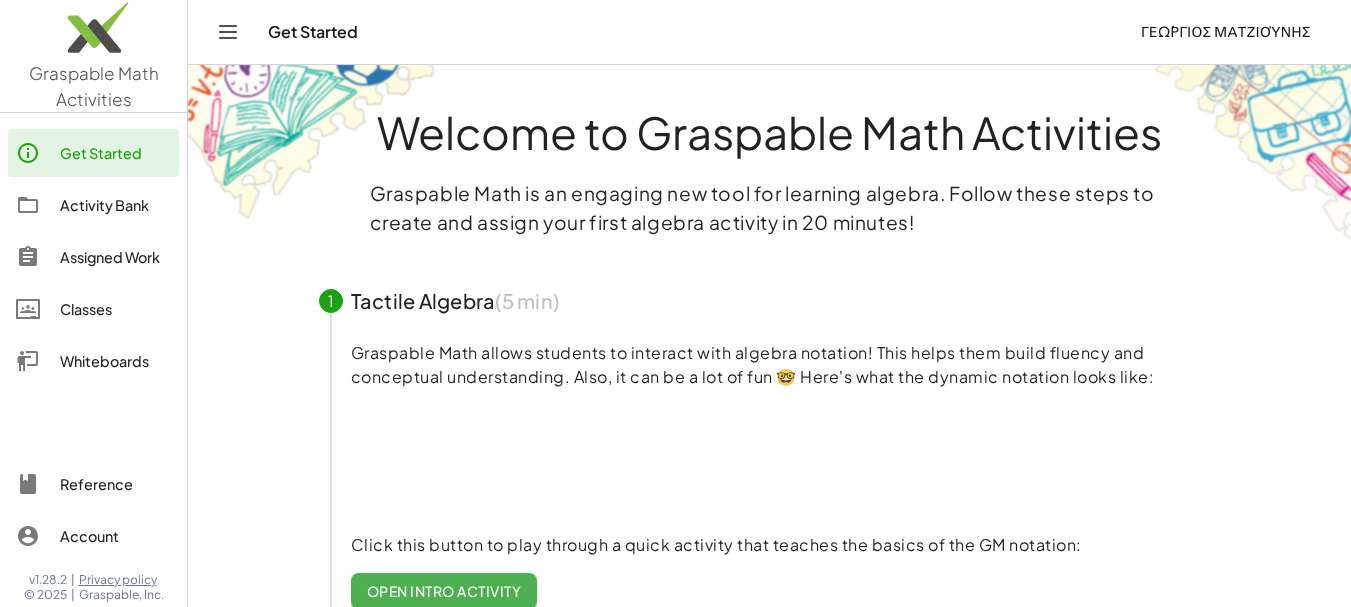 click at bounding box center [501, 460] 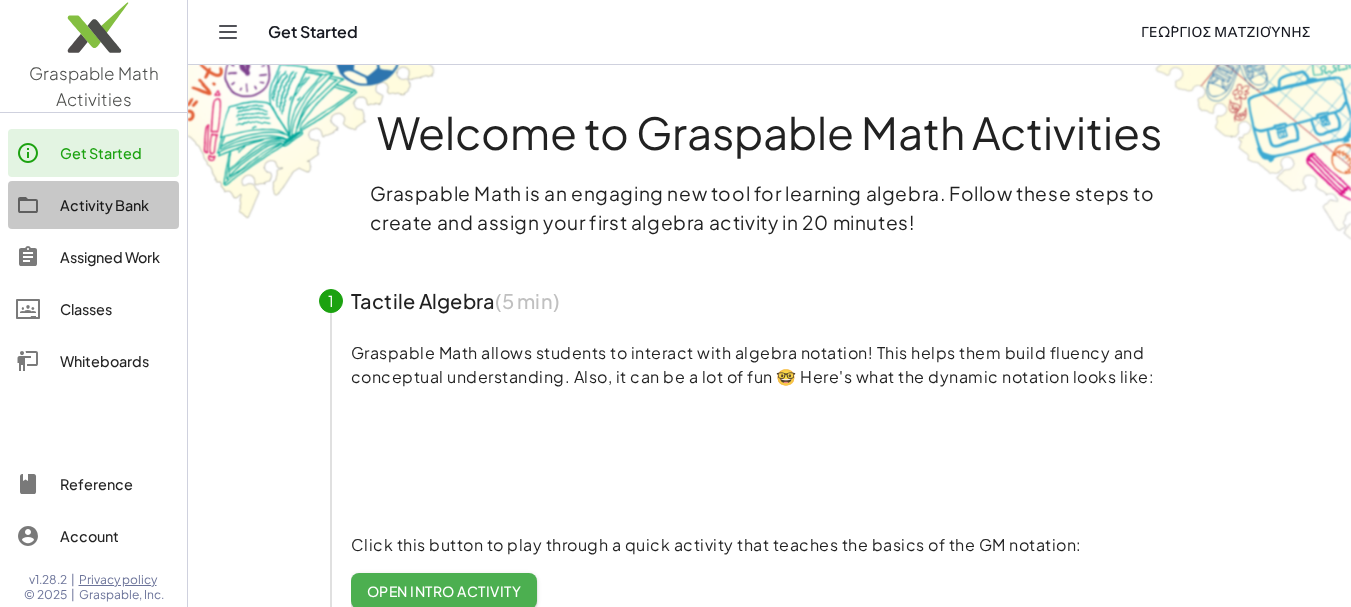 click on "Activity Bank" 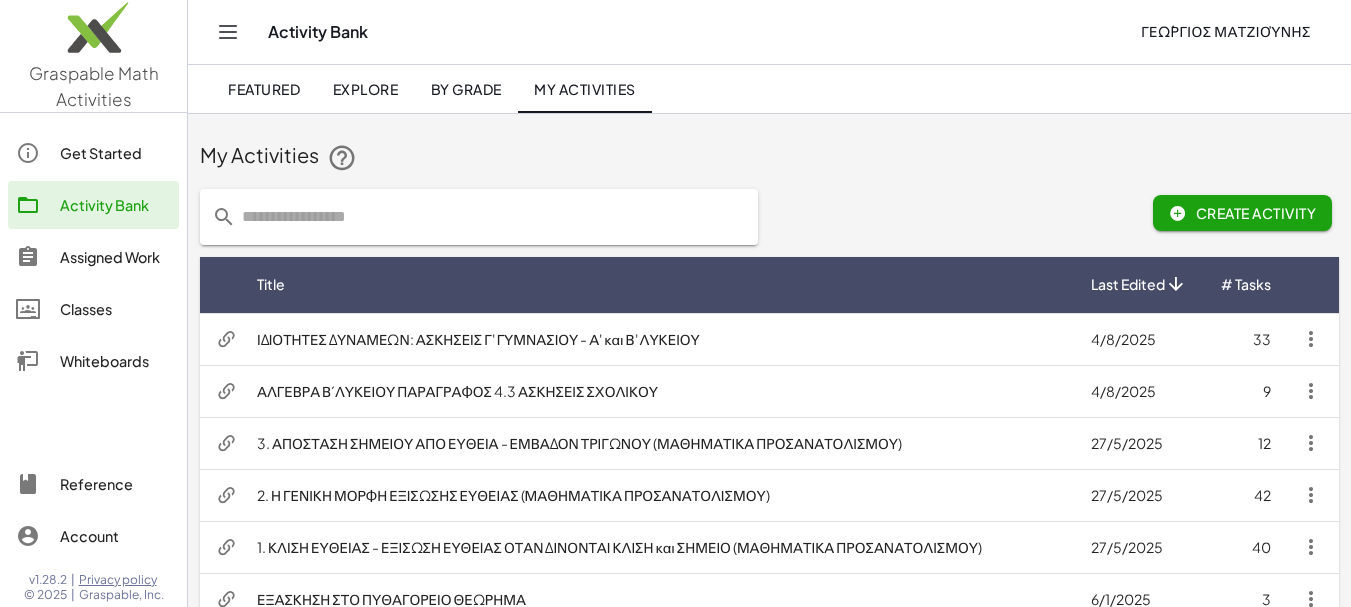 click on "ΙΔΙΟΤΗΤΕΣ ΔΥΝΑΜΕΩΝ:  ΑΣΚΗΣΕΙΣ Γ' ΓΥΜΝΑΣΙΟΥ  -  Α'  και Β' ΛΥΚΕΙΟΥ" at bounding box center (658, 339) 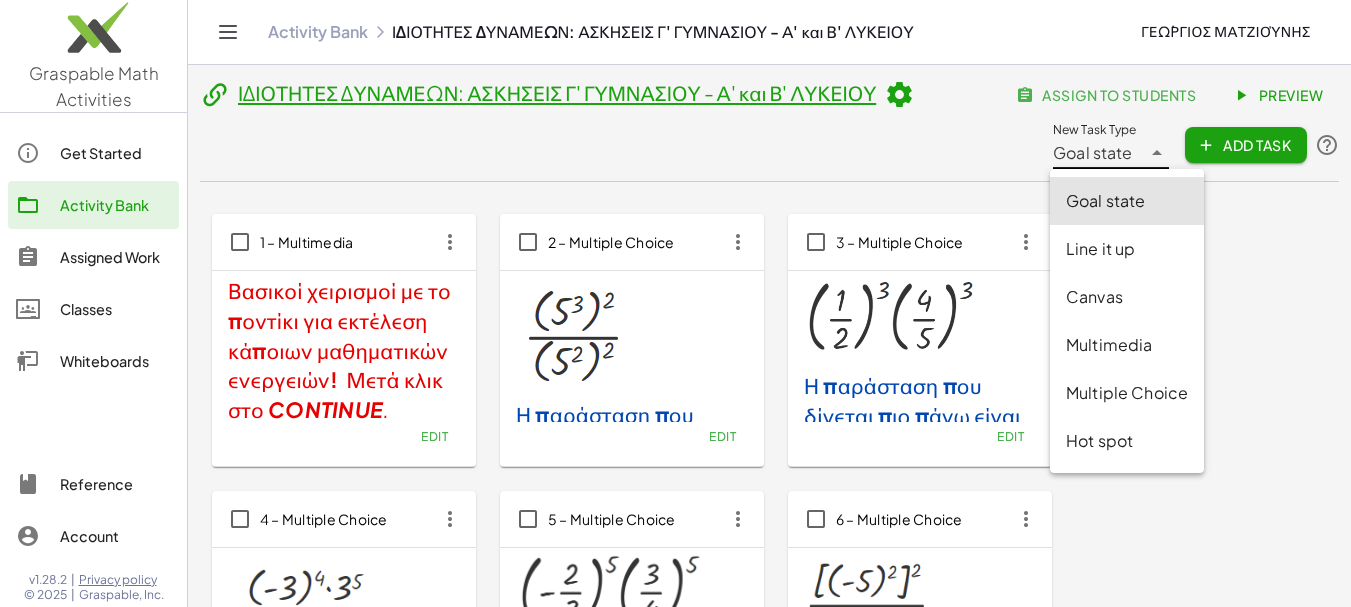 click 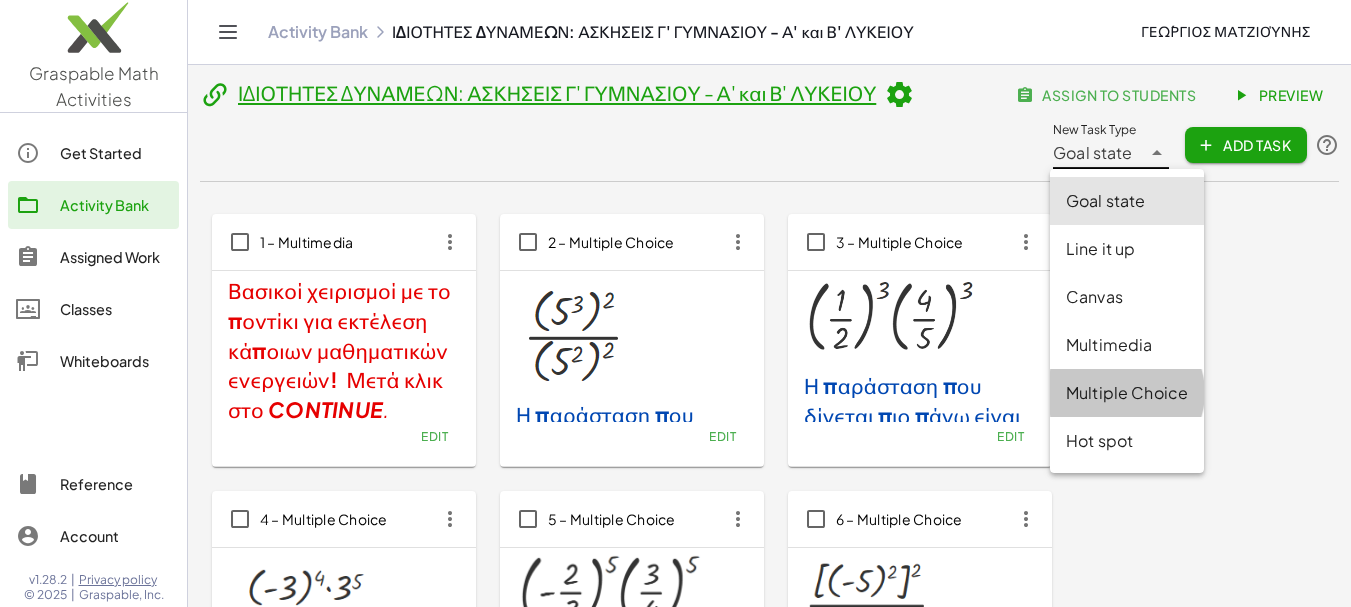 click on "Multiple Choice" at bounding box center [1127, 393] 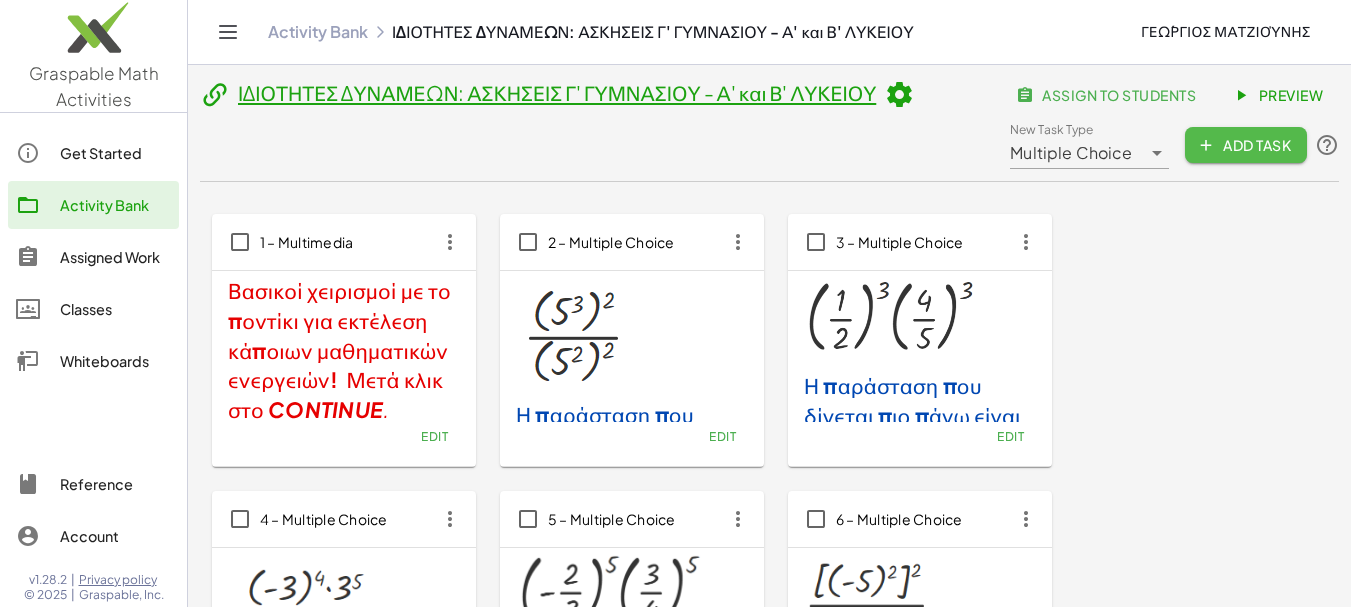 click on "Add Task" 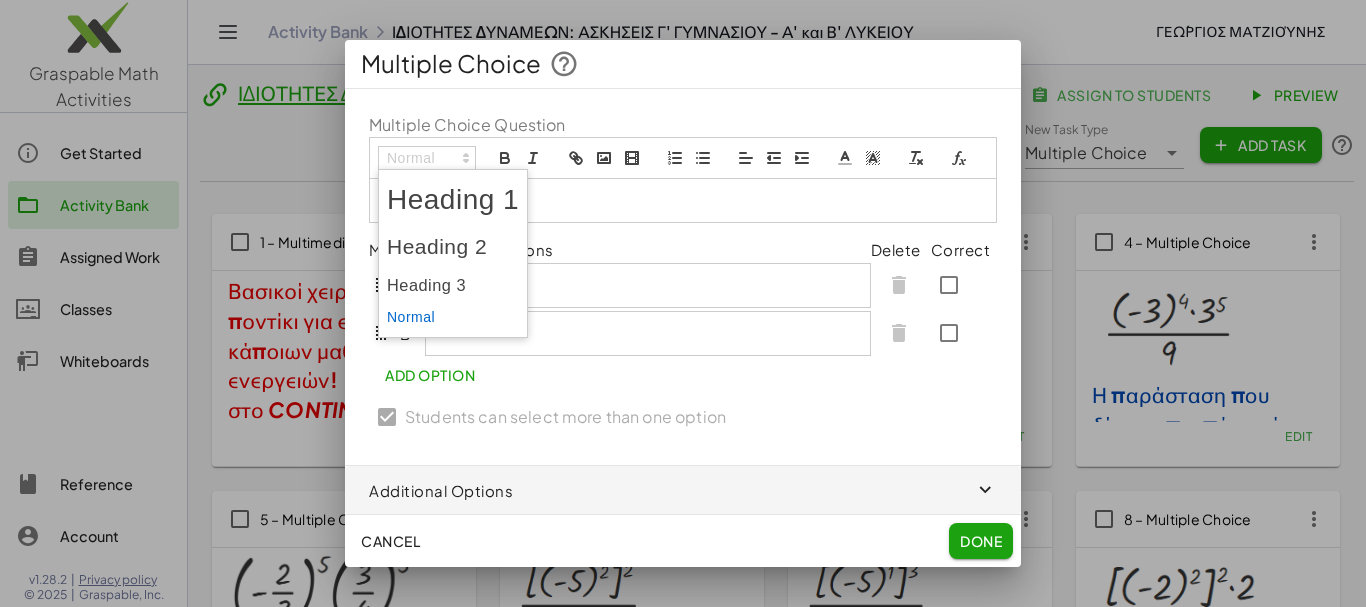 click 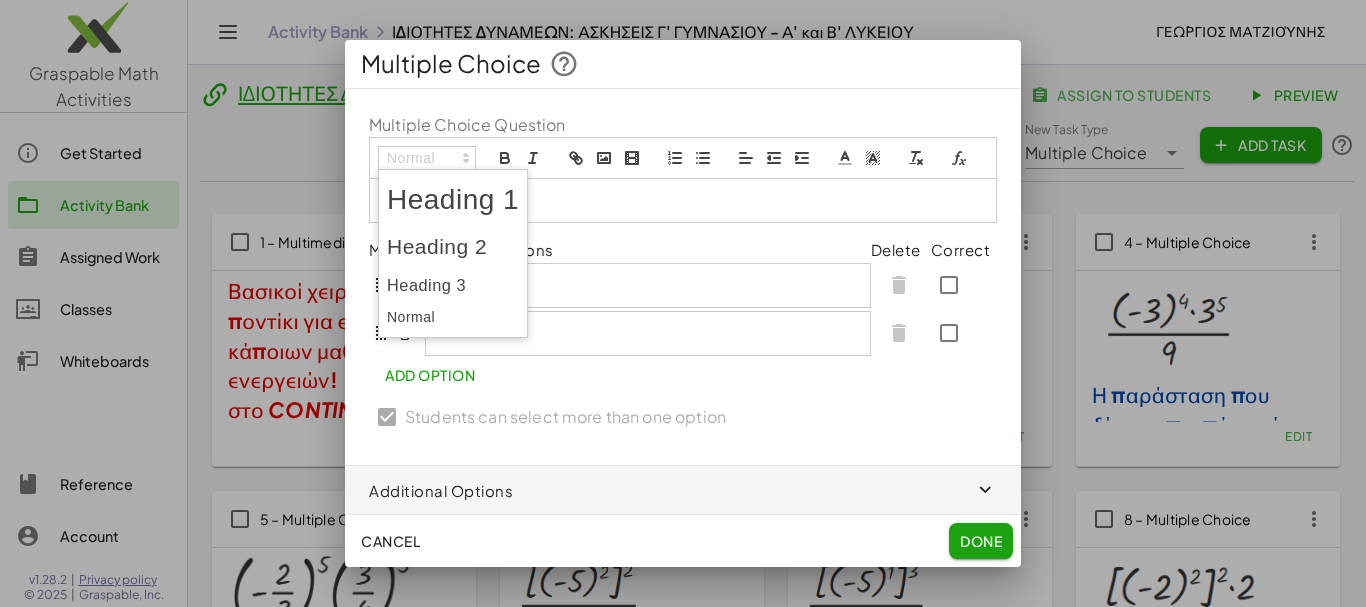 click at bounding box center (453, 247) 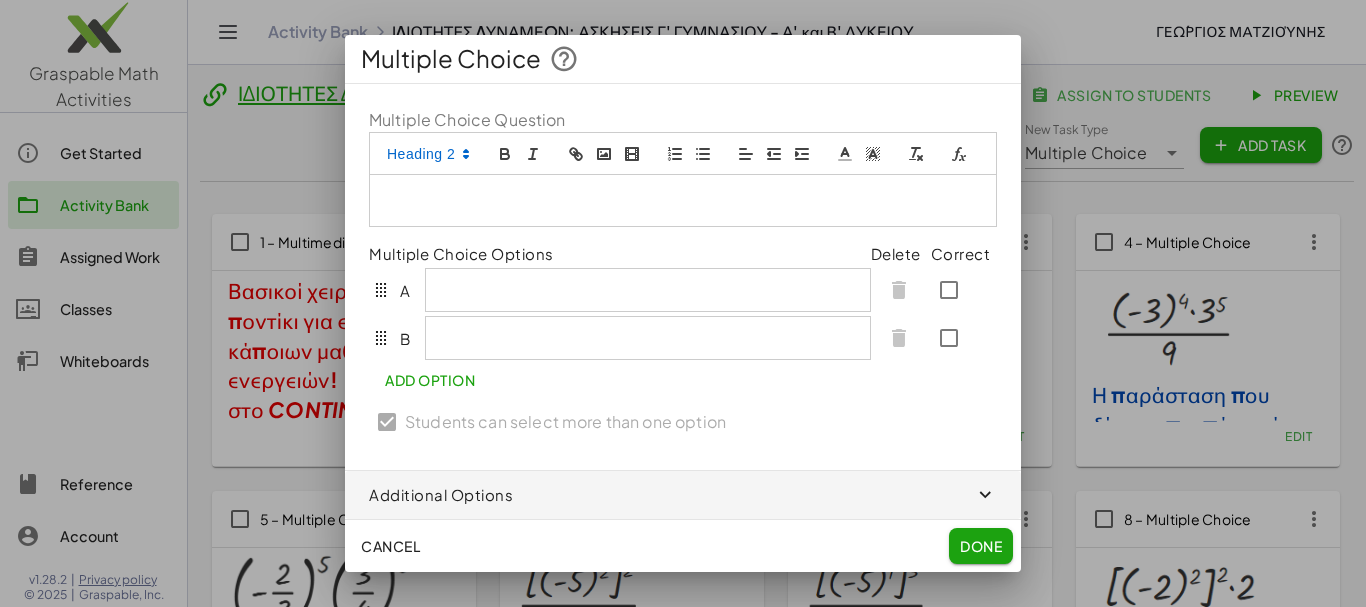 type 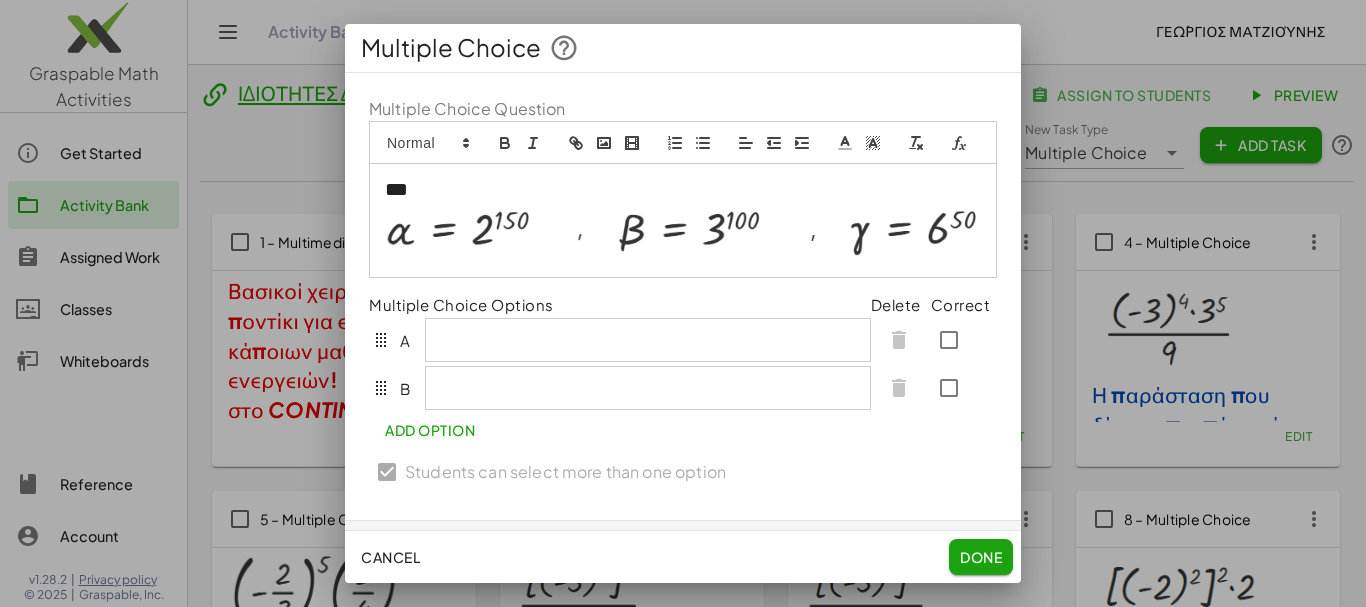 click at bounding box center (683, 230) 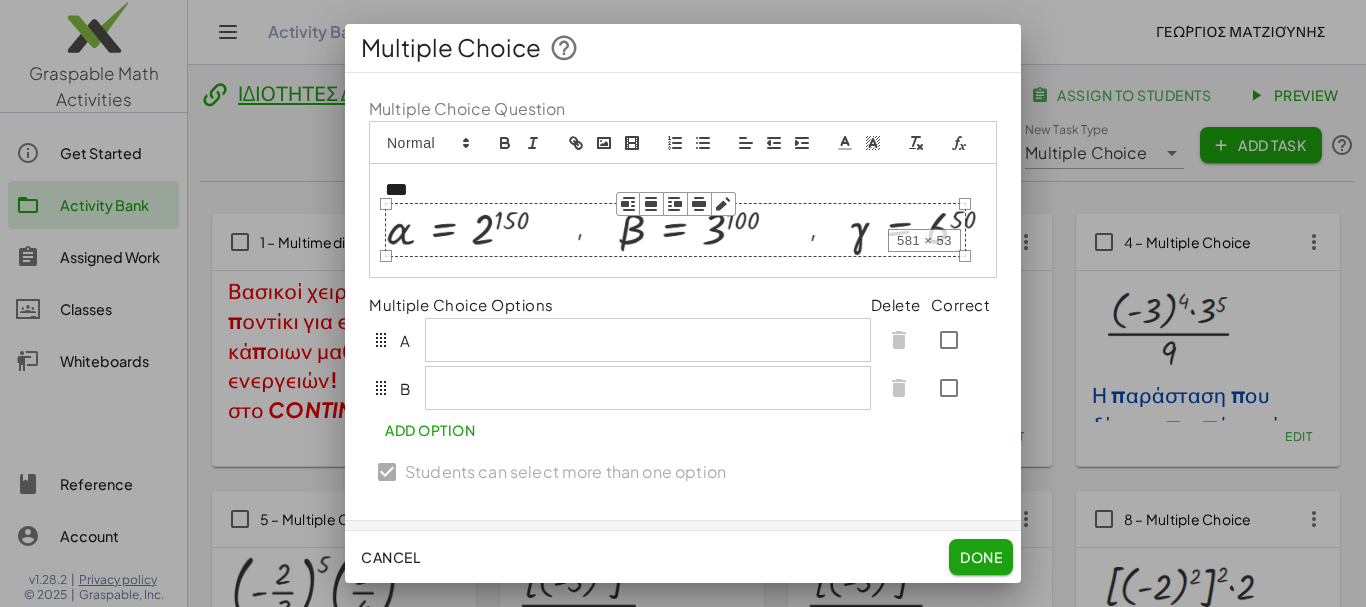 click on "**" at bounding box center (683, 220) 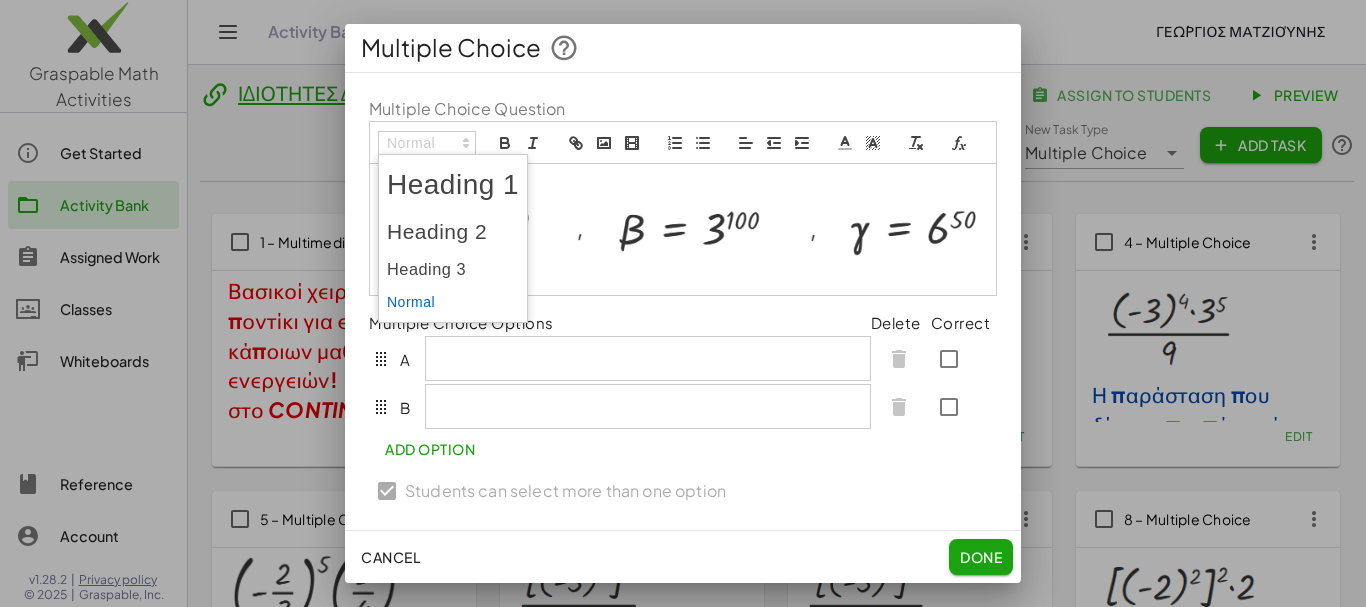 click 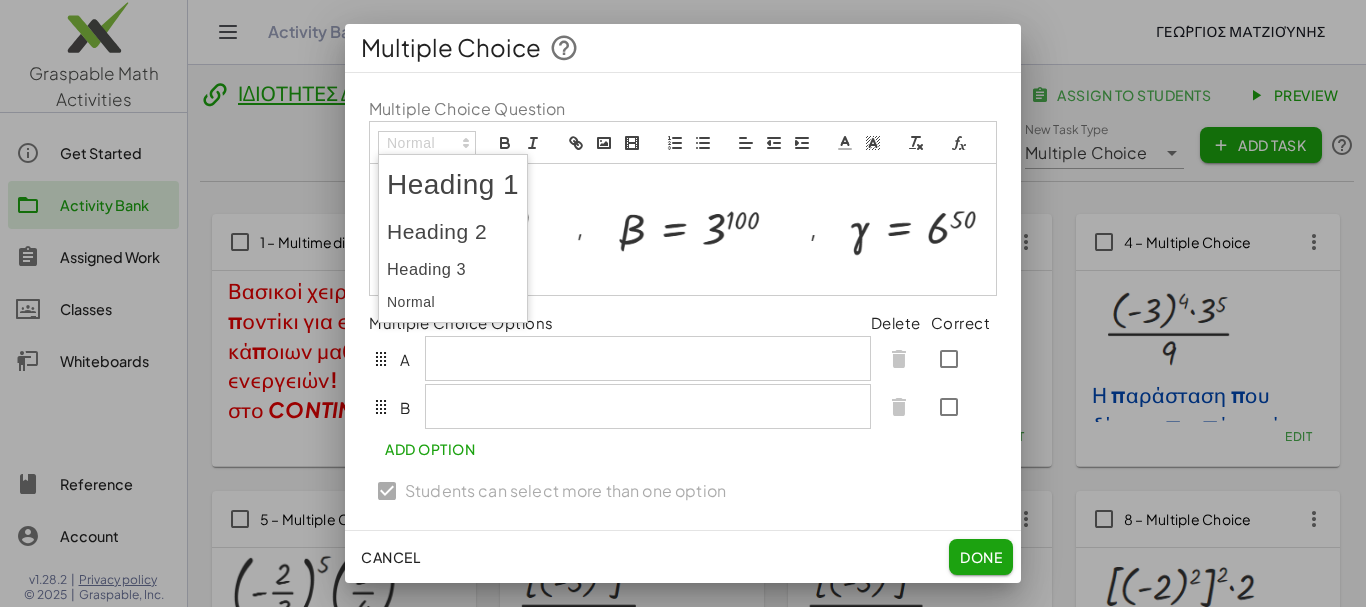 click at bounding box center (453, 232) 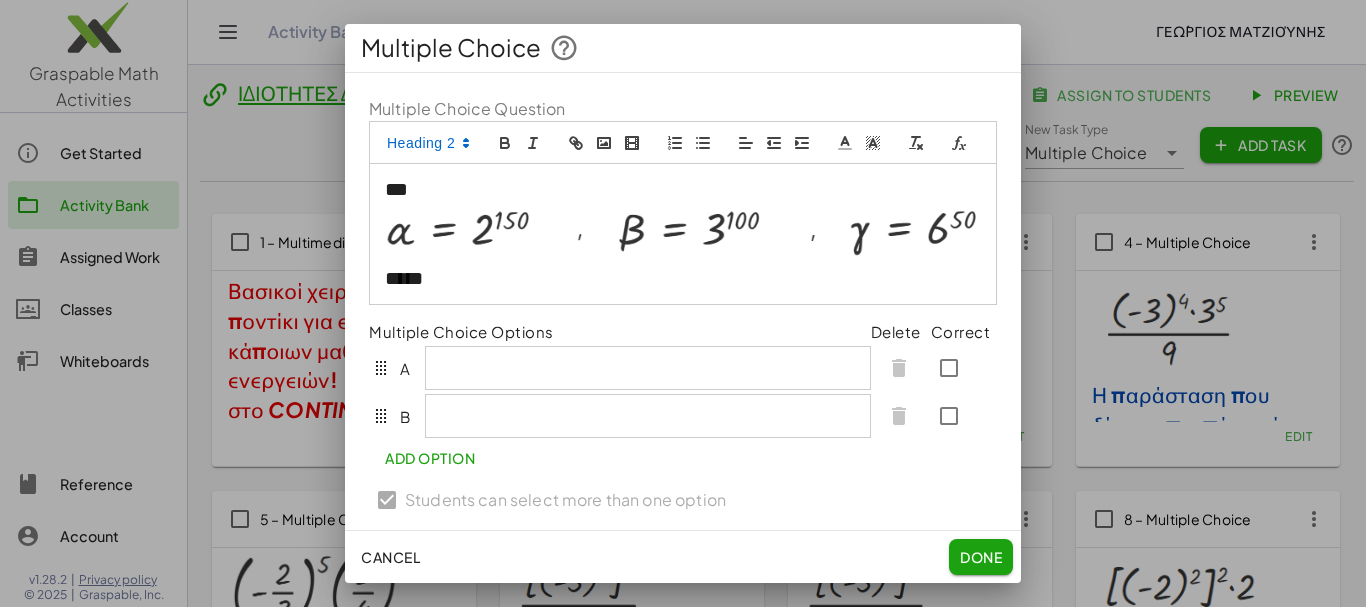 scroll, scrollTop: 89, scrollLeft: 0, axis: vertical 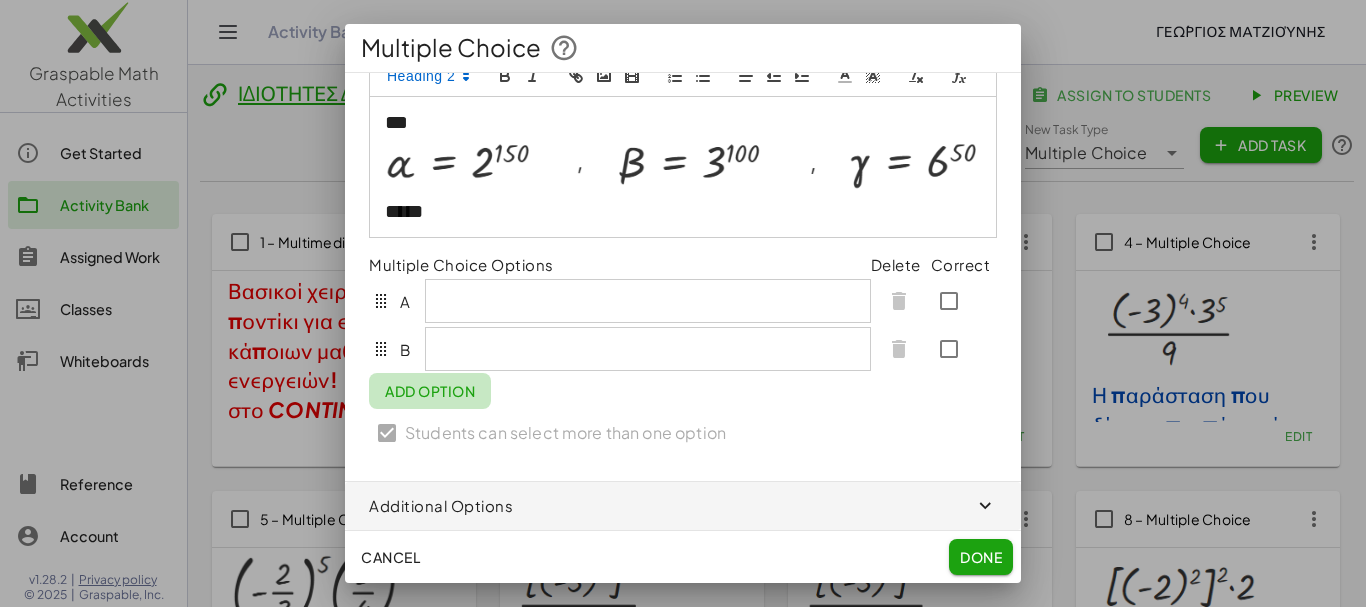 click on "Add Option" 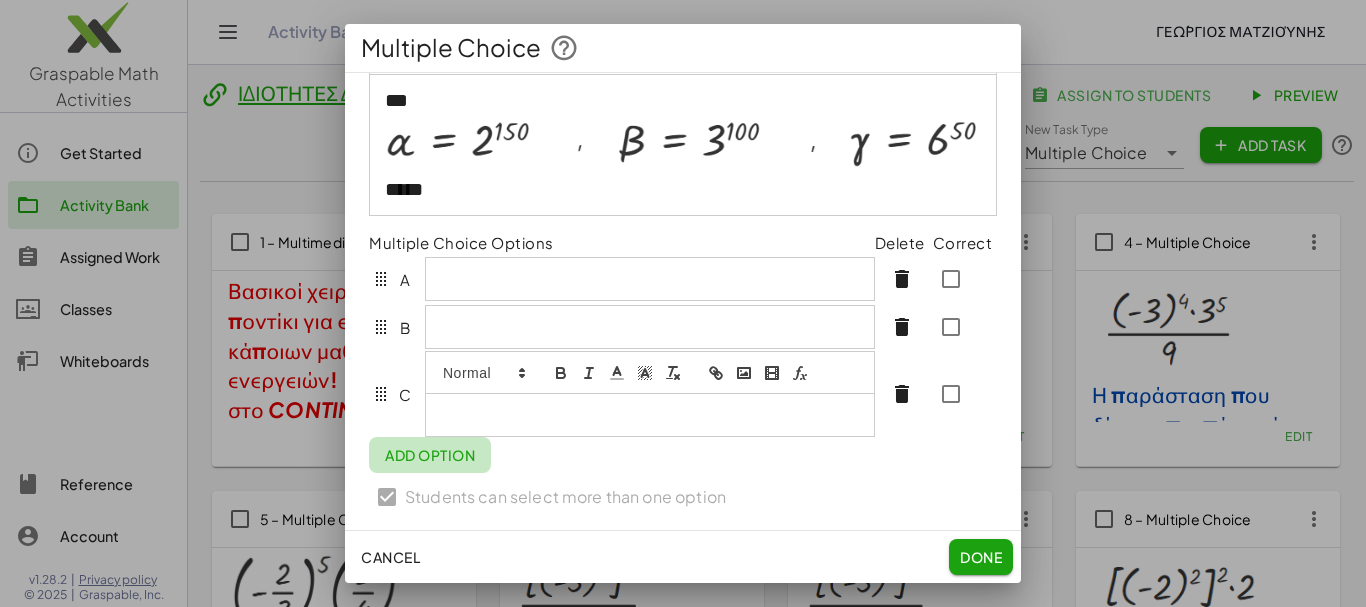 scroll, scrollTop: 129, scrollLeft: 0, axis: vertical 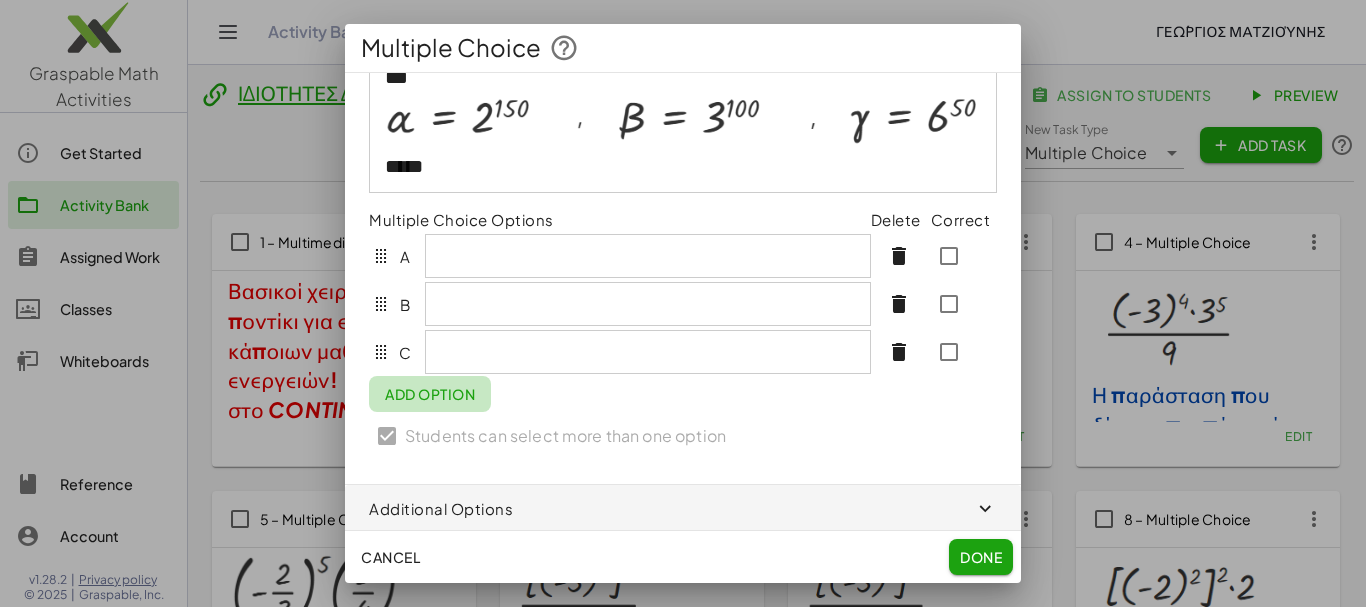 click on "Add Option" 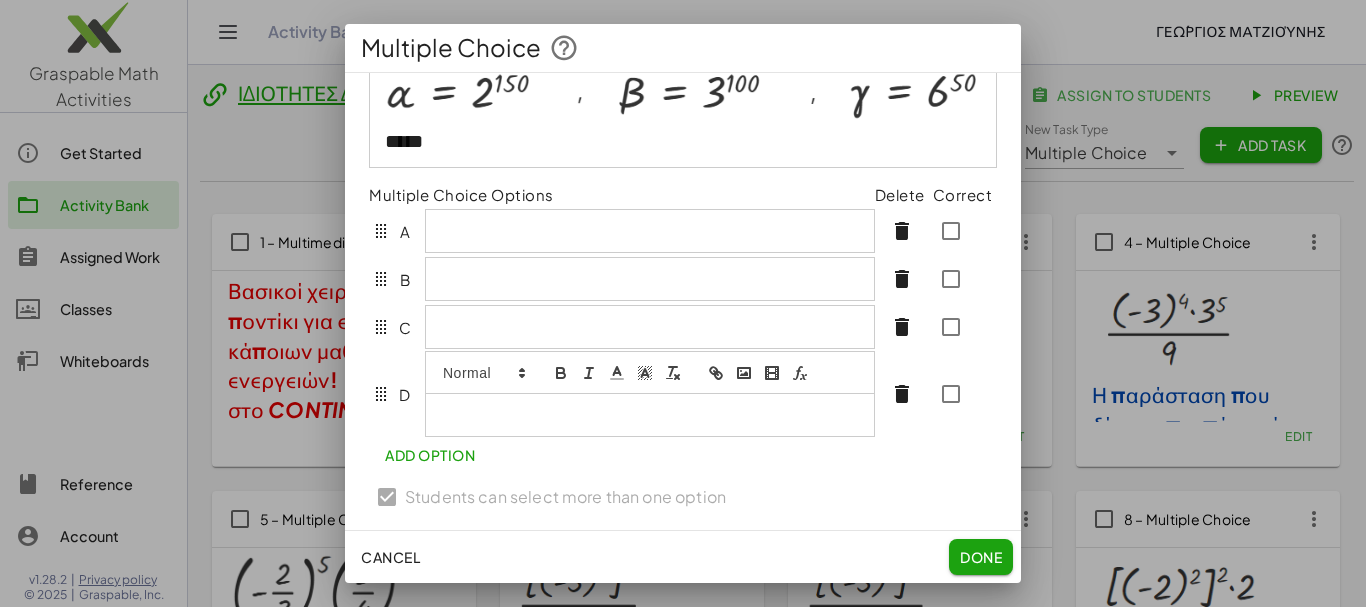 scroll, scrollTop: 137, scrollLeft: 0, axis: vertical 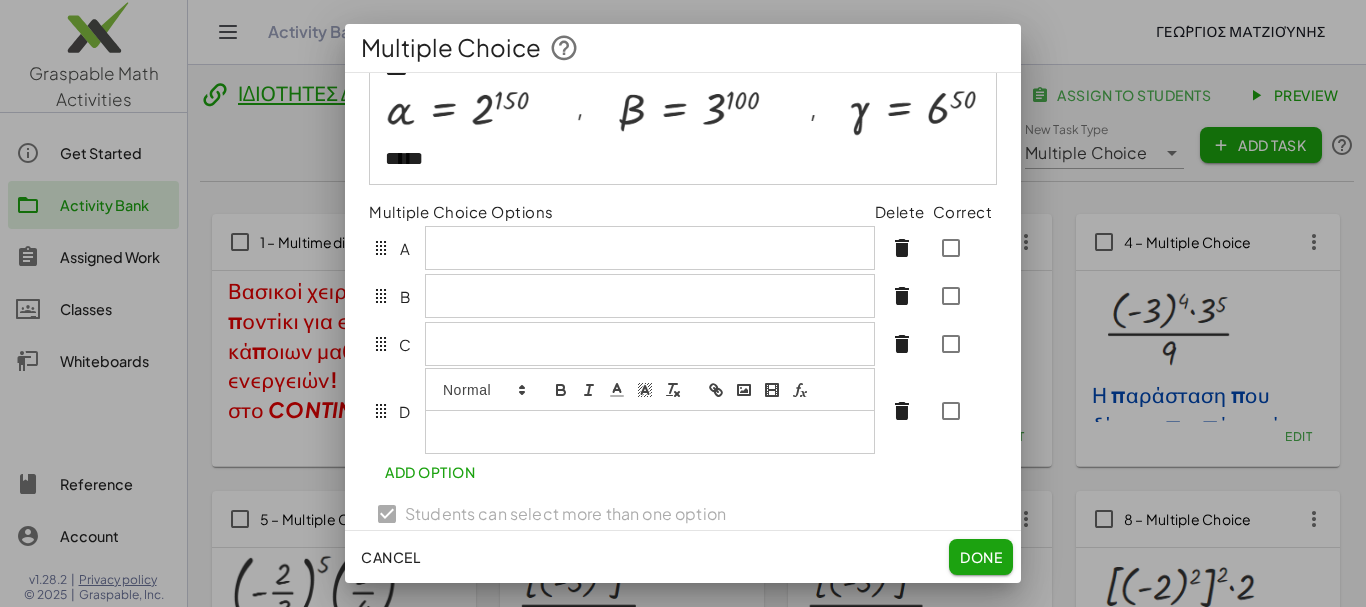 click on "Add Option" 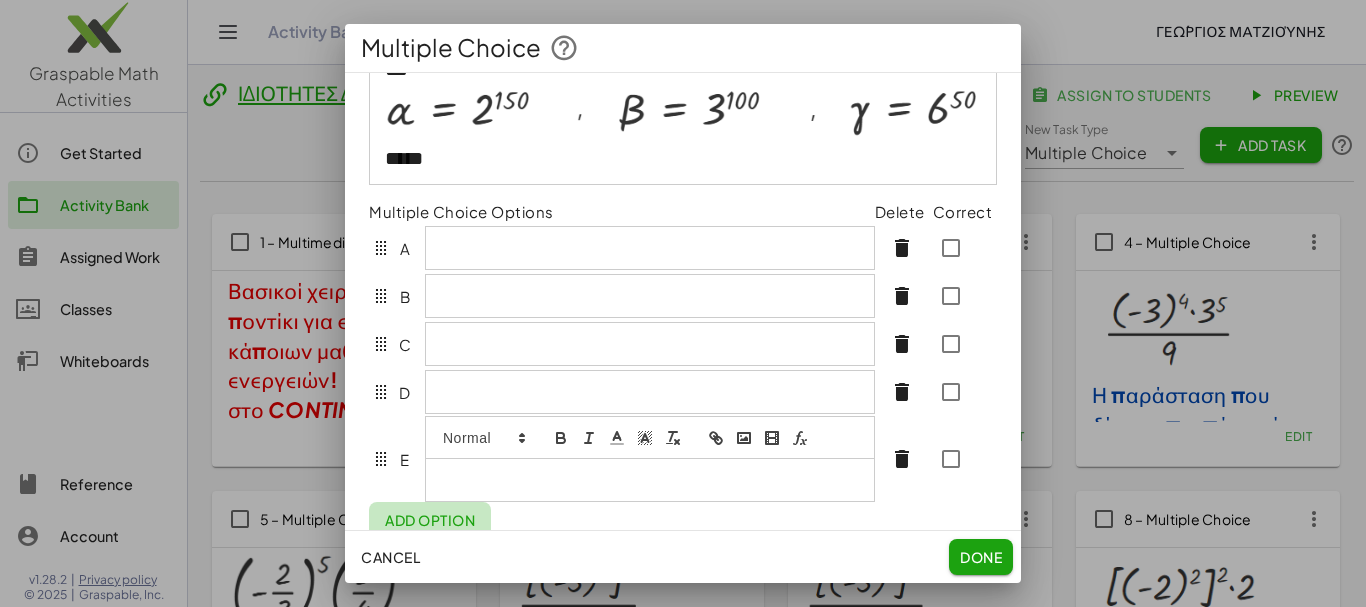 scroll, scrollTop: 144, scrollLeft: 0, axis: vertical 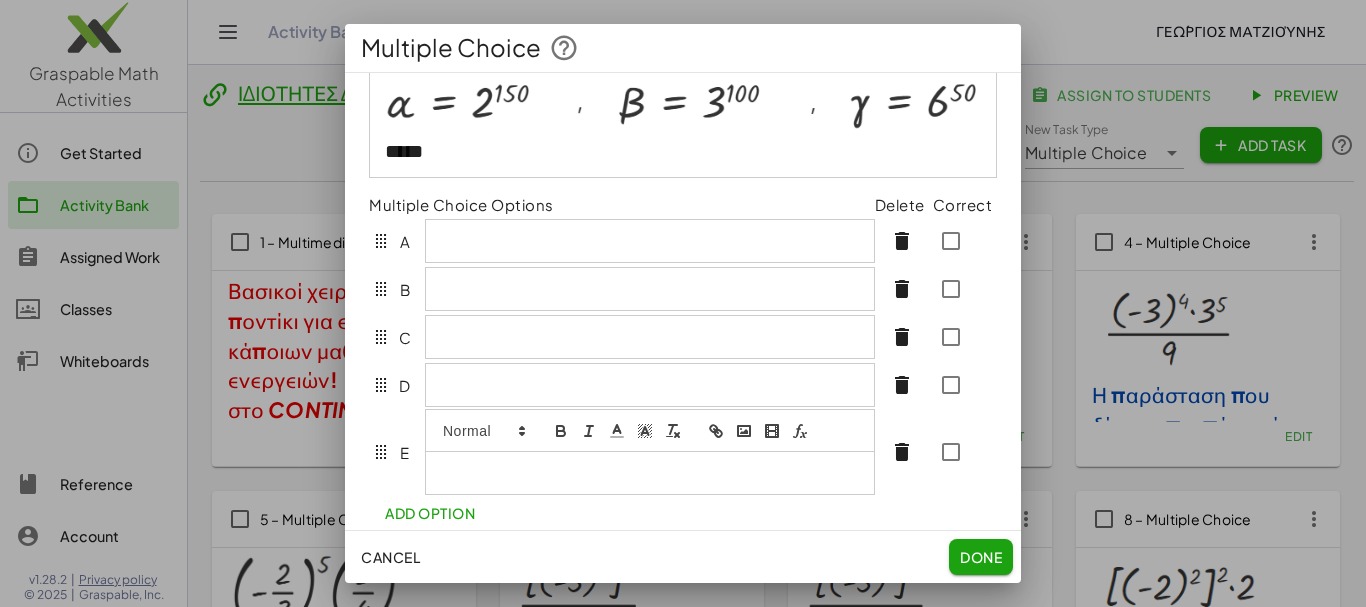 click on "Add Option" 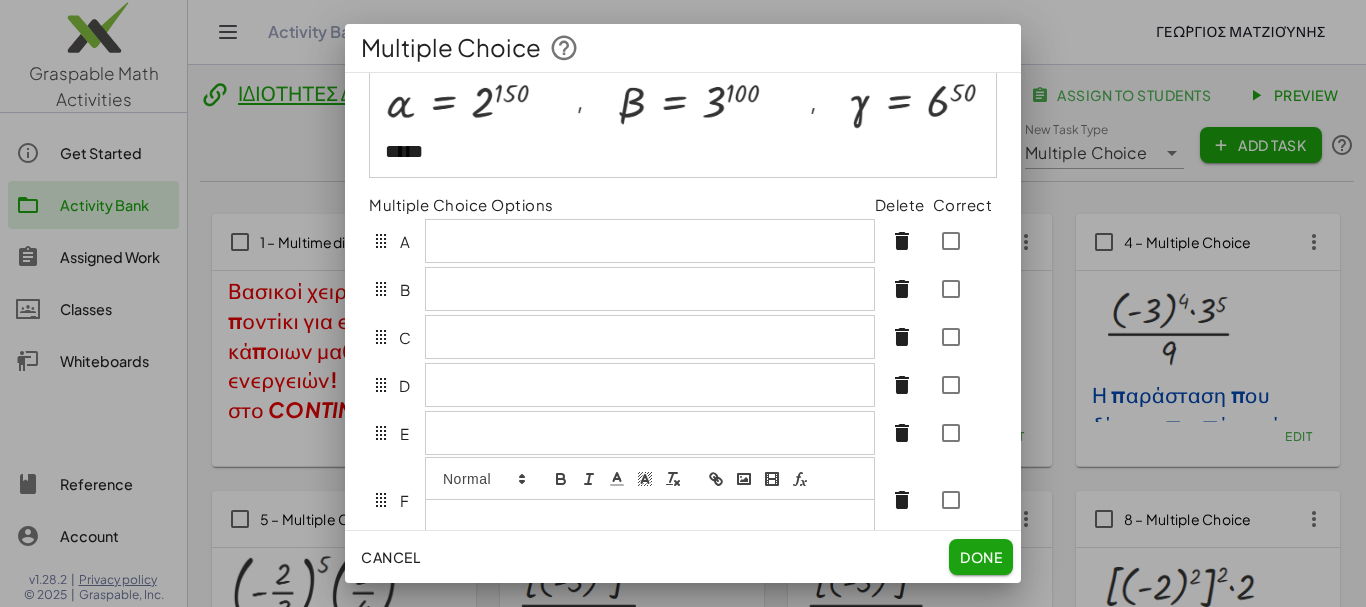 scroll, scrollTop: 148, scrollLeft: 0, axis: vertical 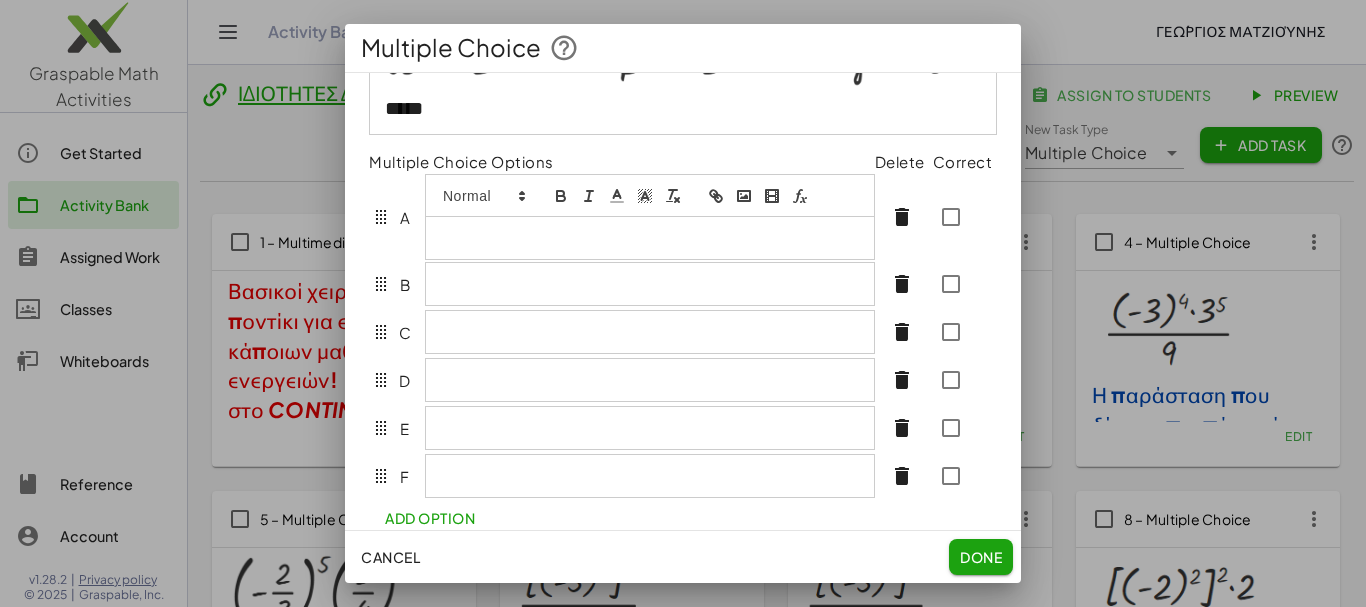 click at bounding box center (650, 238) 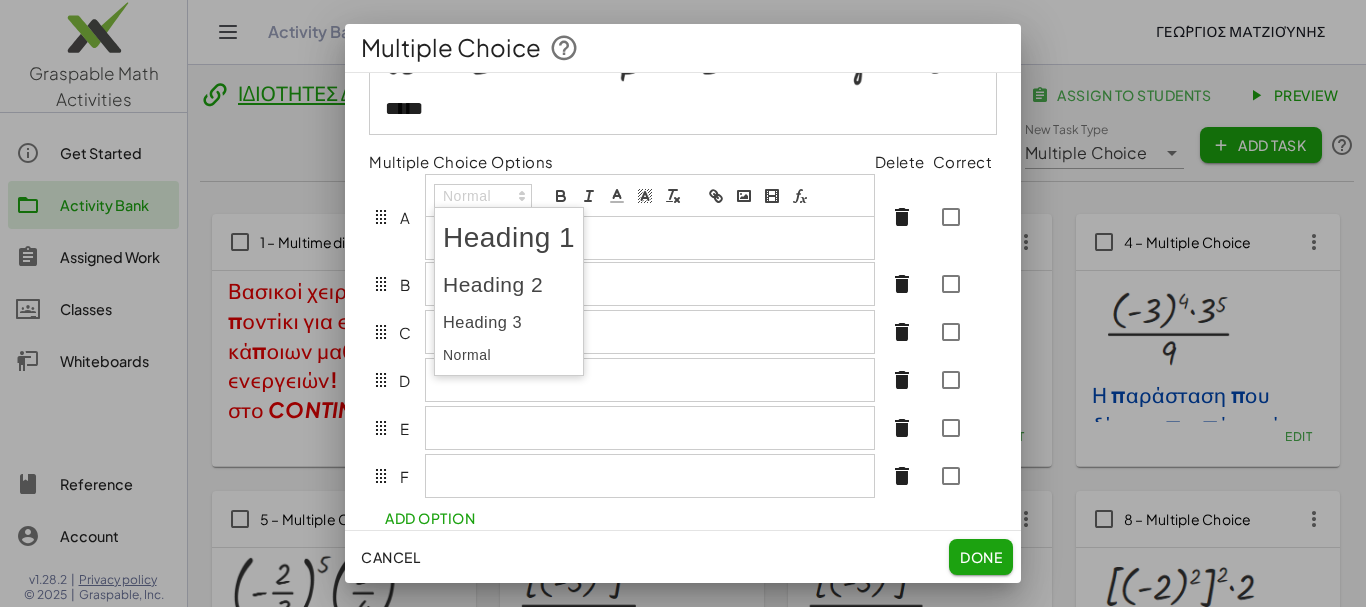 click at bounding box center [509, 285] 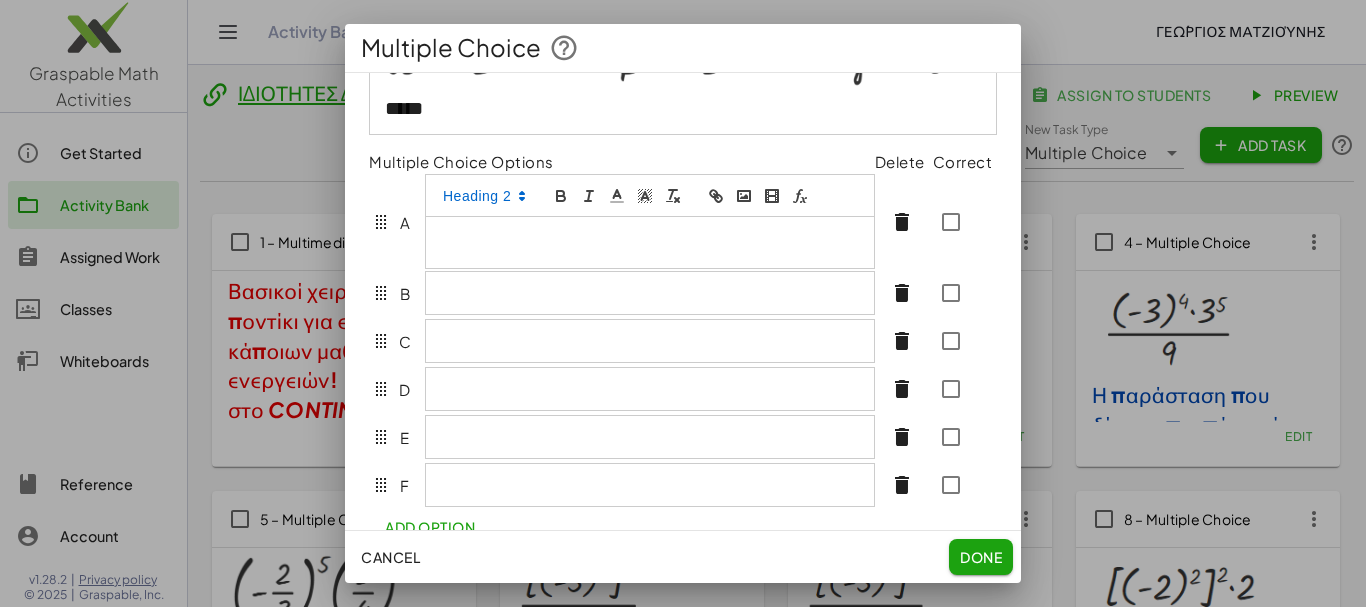 type 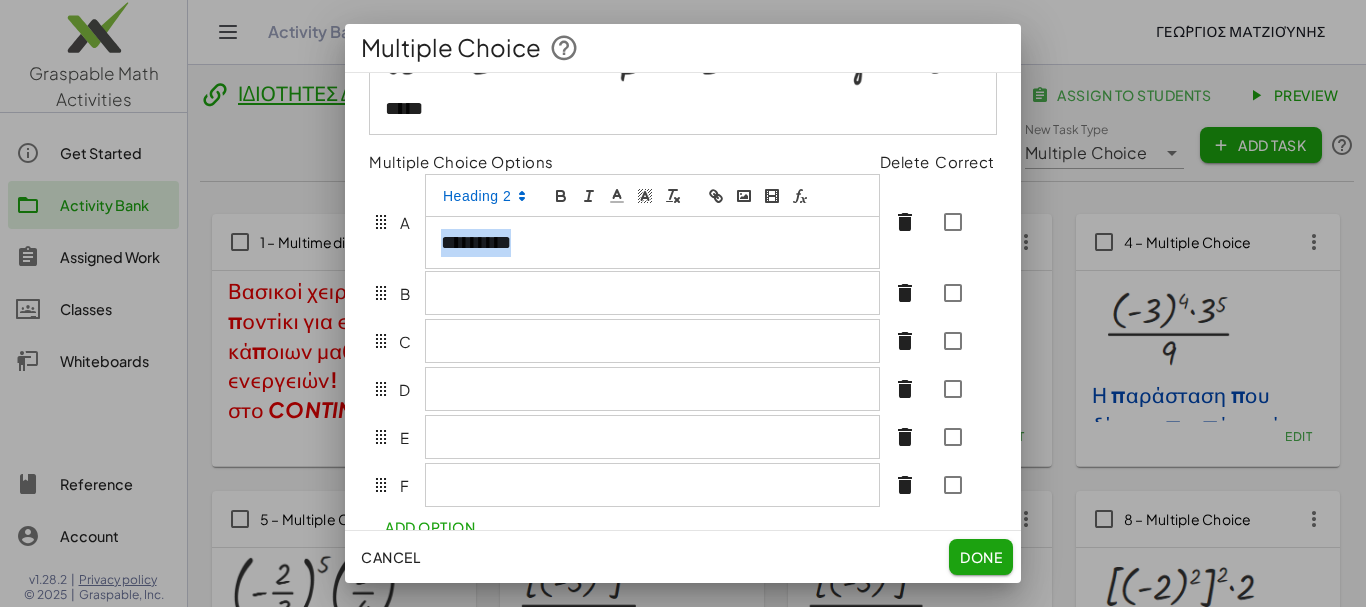 drag, startPoint x: 438, startPoint y: 265, endPoint x: 532, endPoint y: 254, distance: 94.641426 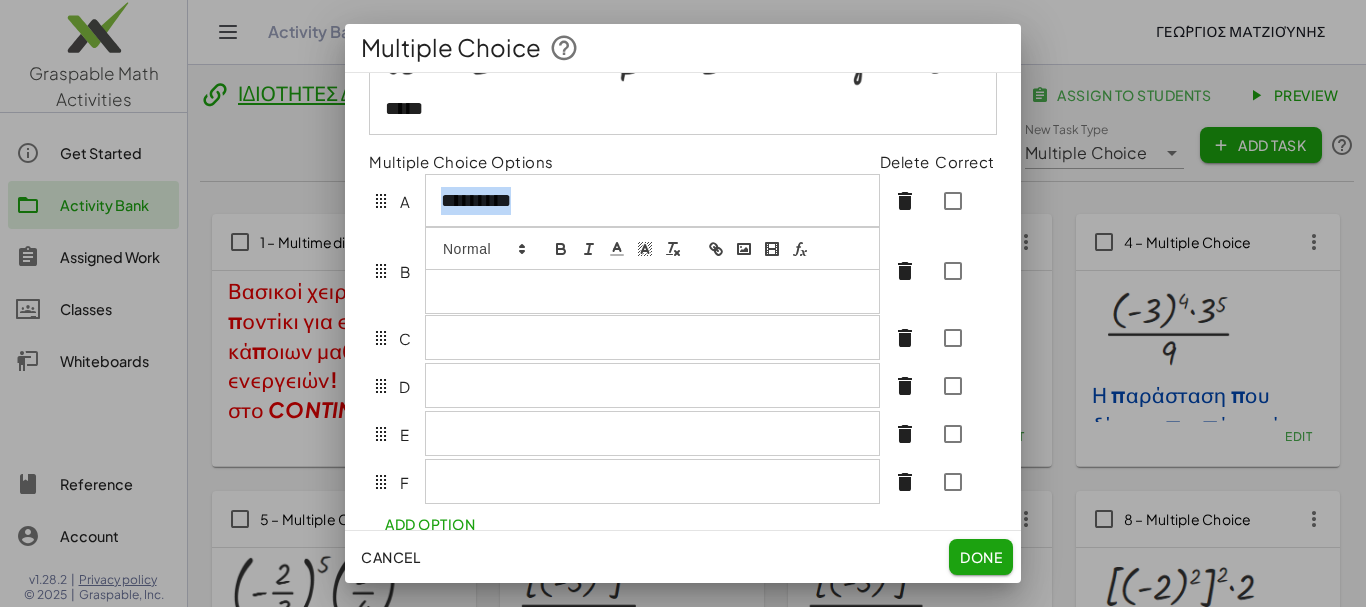 click at bounding box center (652, 291) 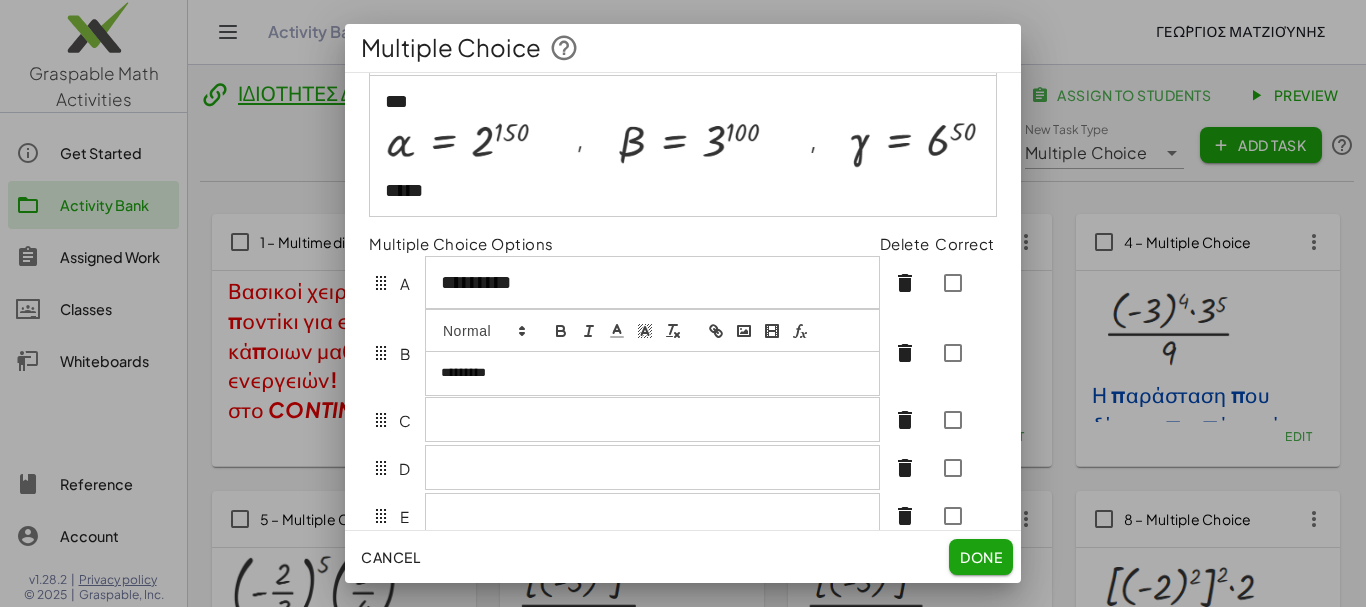 scroll, scrollTop: 53, scrollLeft: 0, axis: vertical 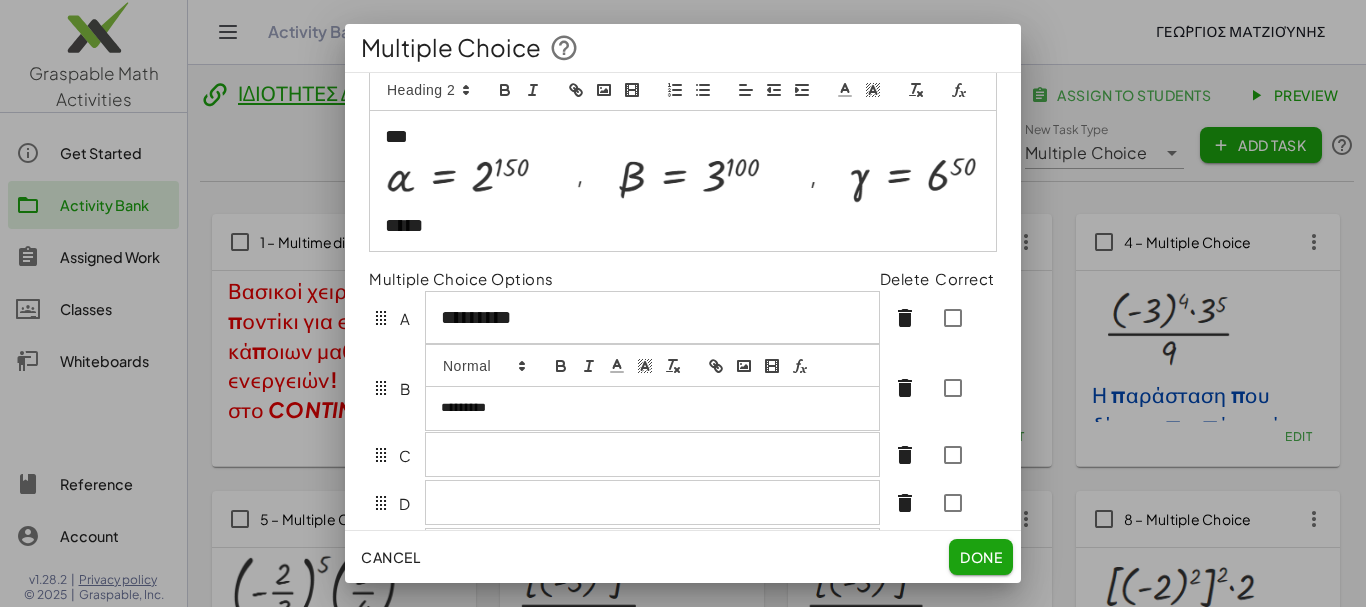 click at bounding box center (652, 454) 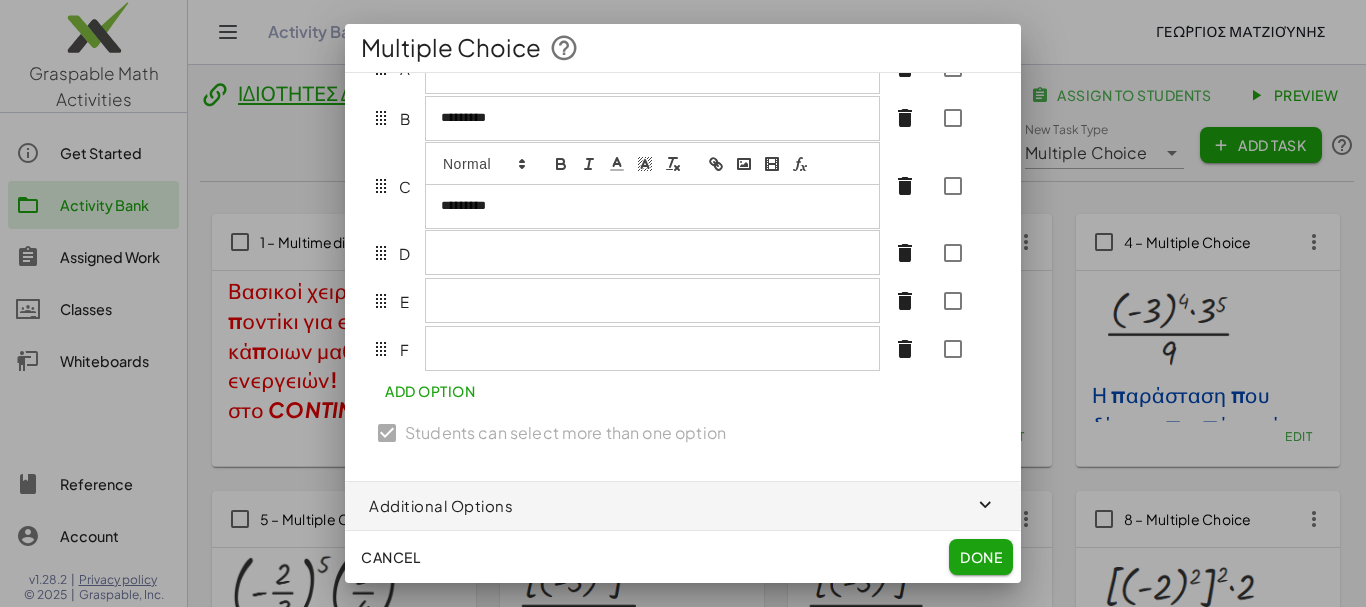 scroll, scrollTop: 325, scrollLeft: 0, axis: vertical 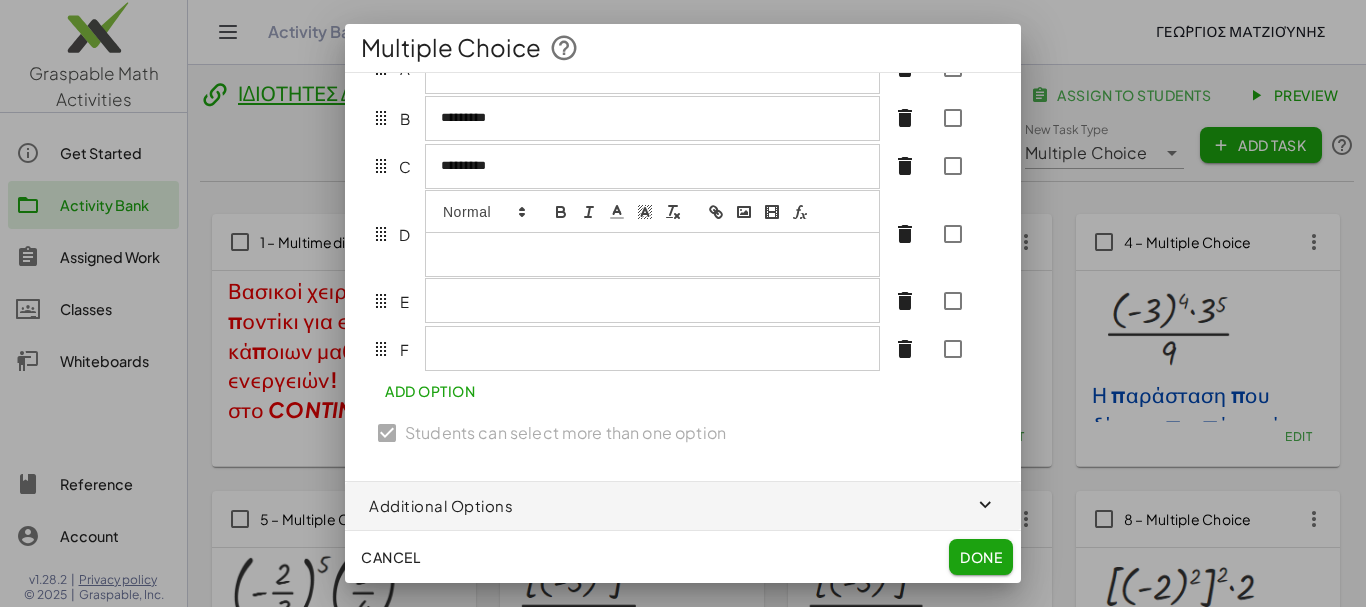 click at bounding box center [652, 254] 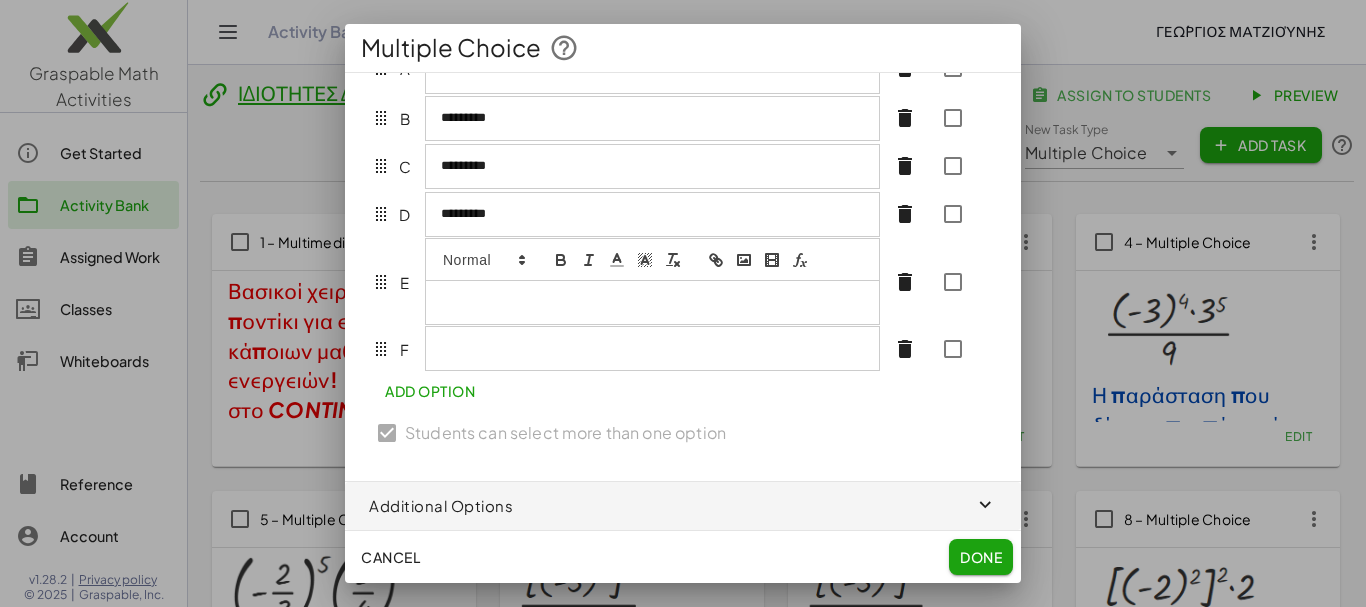 click at bounding box center (652, 302) 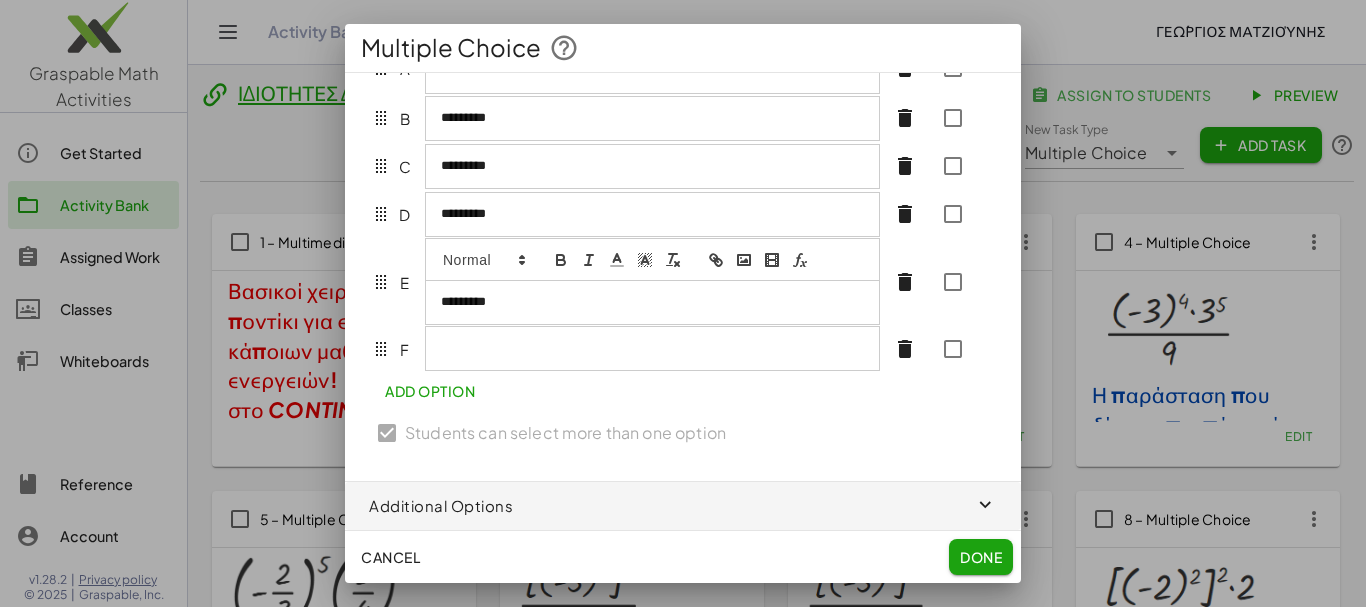 click at bounding box center (652, 348) 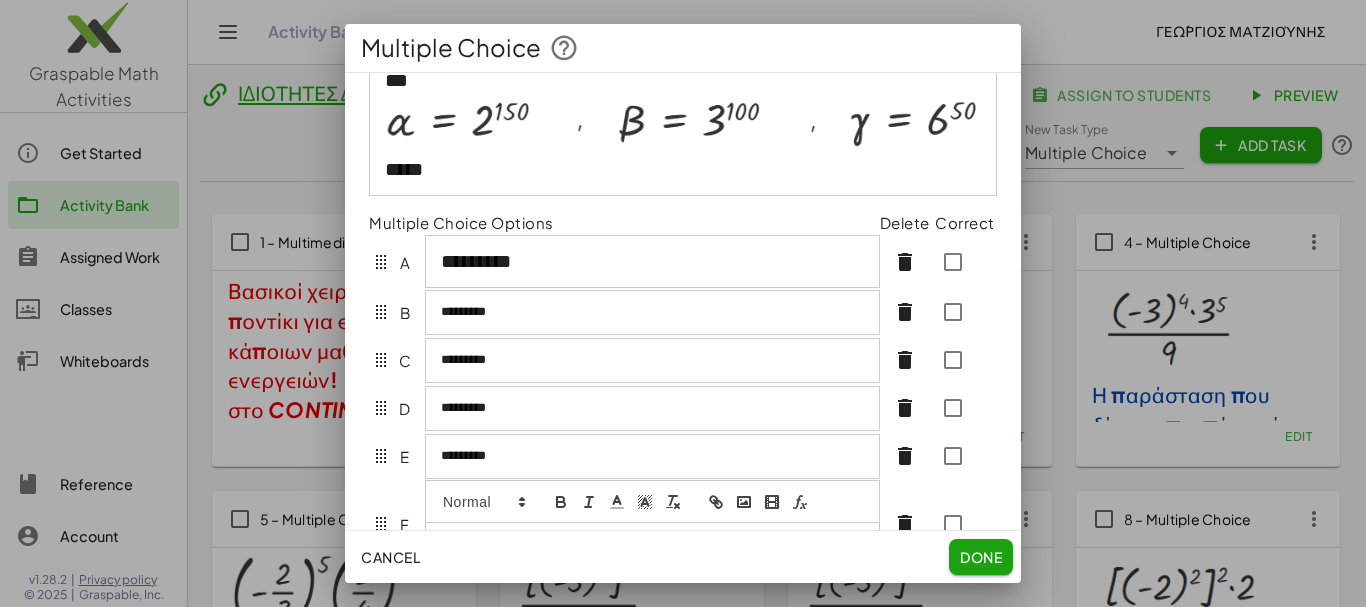 scroll, scrollTop: 100, scrollLeft: 0, axis: vertical 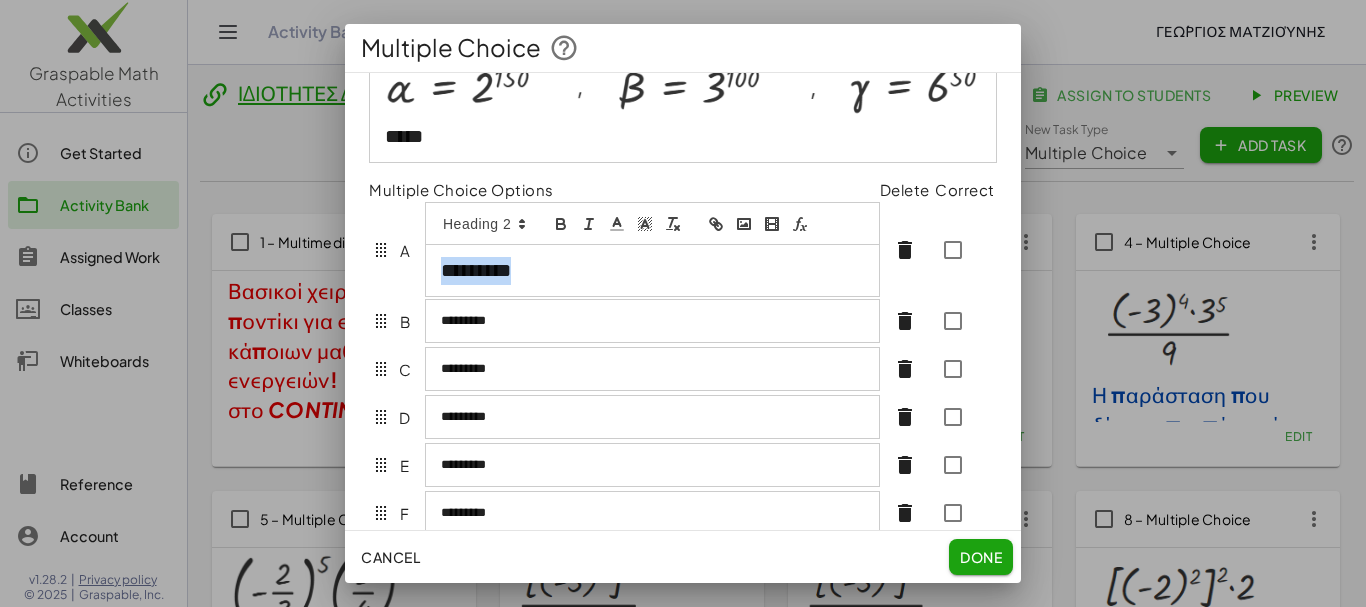drag, startPoint x: 442, startPoint y: 295, endPoint x: 533, endPoint y: 290, distance: 91.13726 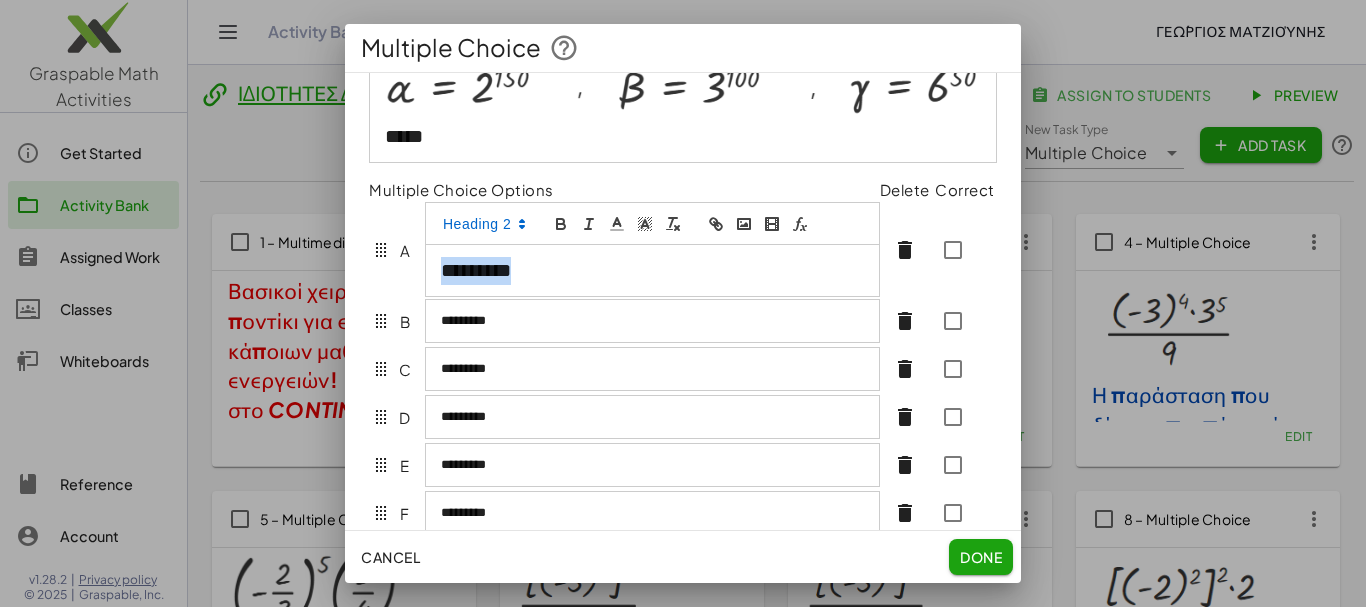 click 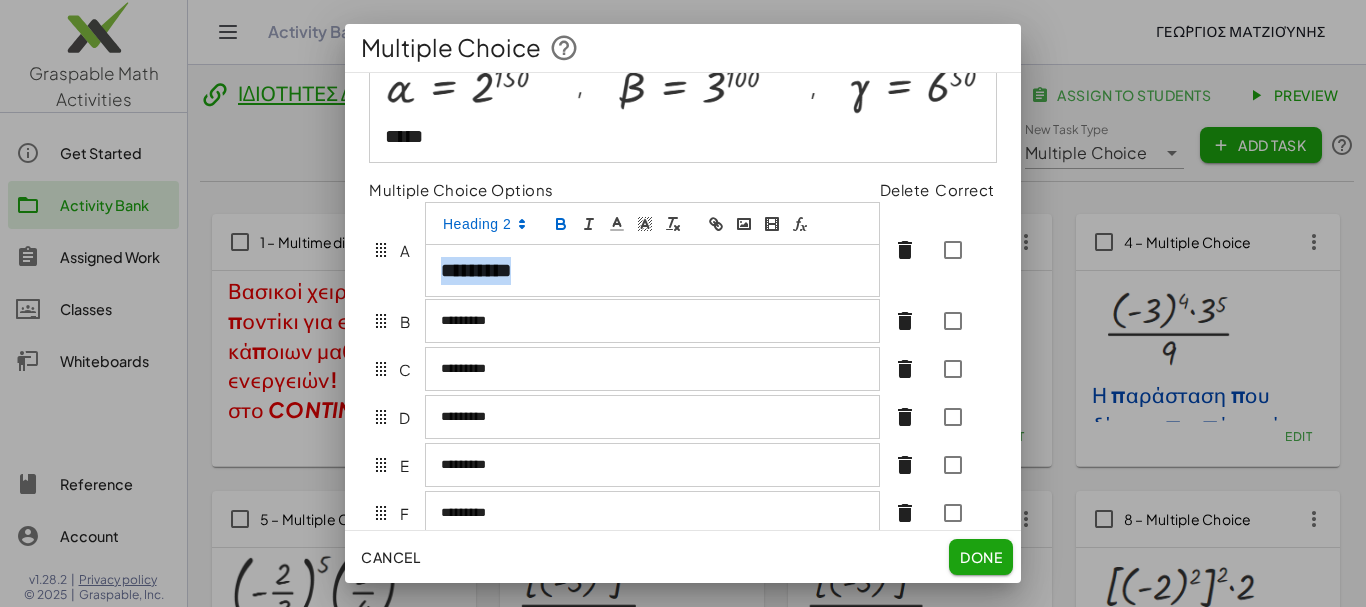 click 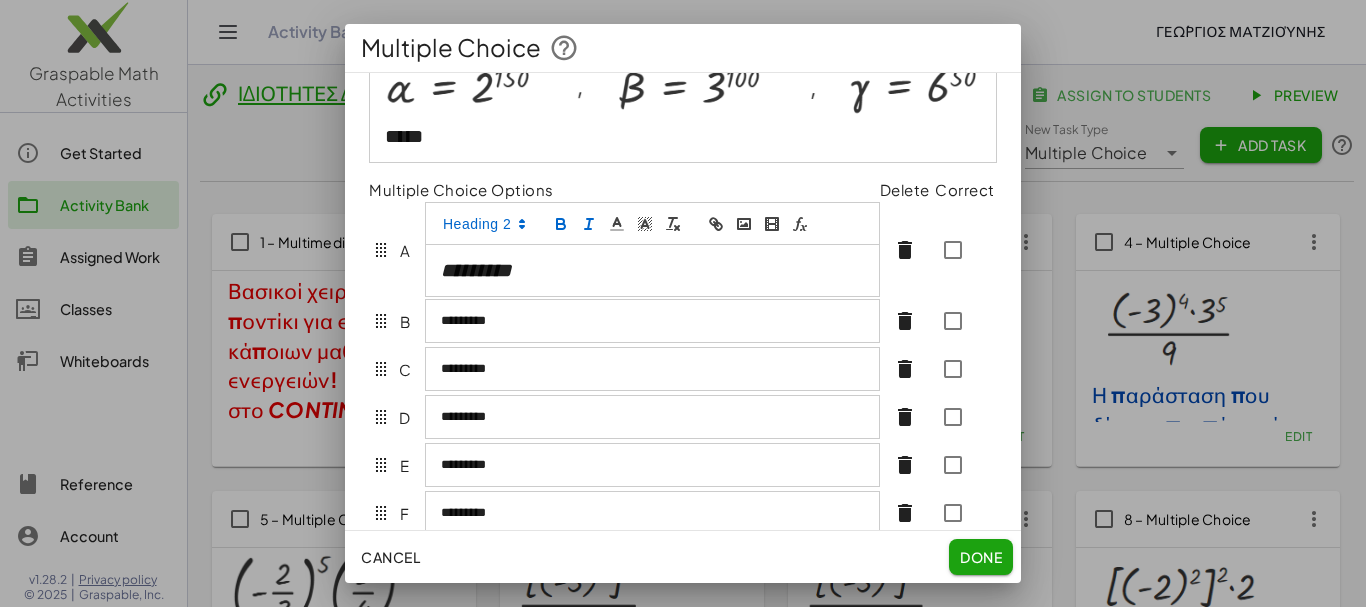 click 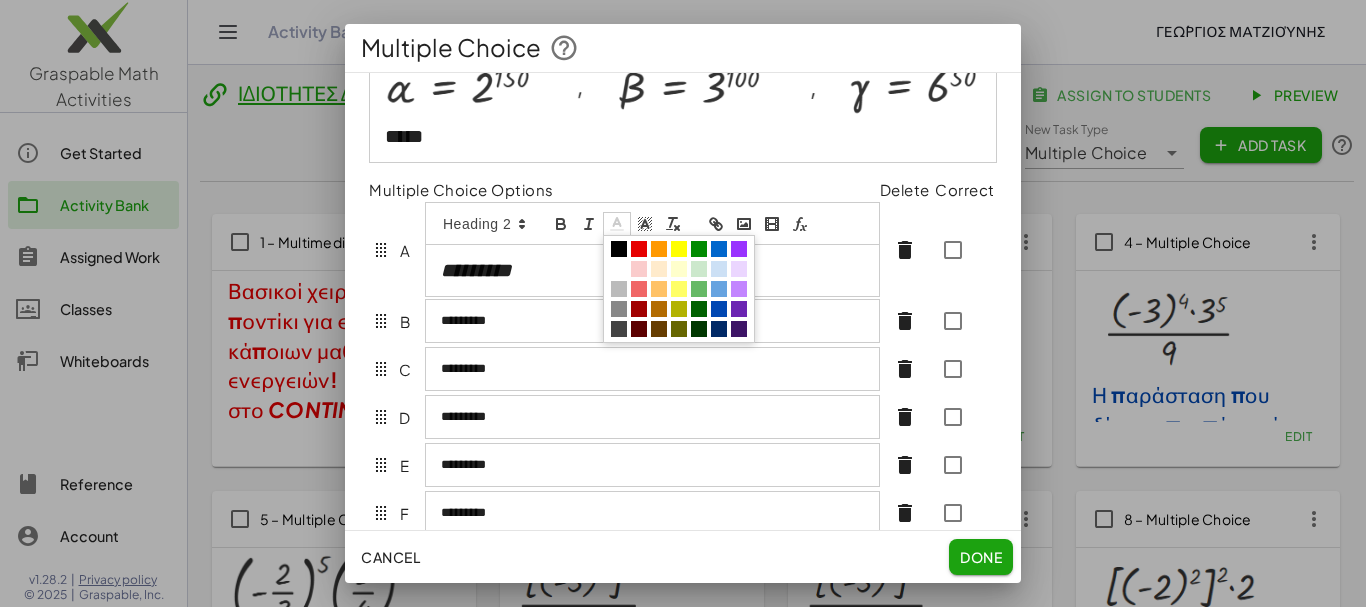 click at bounding box center (639, 249) 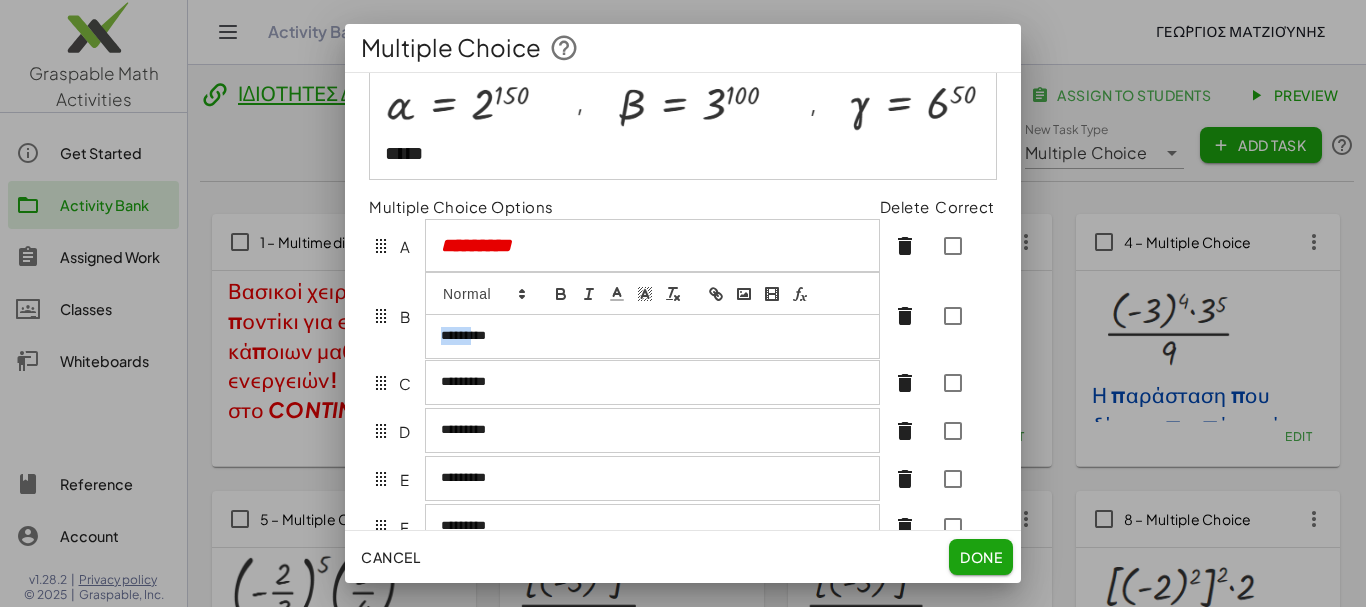 scroll, scrollTop: 125, scrollLeft: 0, axis: vertical 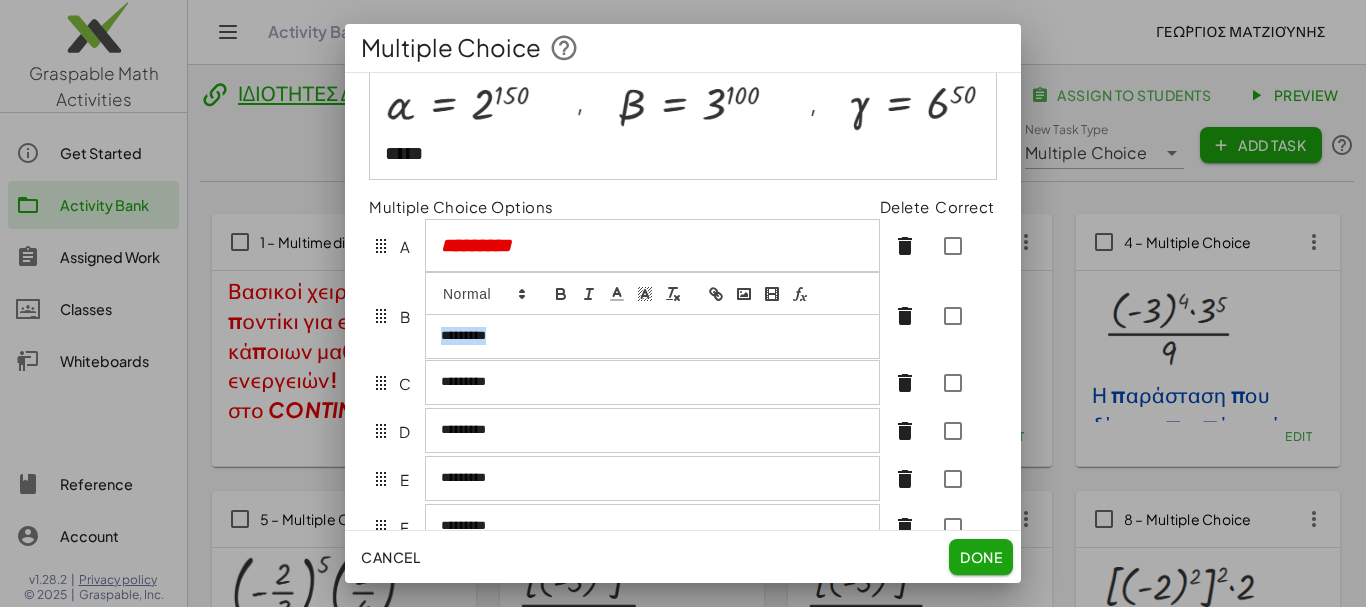 drag, startPoint x: 441, startPoint y: 344, endPoint x: 514, endPoint y: 341, distance: 73.061615 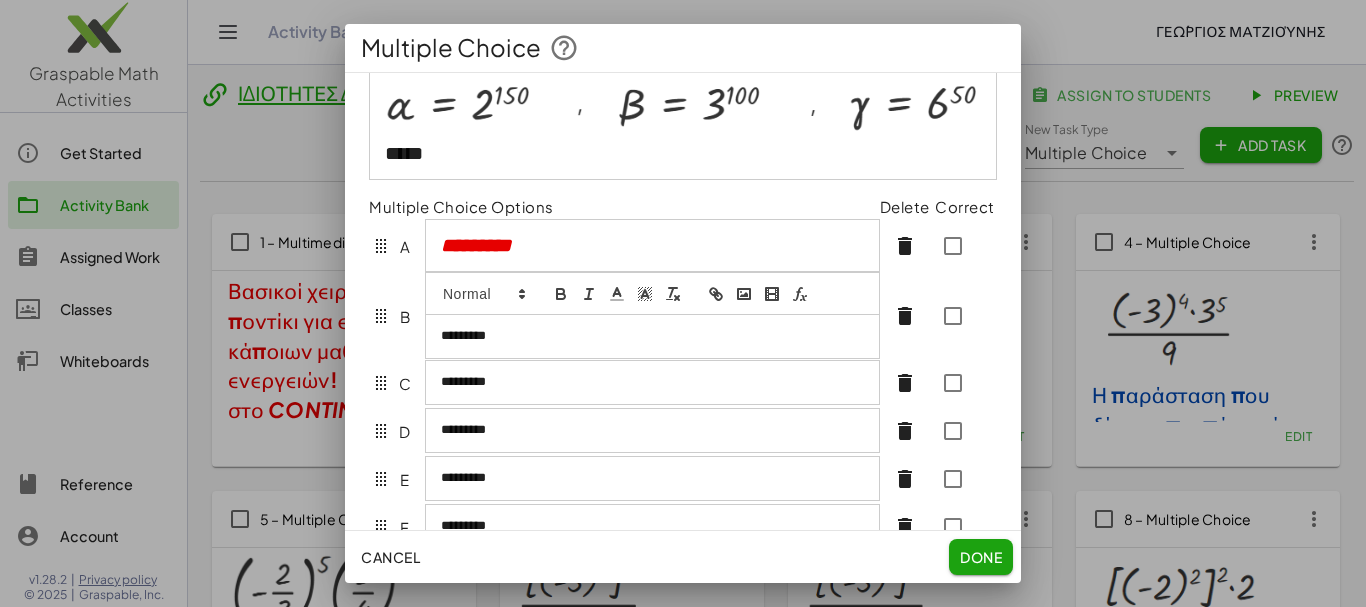 click 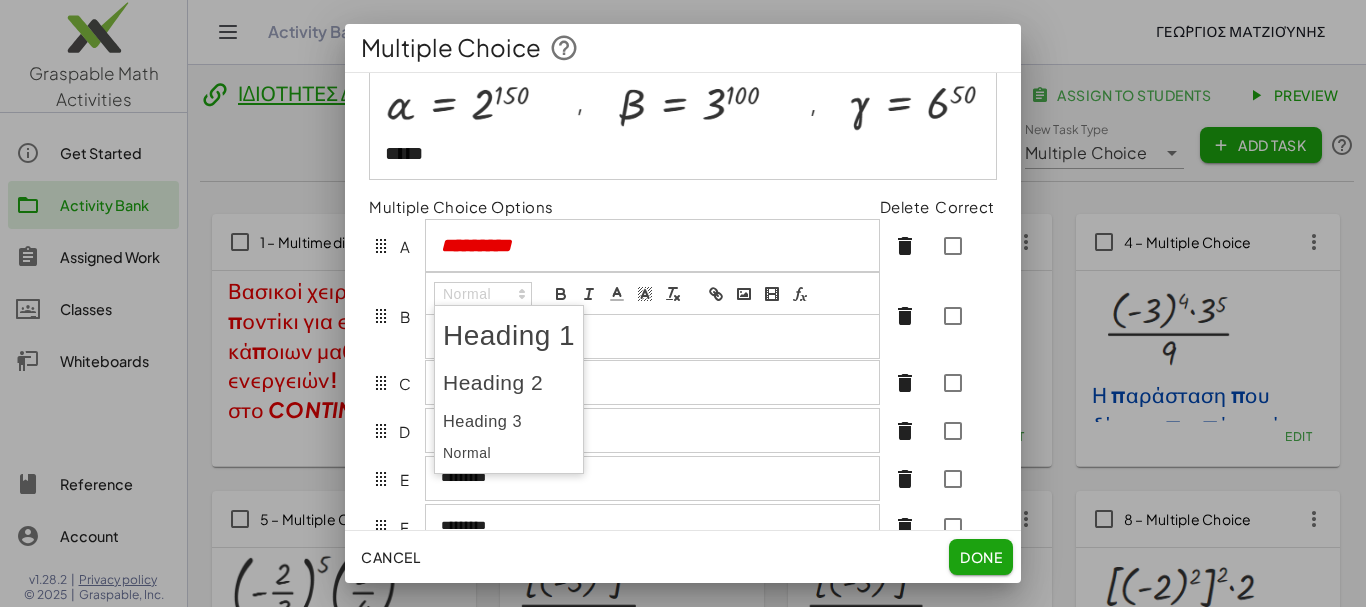 drag, startPoint x: 499, startPoint y: 409, endPoint x: 510, endPoint y: 396, distance: 17.029387 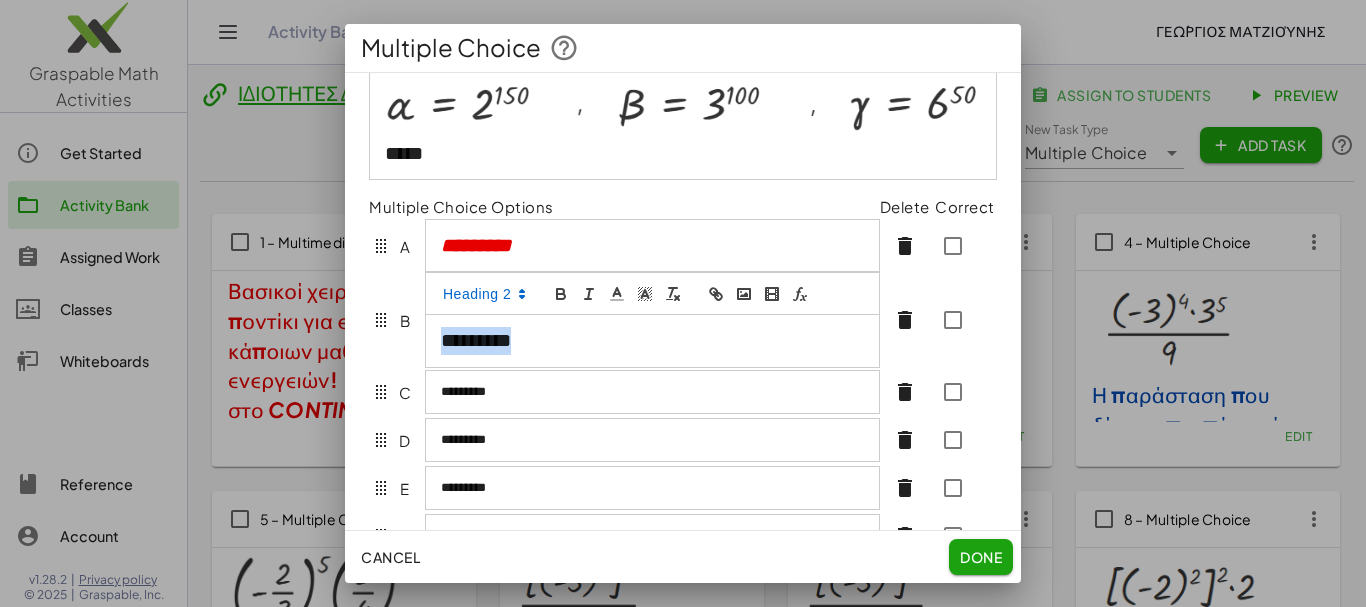 click 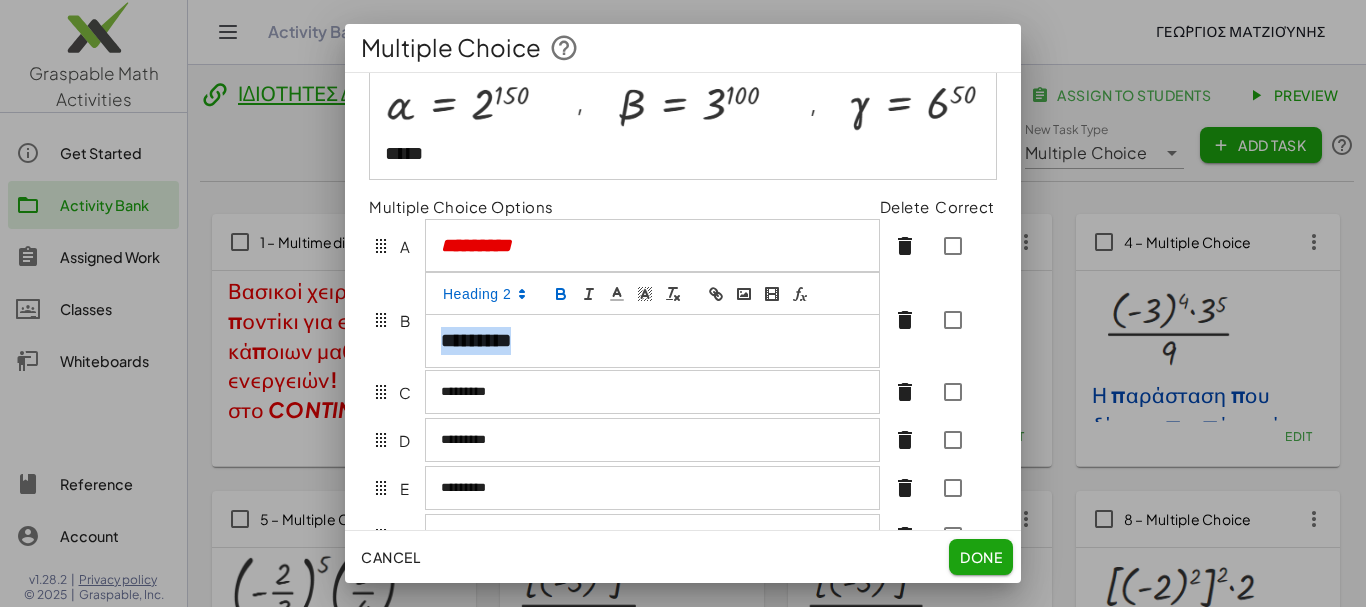 click 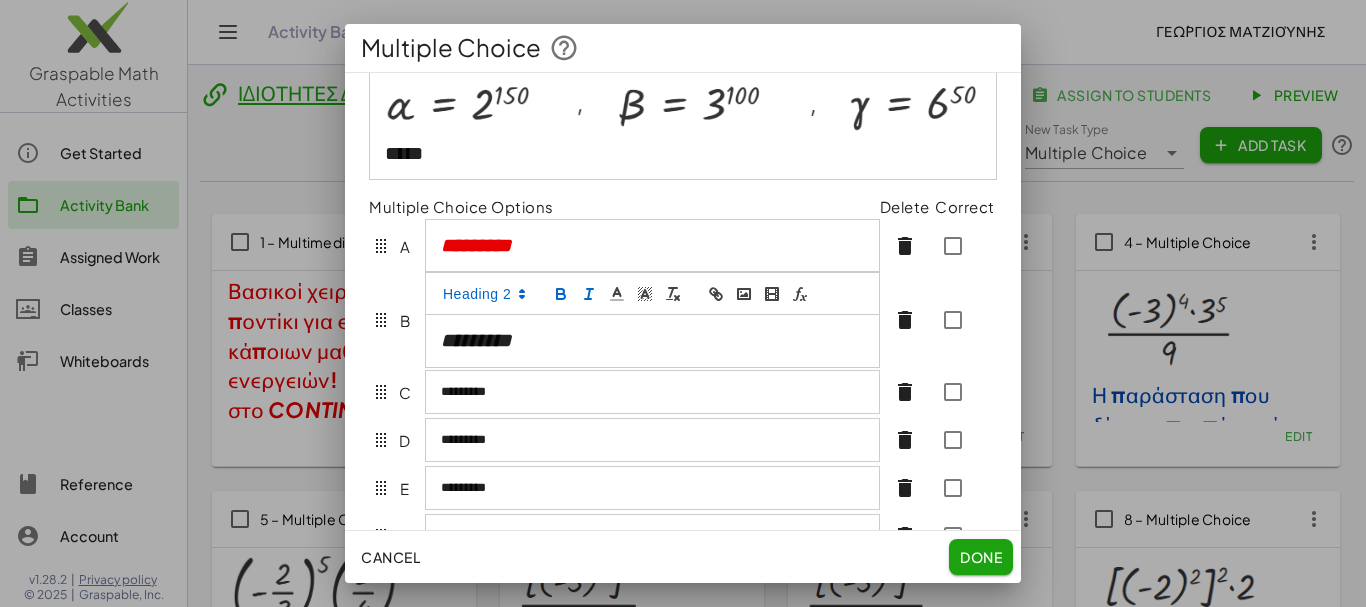 click 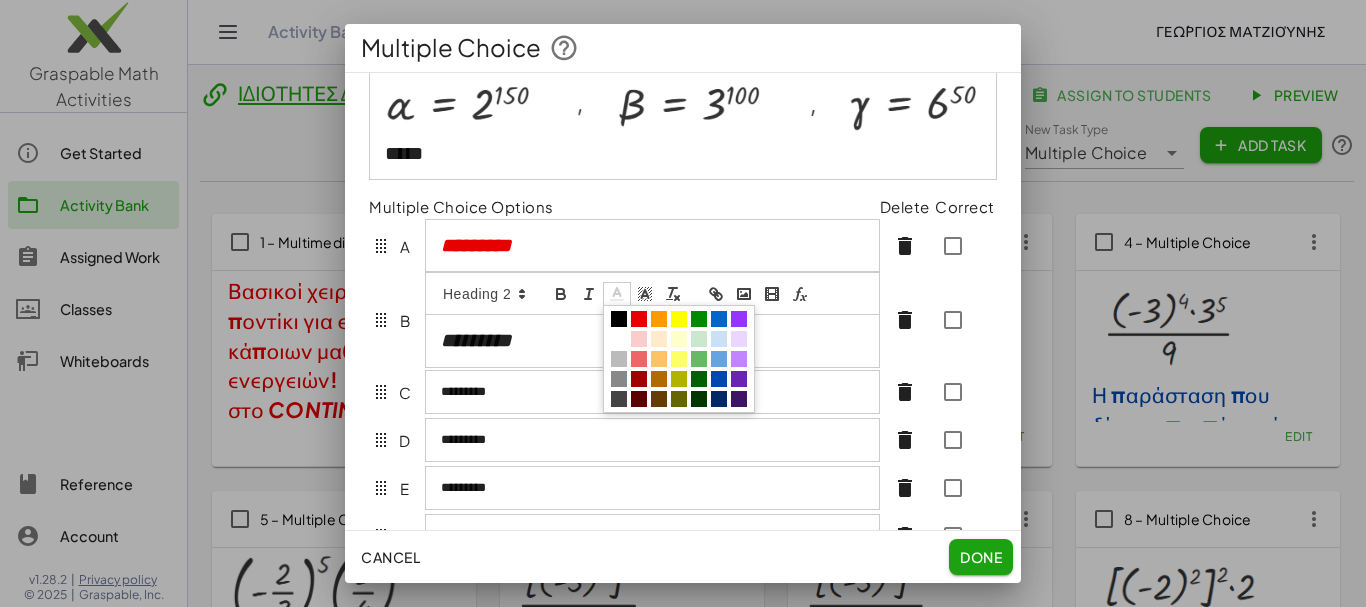 click at bounding box center (639, 319) 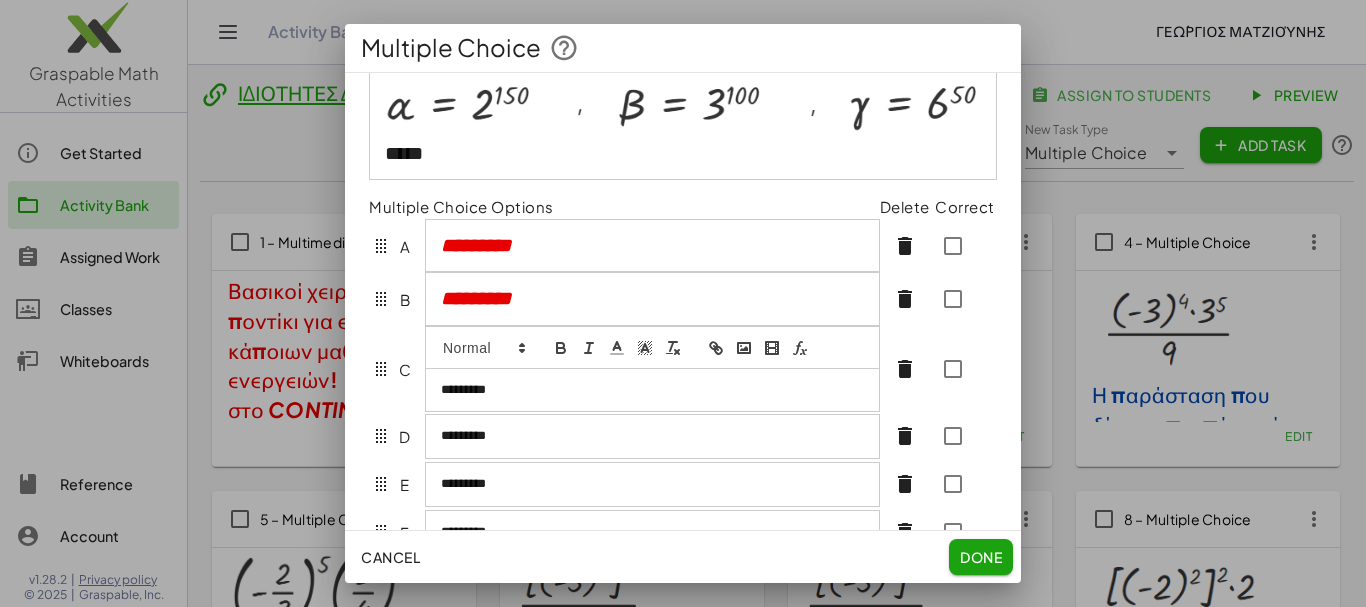 scroll, scrollTop: 108, scrollLeft: 0, axis: vertical 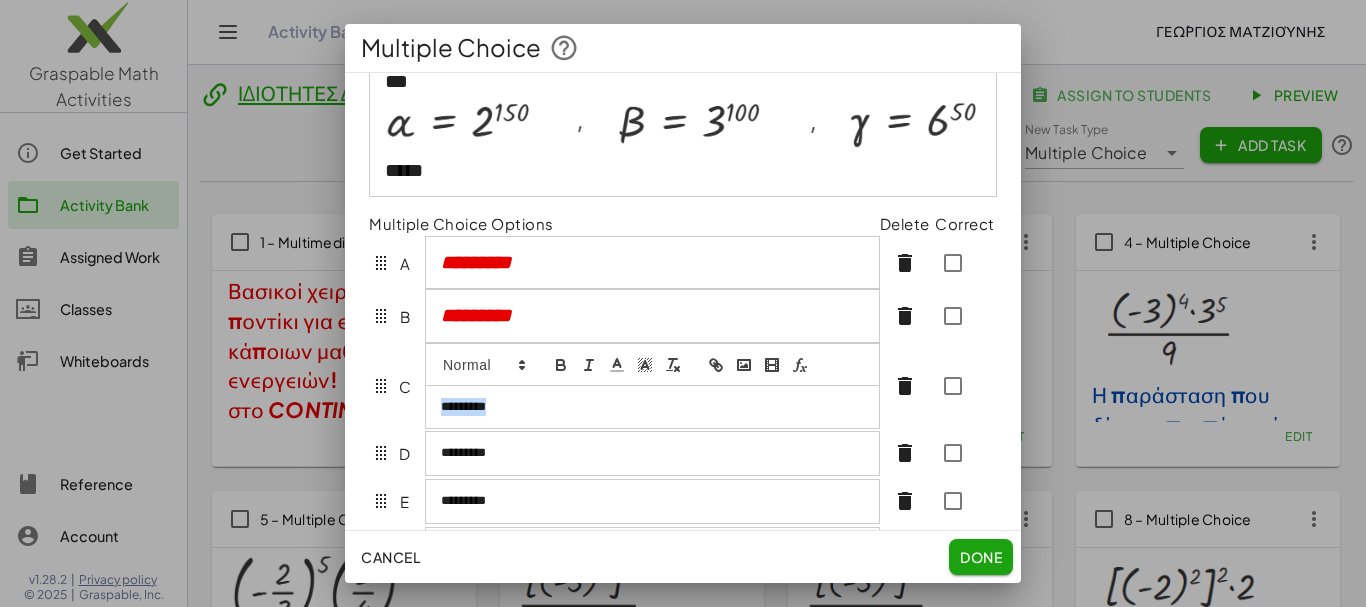 drag, startPoint x: 442, startPoint y: 412, endPoint x: 521, endPoint y: 423, distance: 79.762146 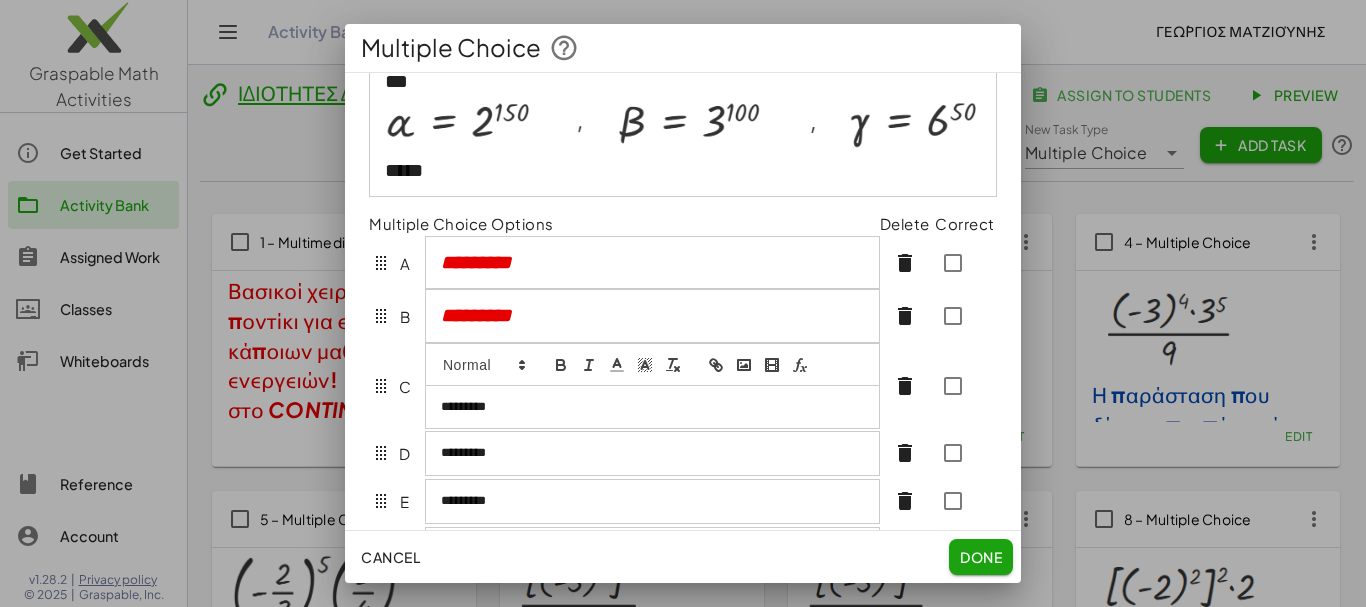 click 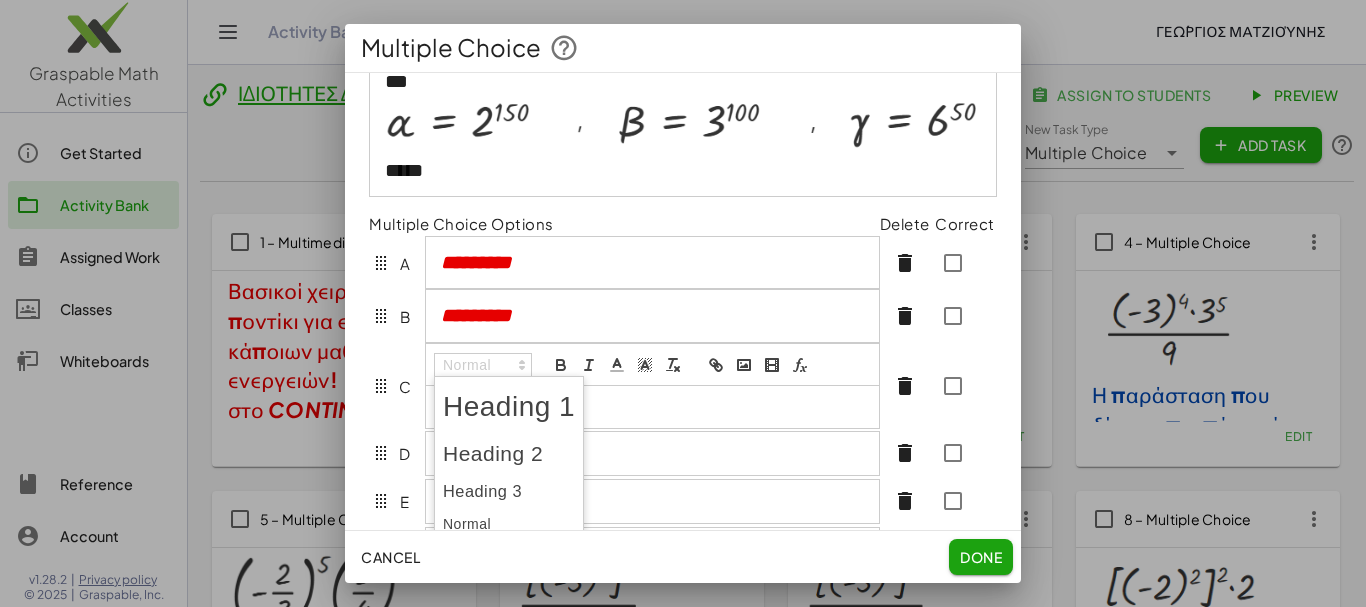 click at bounding box center (509, 454) 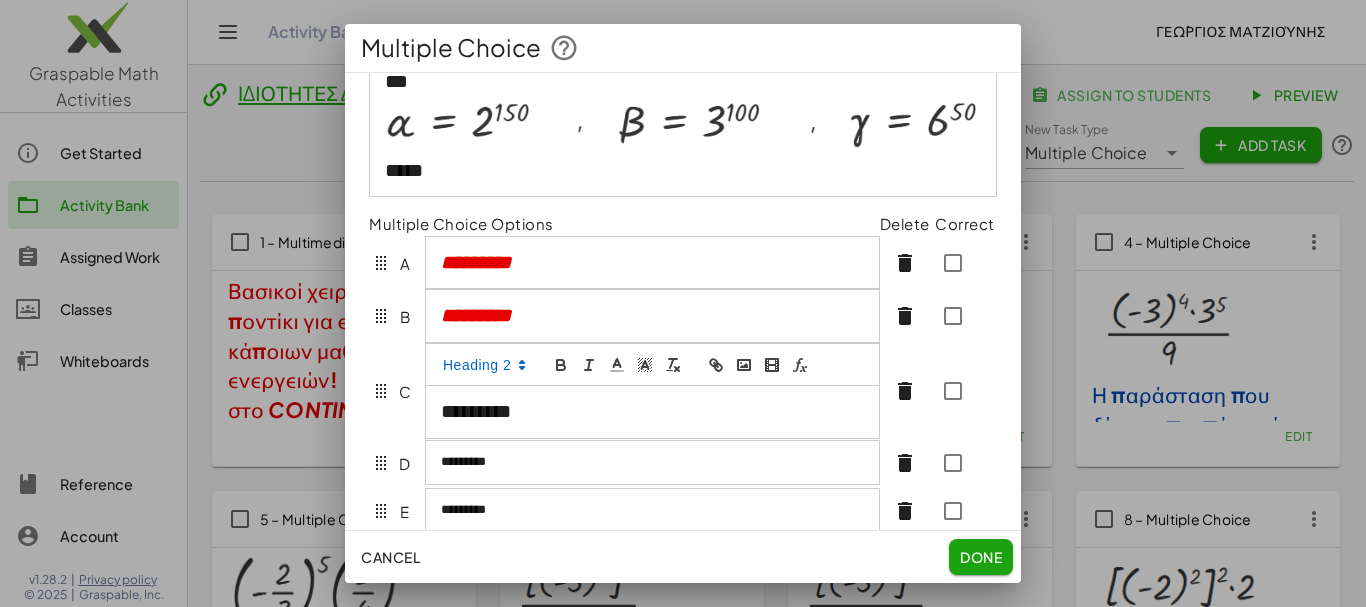 click 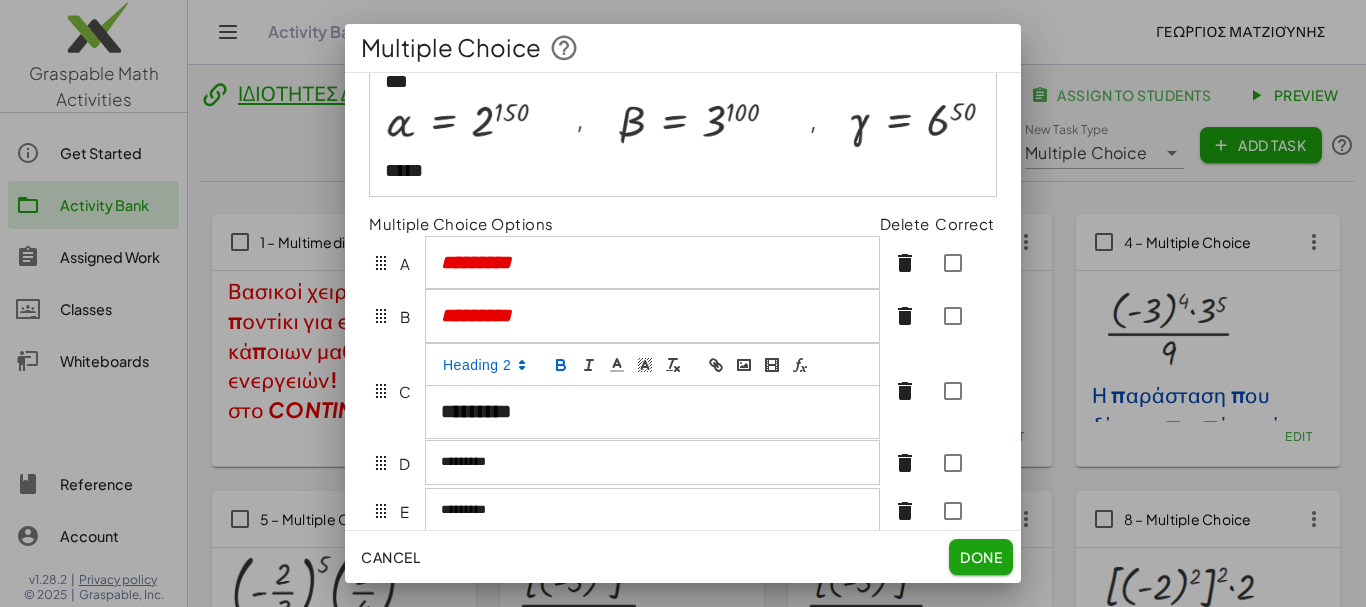 click 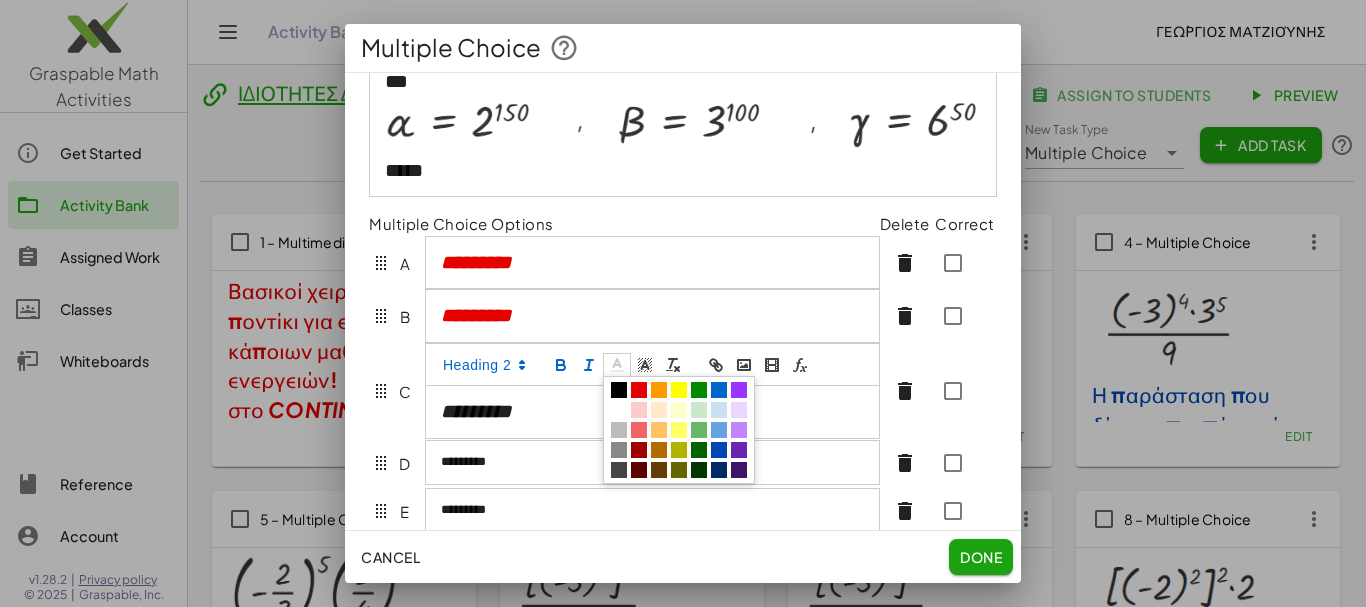 click 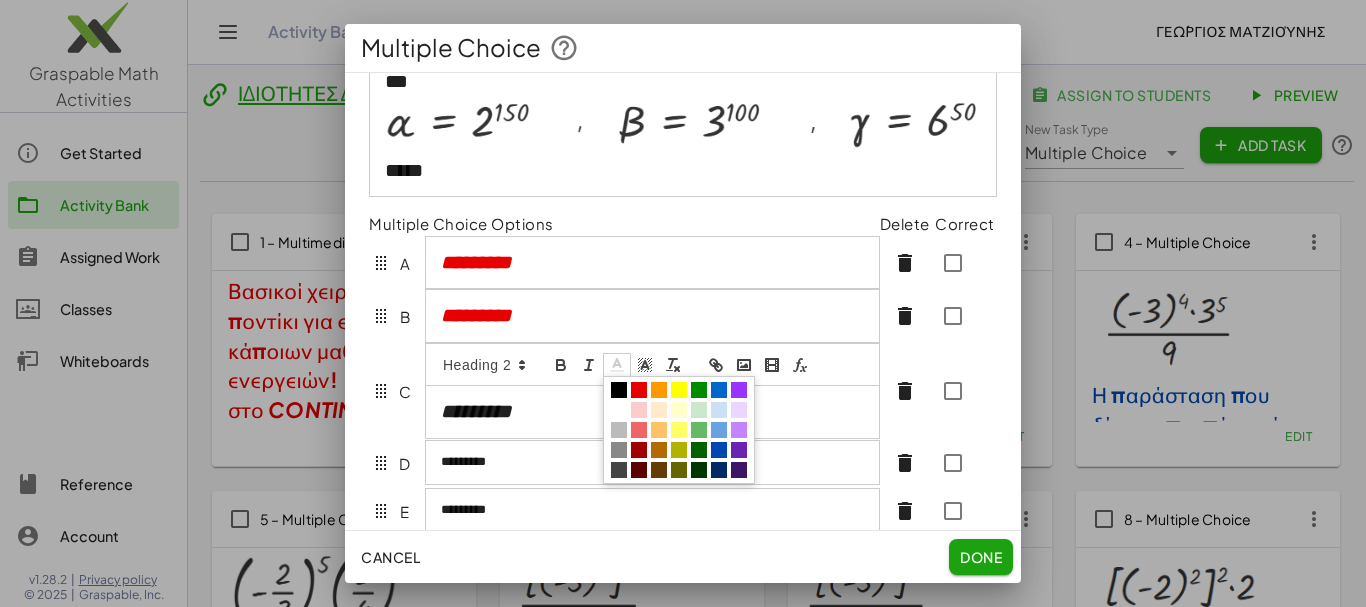 click at bounding box center (639, 390) 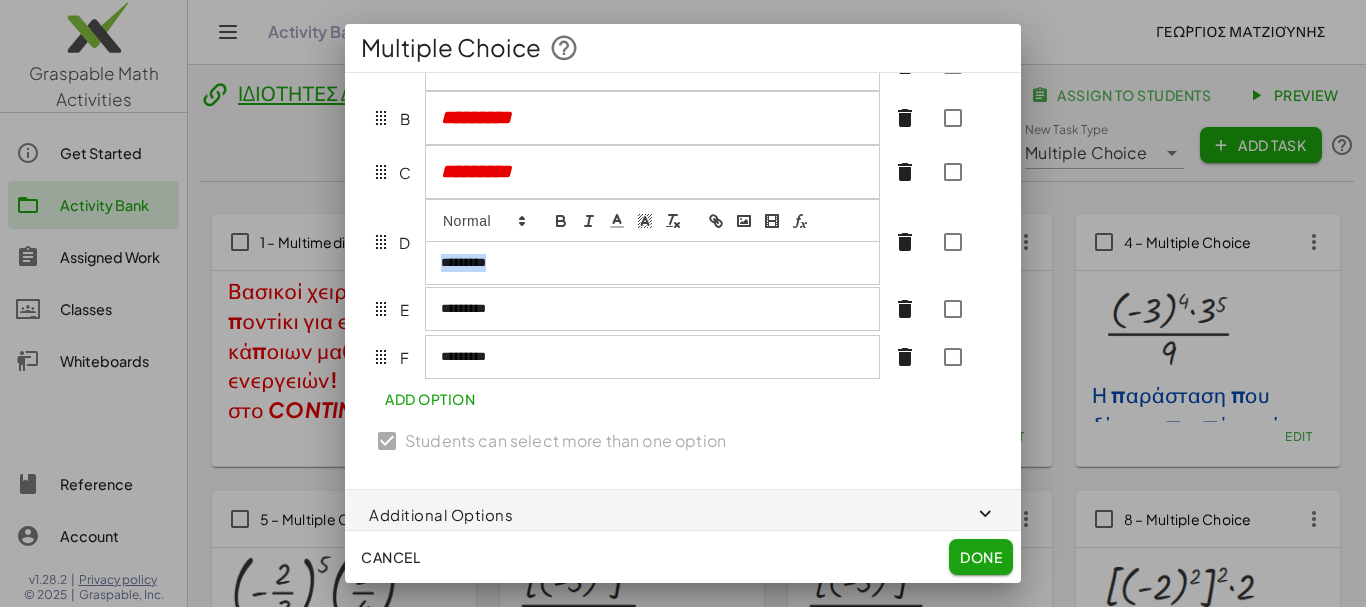 scroll, scrollTop: 306, scrollLeft: 0, axis: vertical 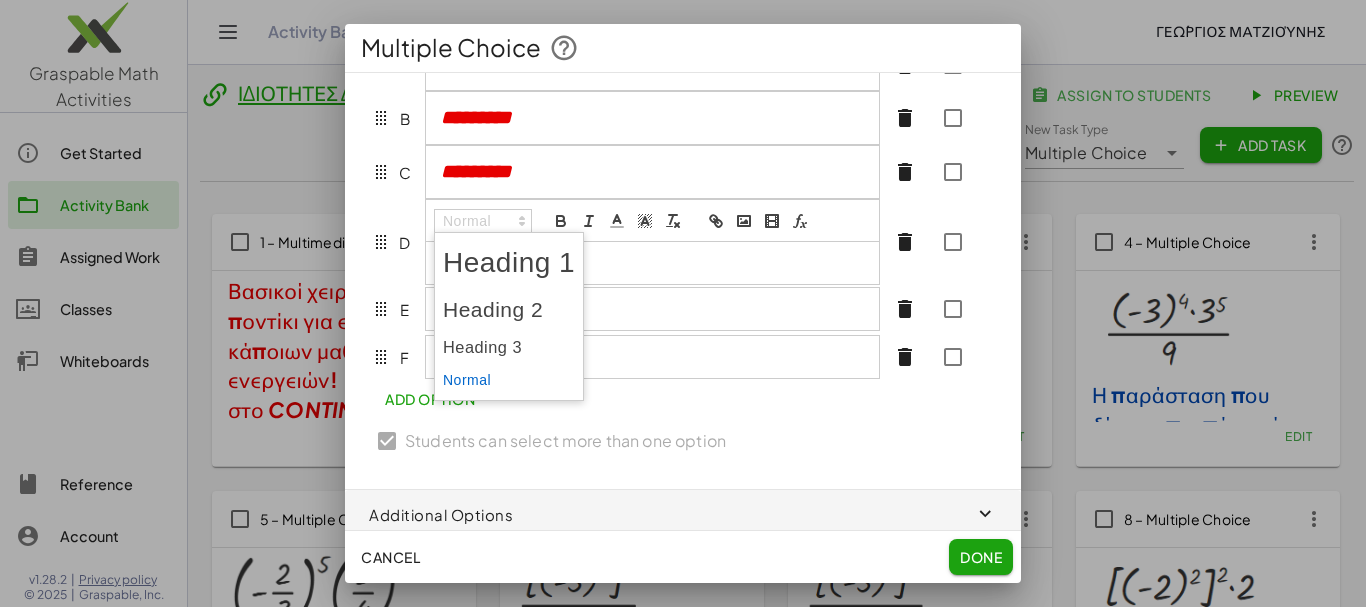 click 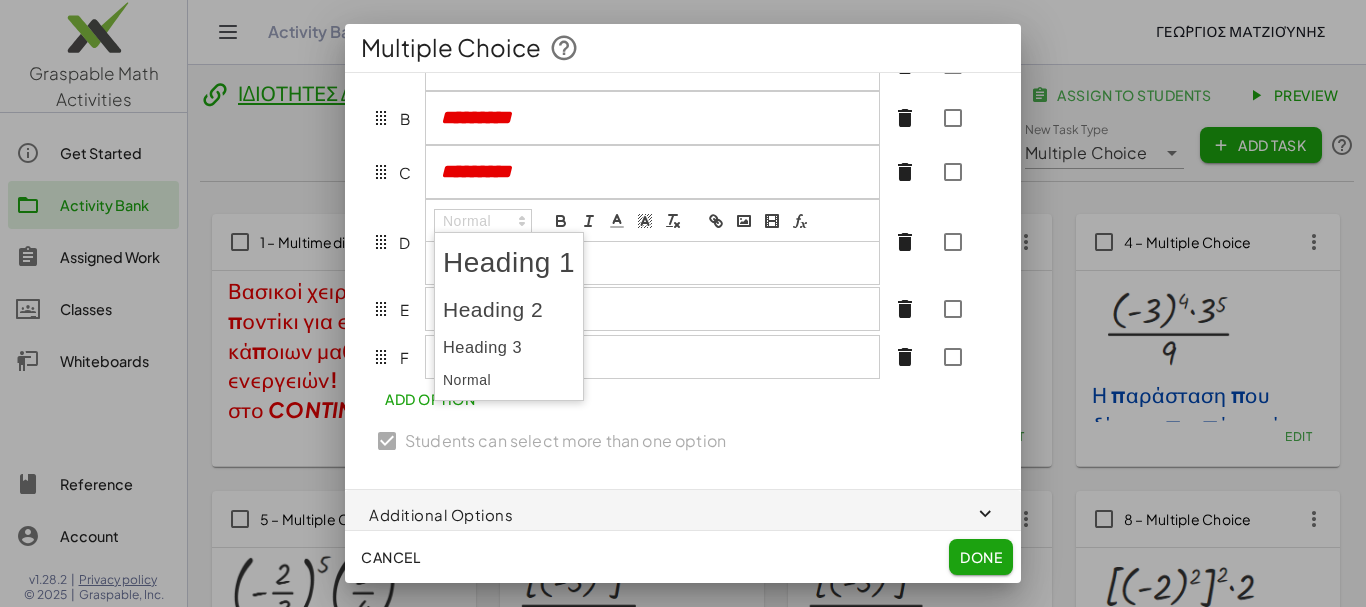 click at bounding box center [509, 310] 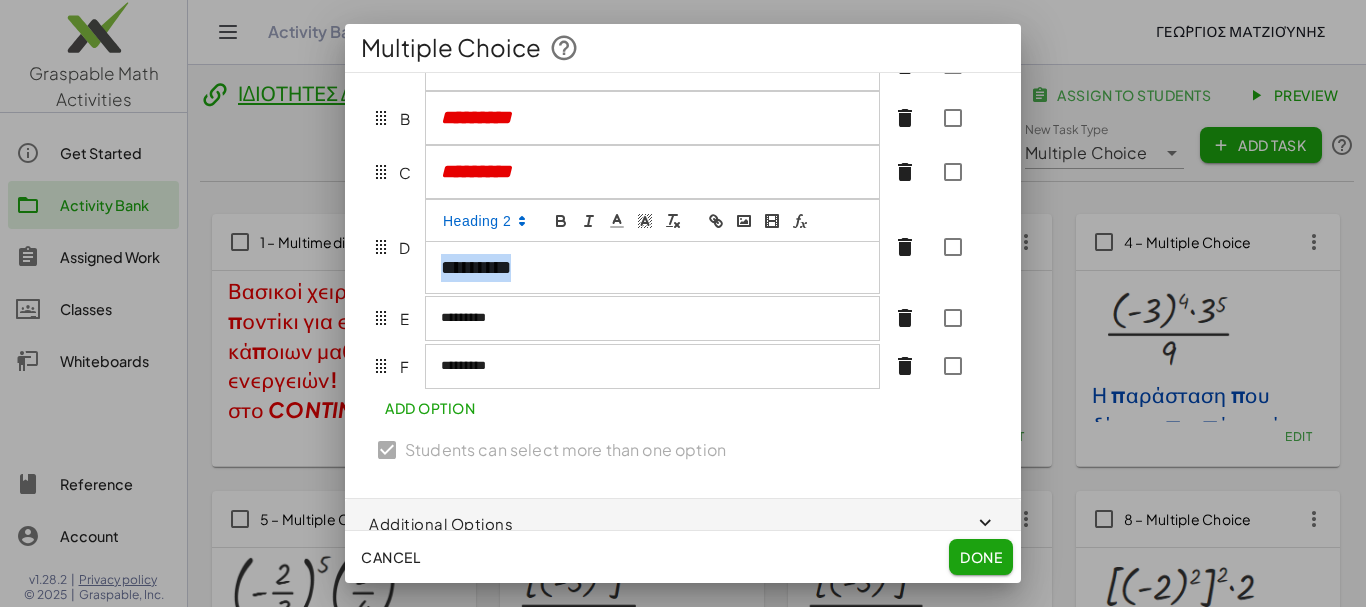 click 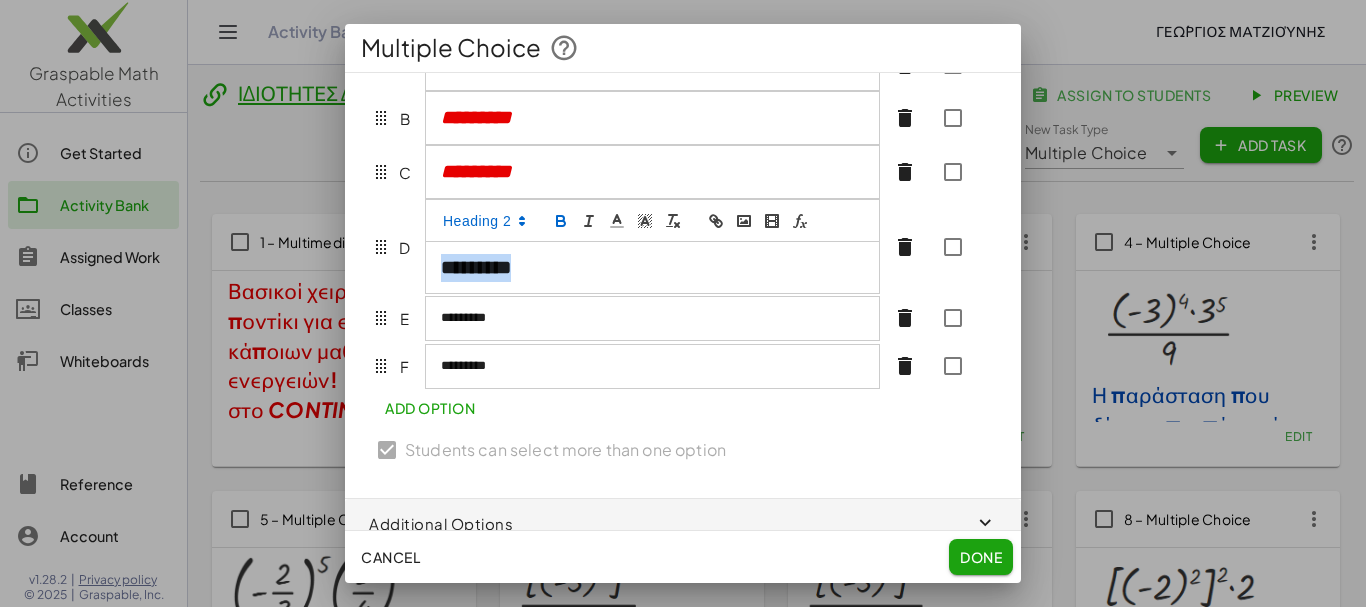 click 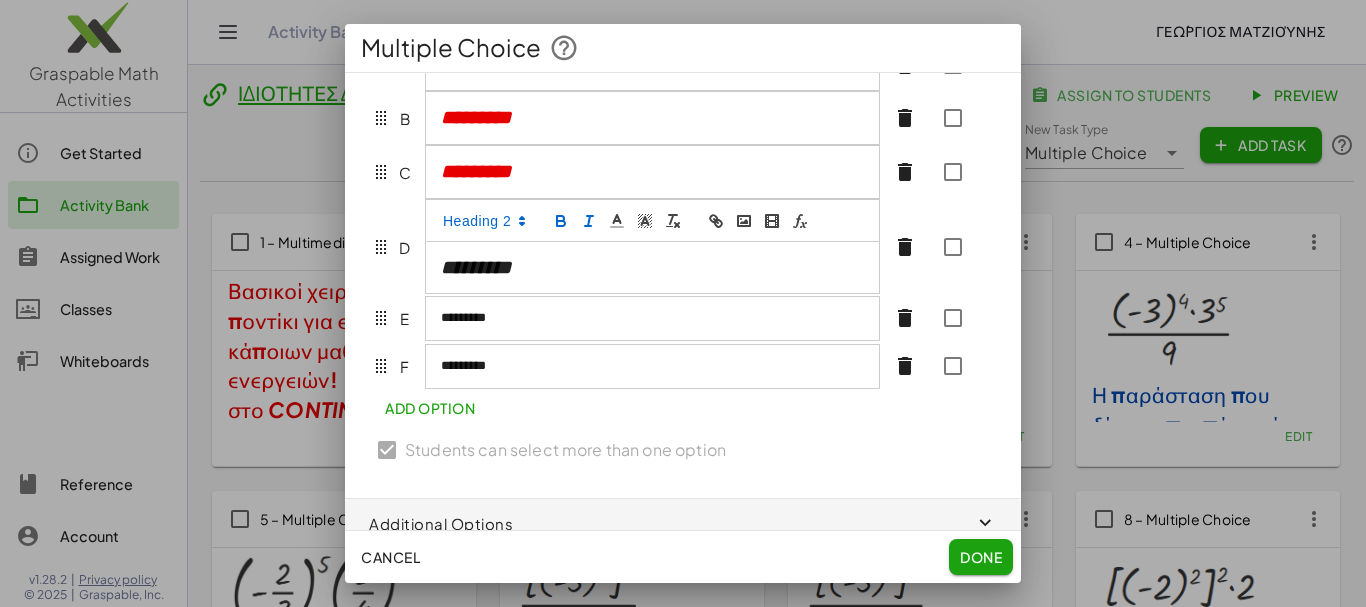 click 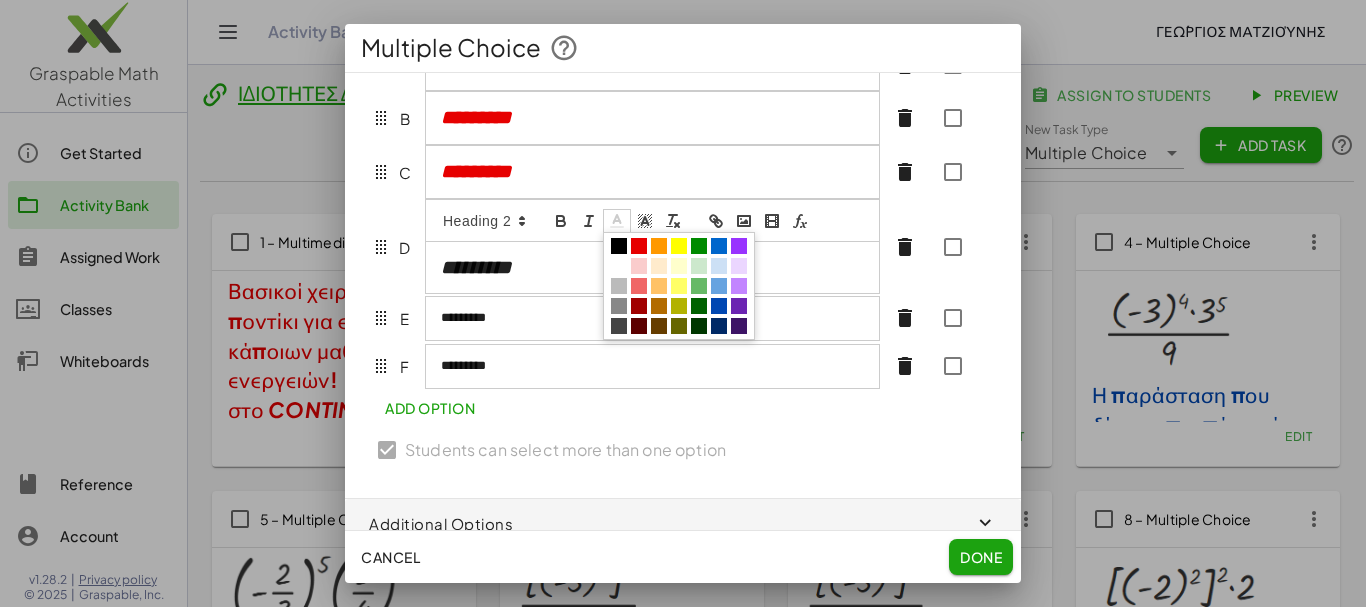 click at bounding box center [639, 246] 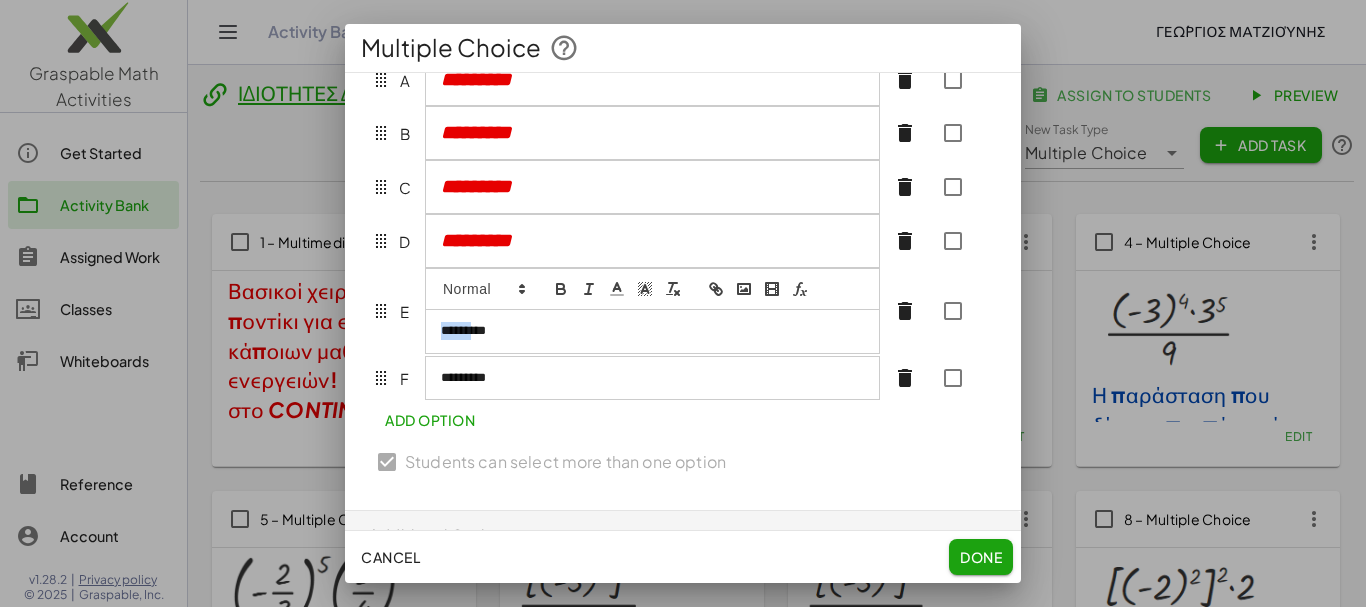 scroll, scrollTop: 289, scrollLeft: 0, axis: vertical 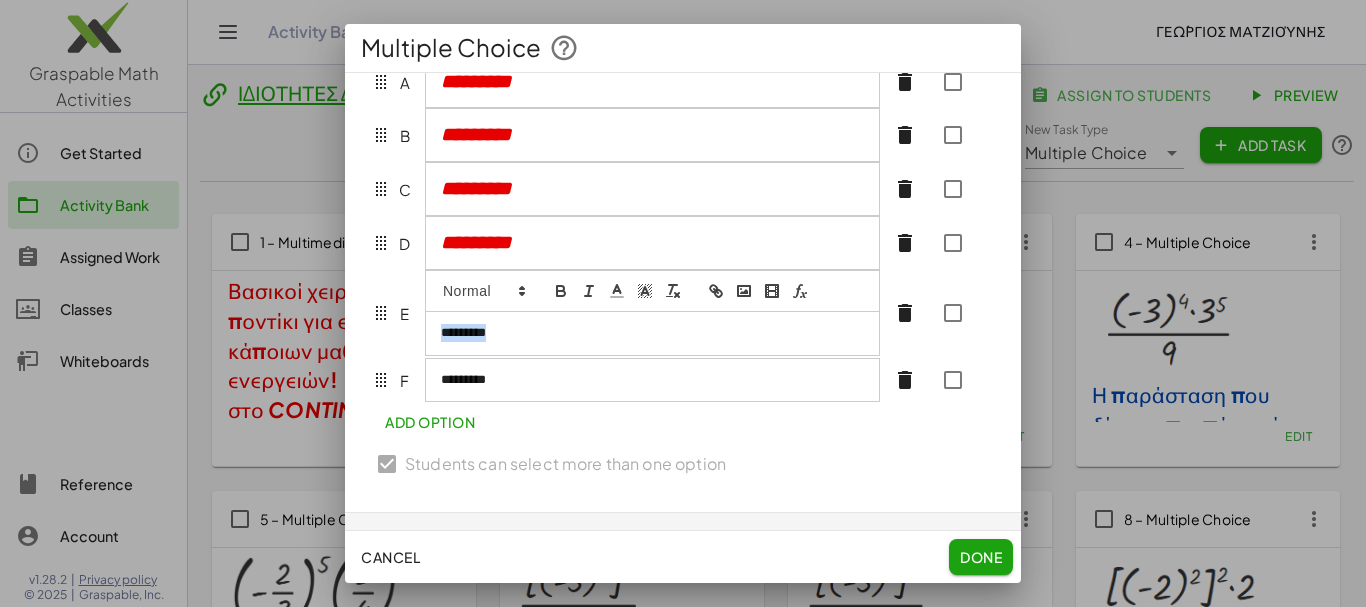 drag, startPoint x: 440, startPoint y: 344, endPoint x: 514, endPoint y: 352, distance: 74.431175 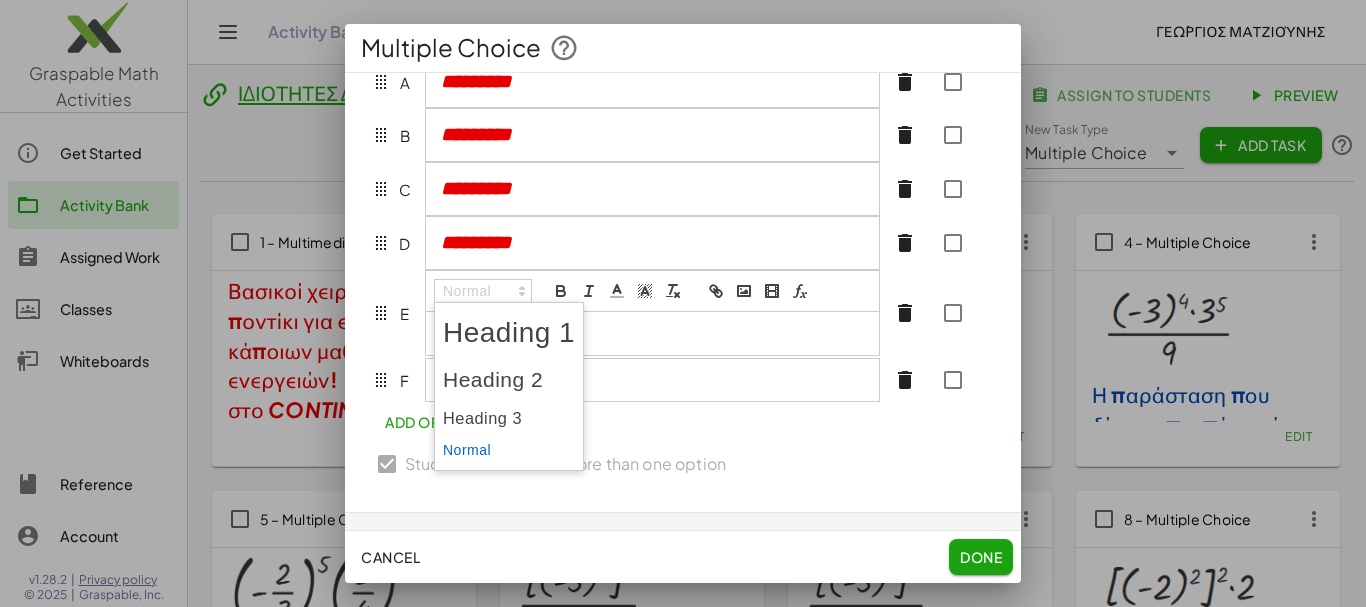 click 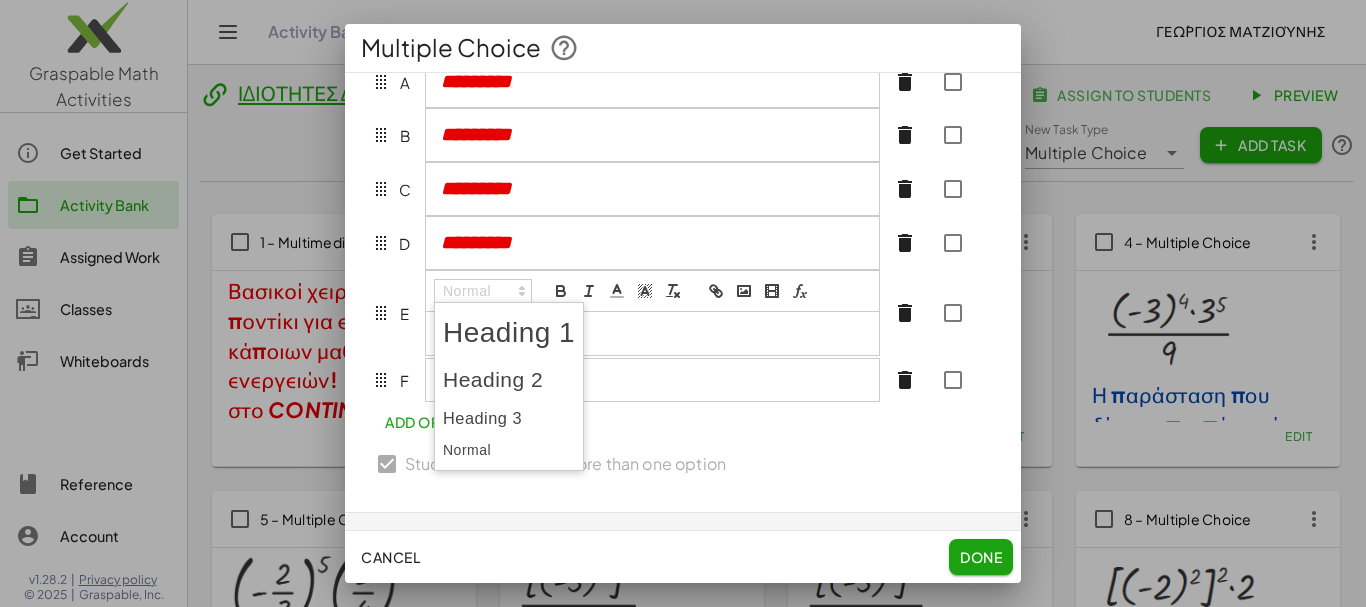 click at bounding box center (509, 380) 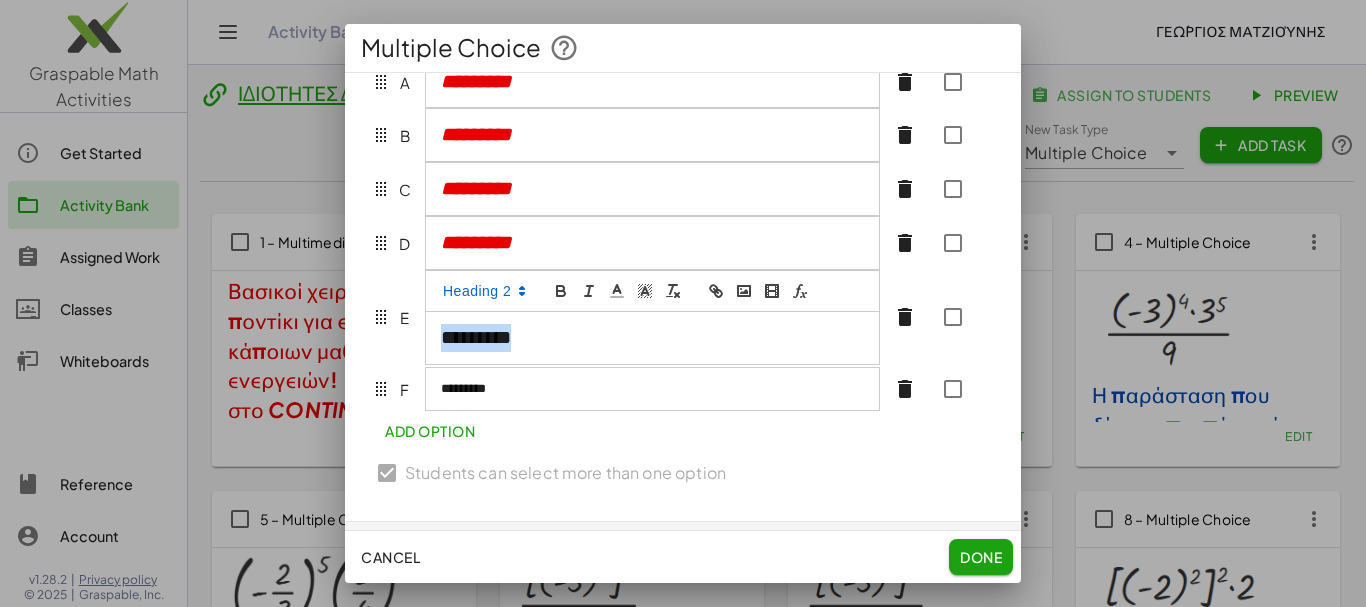 click 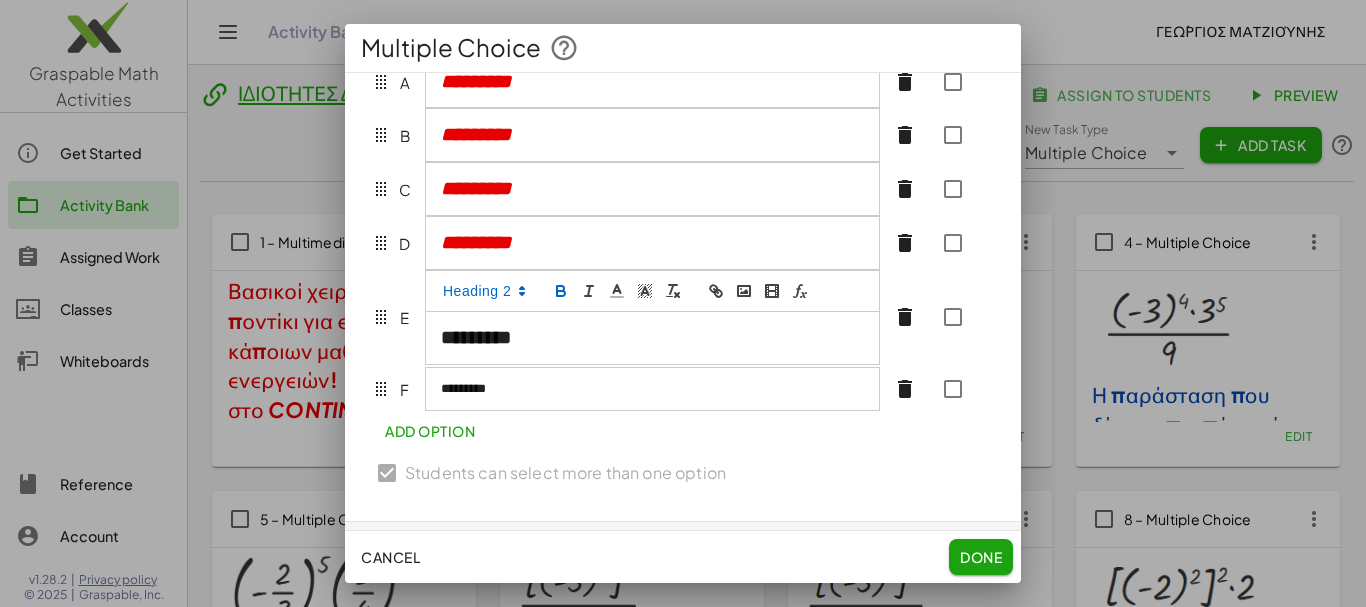 click 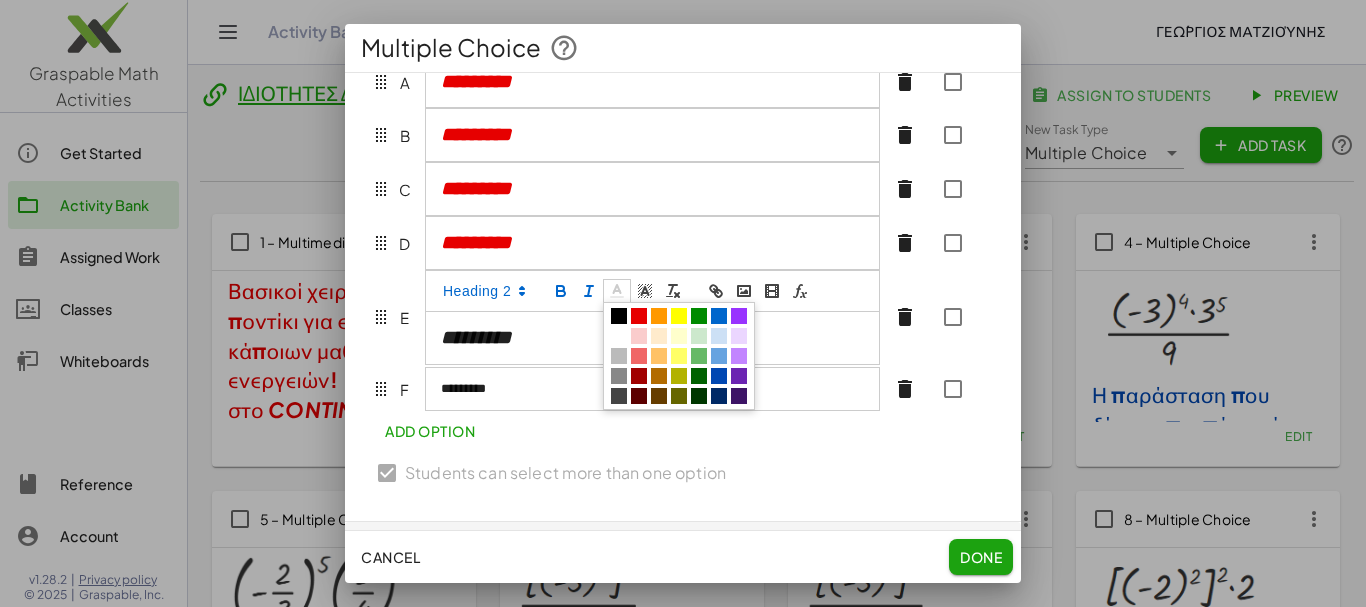 click 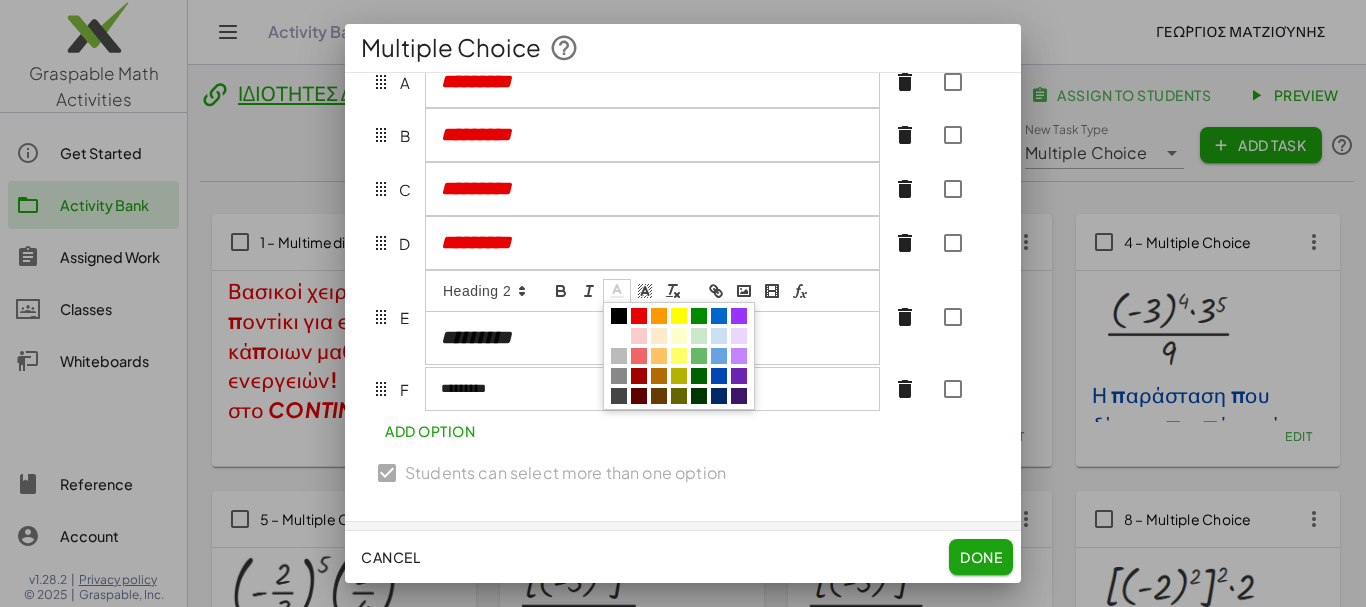click at bounding box center [639, 316] 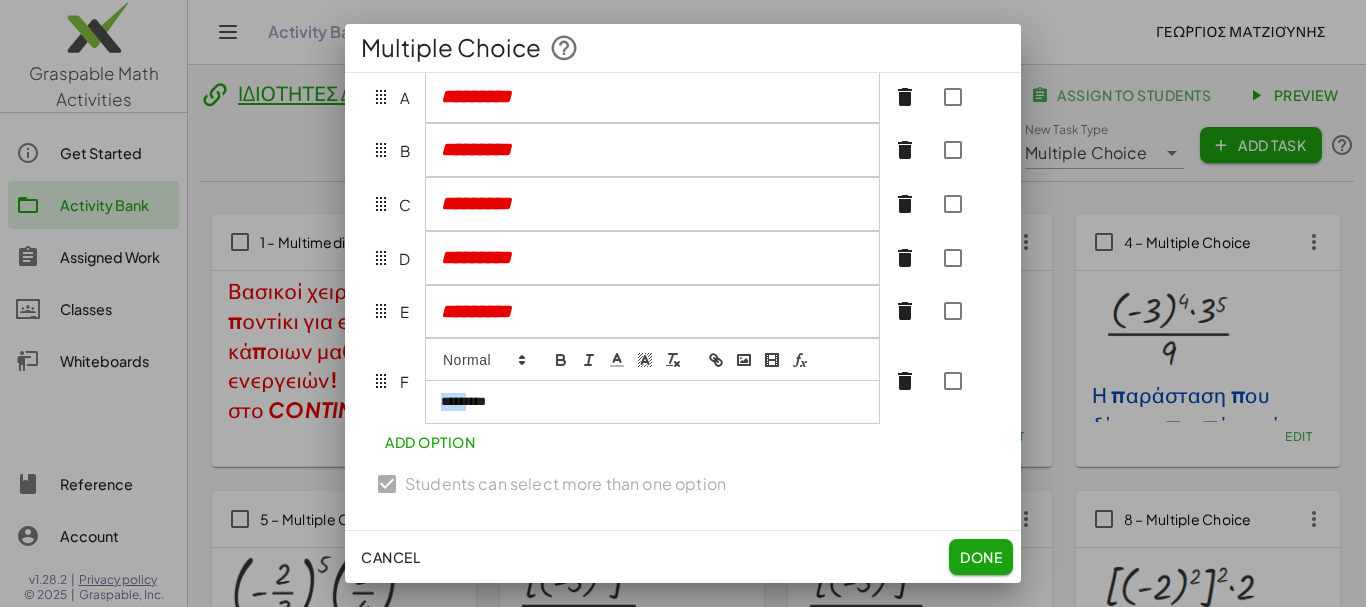 scroll, scrollTop: 272, scrollLeft: 0, axis: vertical 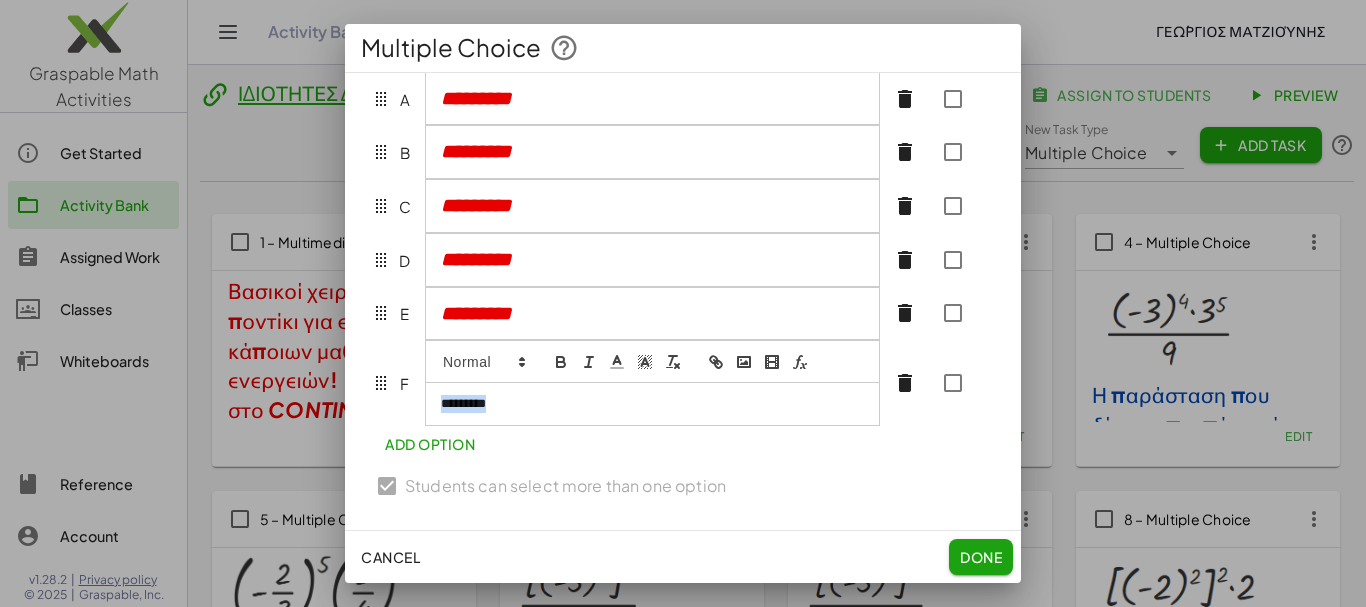 drag, startPoint x: 439, startPoint y: 413, endPoint x: 507, endPoint y: 421, distance: 68.46897 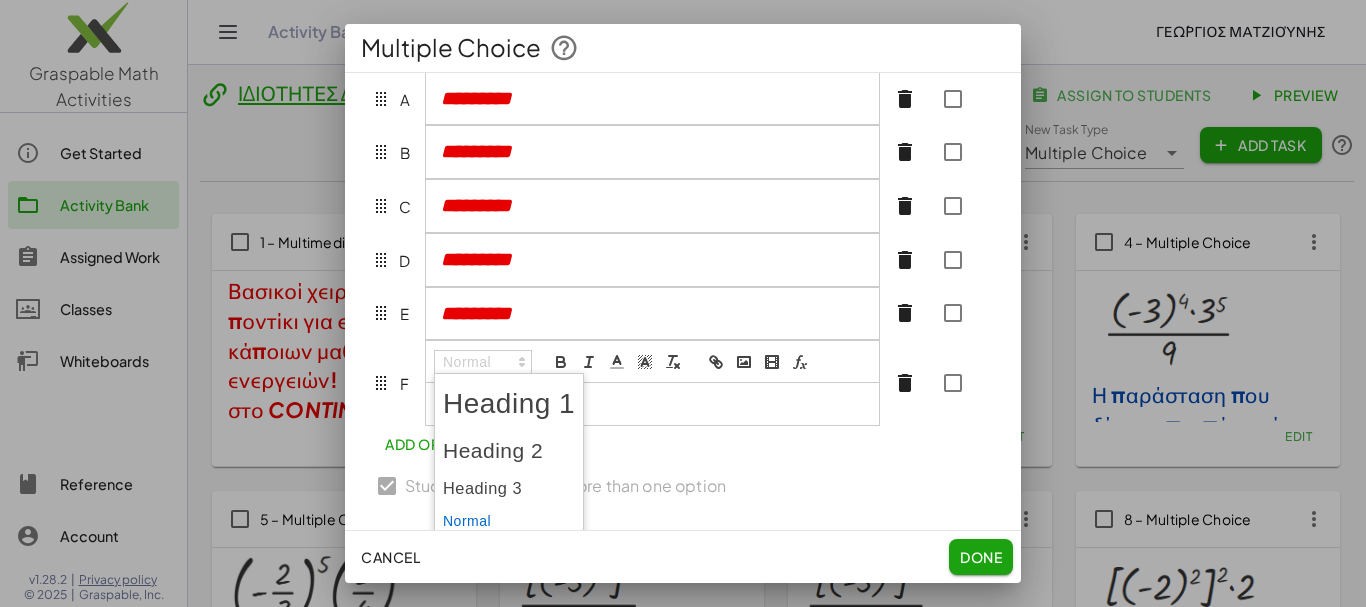click 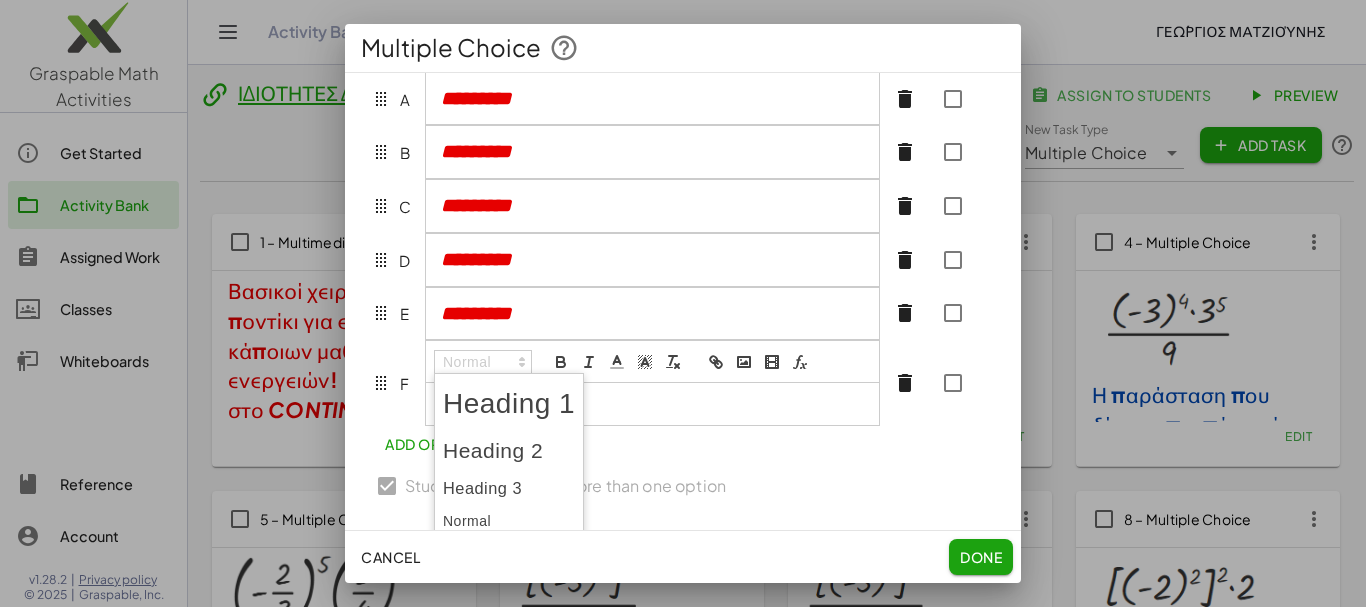 click at bounding box center [509, 451] 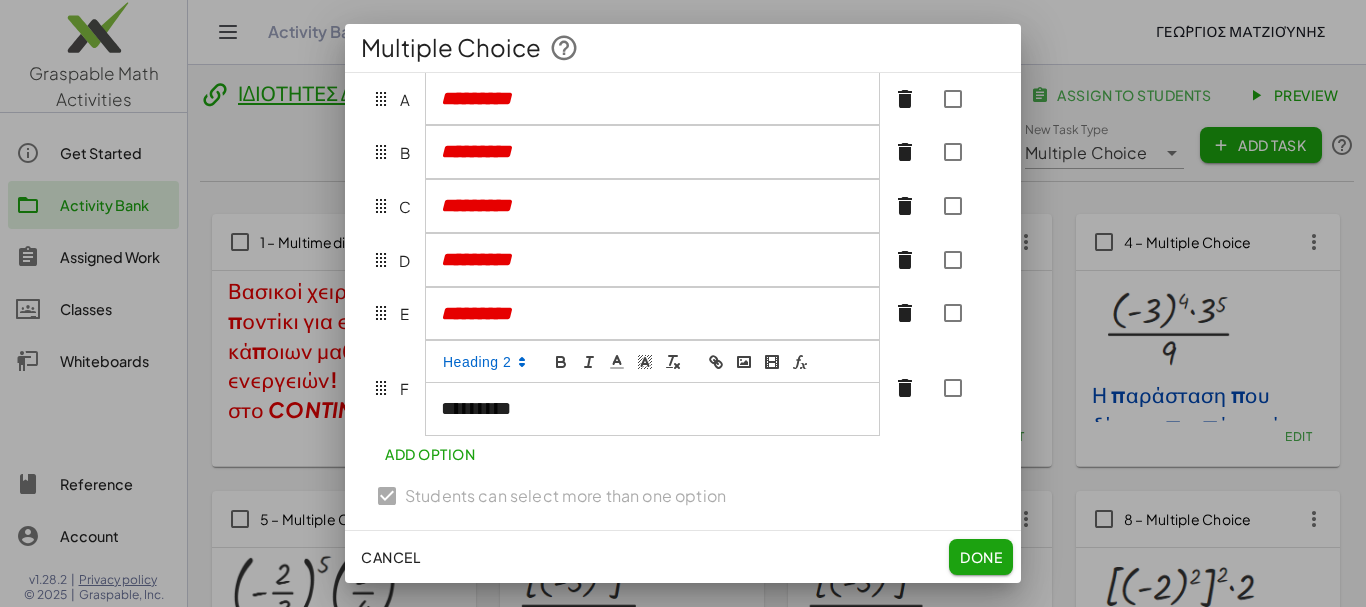 click 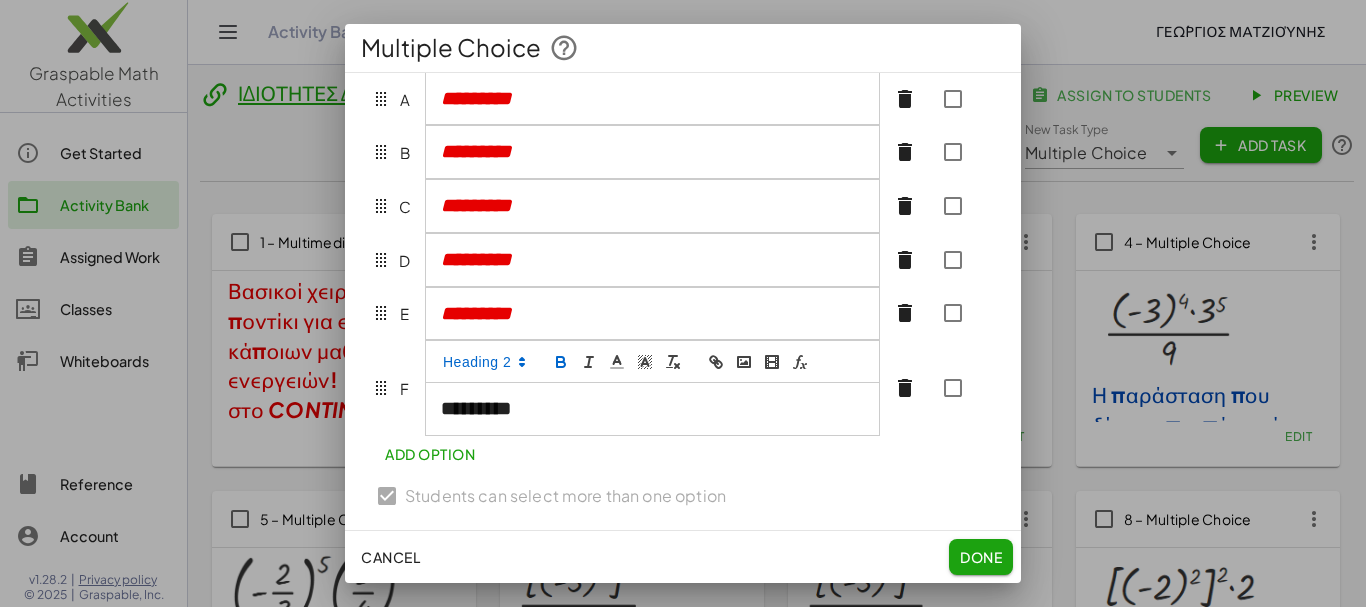 click 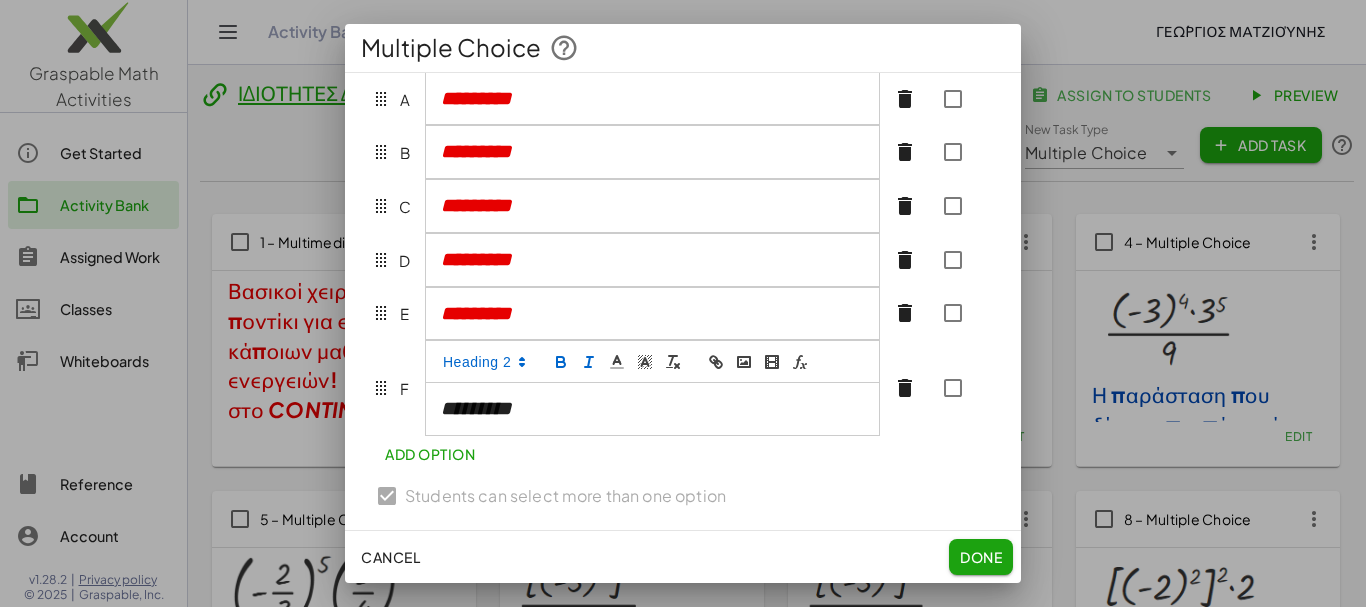 click 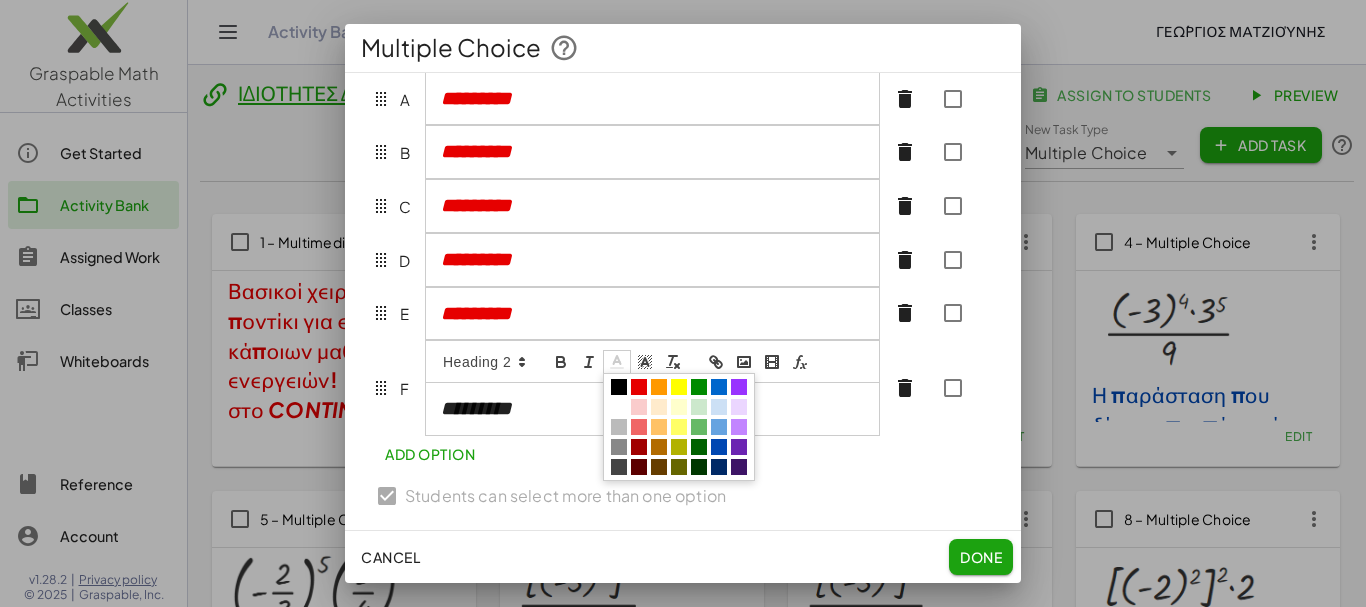 click at bounding box center [639, 387] 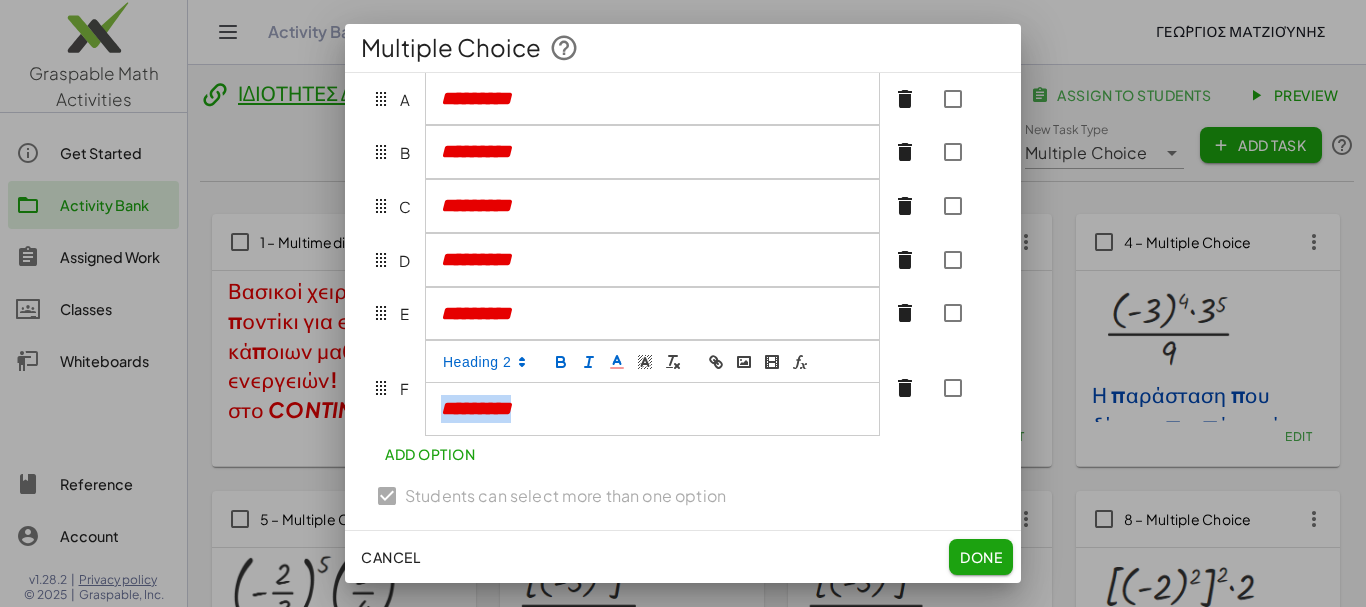 click on "*********" at bounding box center (643, 409) 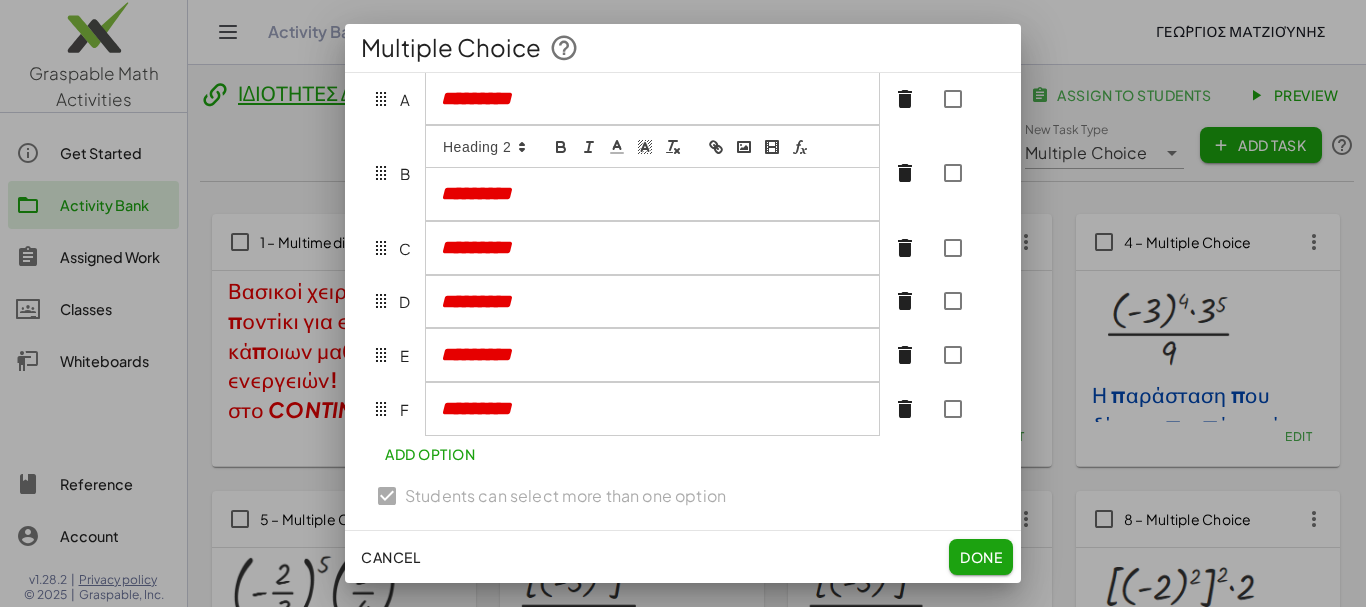 scroll, scrollTop: 297, scrollLeft: 0, axis: vertical 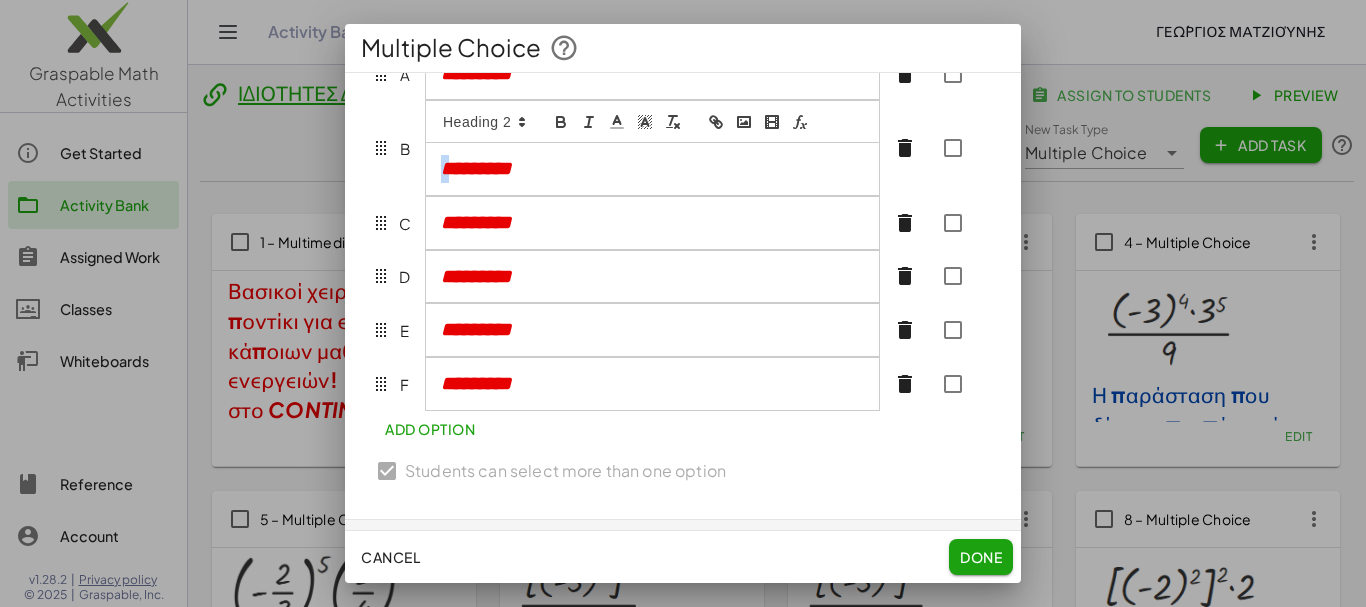 drag, startPoint x: 444, startPoint y: 177, endPoint x: 454, endPoint y: 182, distance: 11.18034 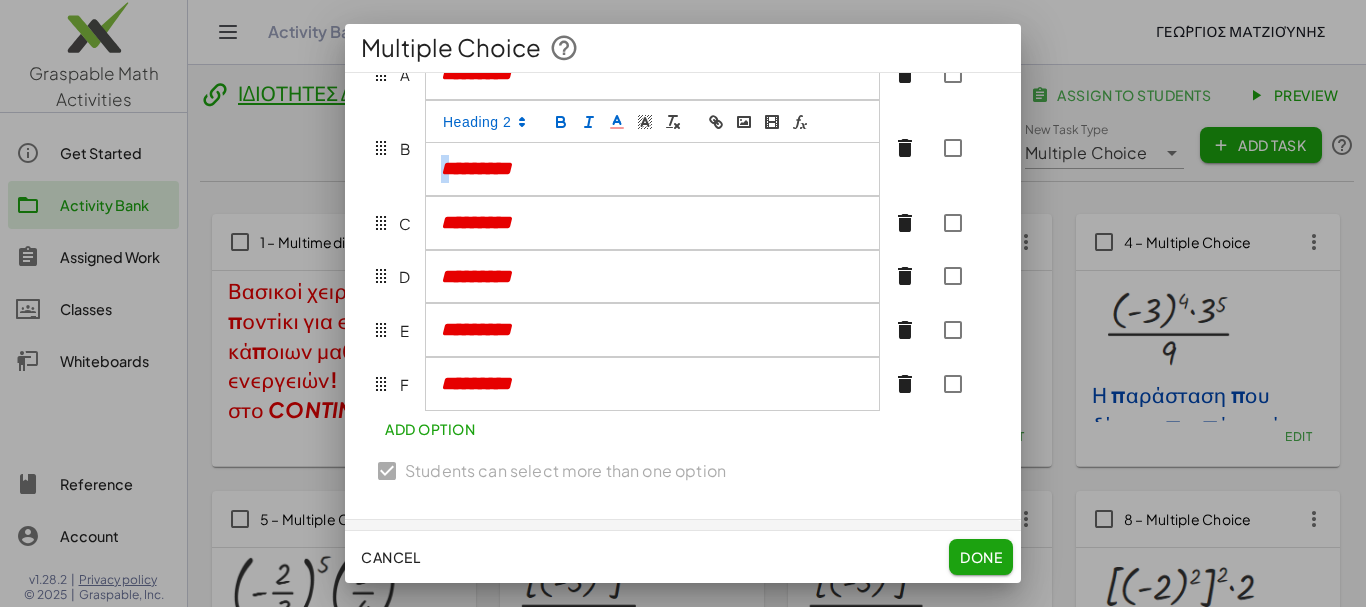 scroll, scrollTop: 197, scrollLeft: 0, axis: vertical 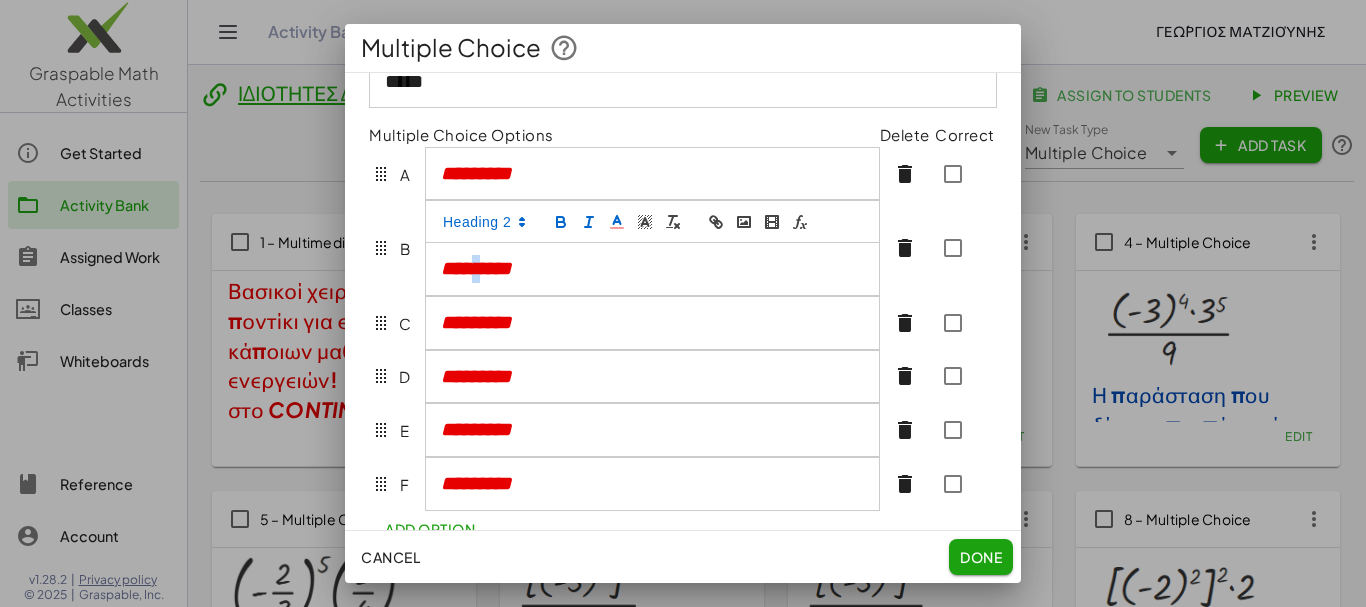 click on "*********" at bounding box center (476, 268) 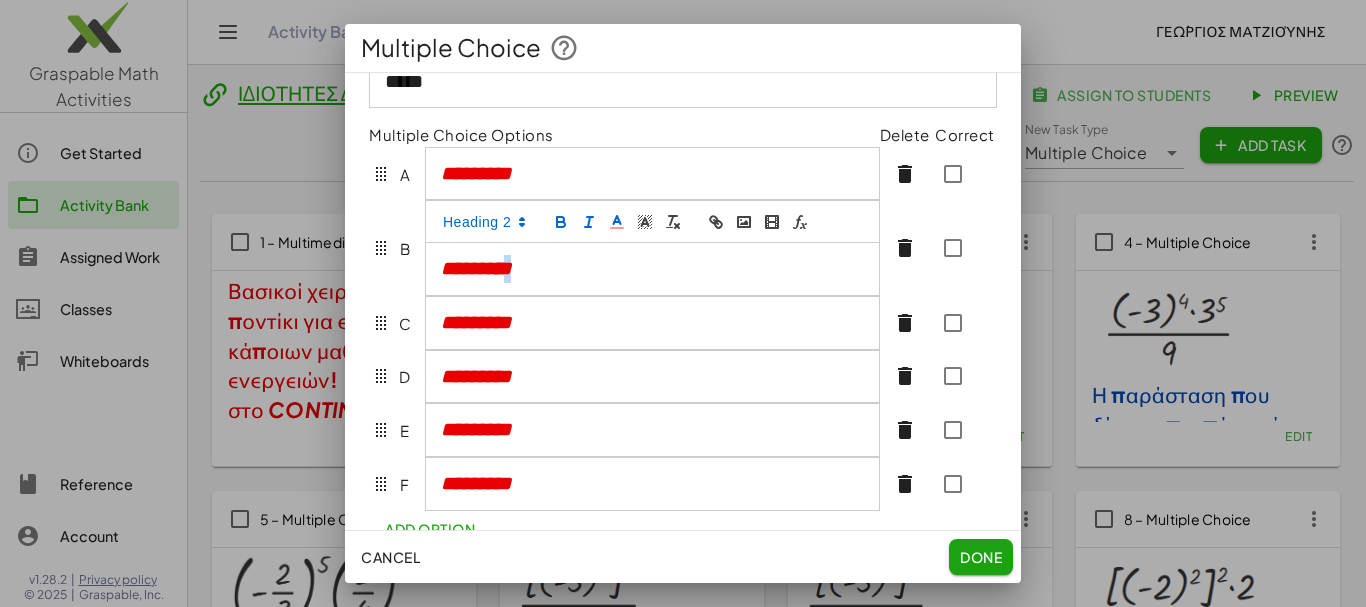 click on "*********" at bounding box center [476, 268] 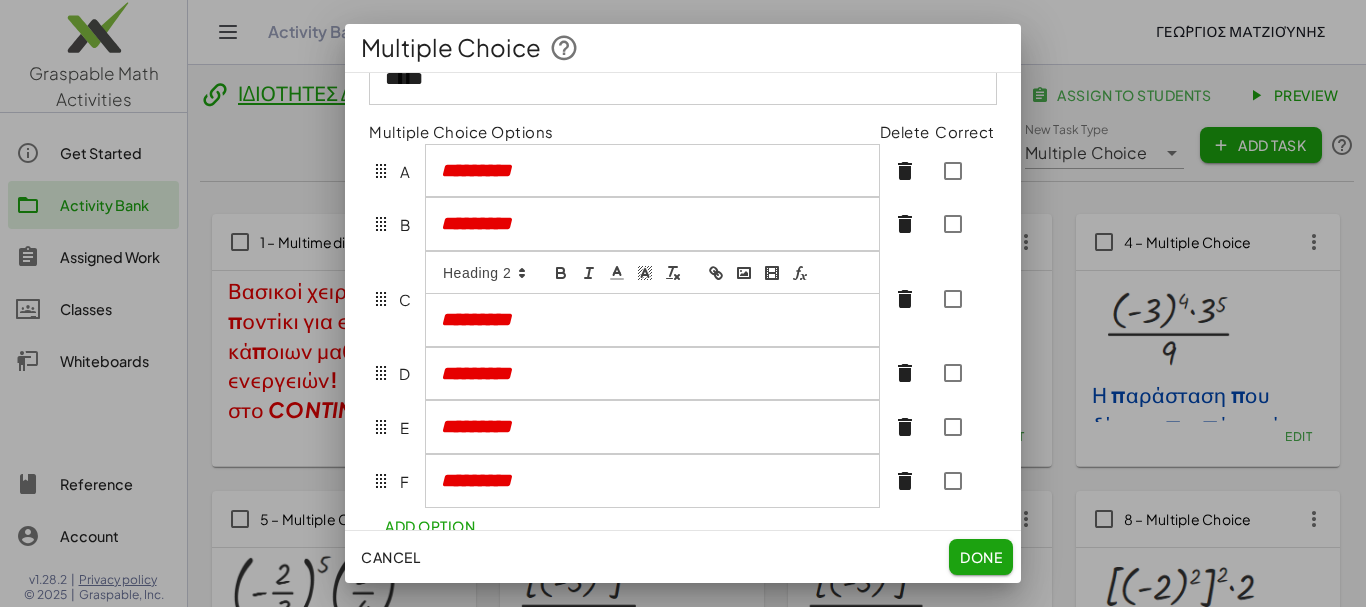 scroll, scrollTop: 180, scrollLeft: 0, axis: vertical 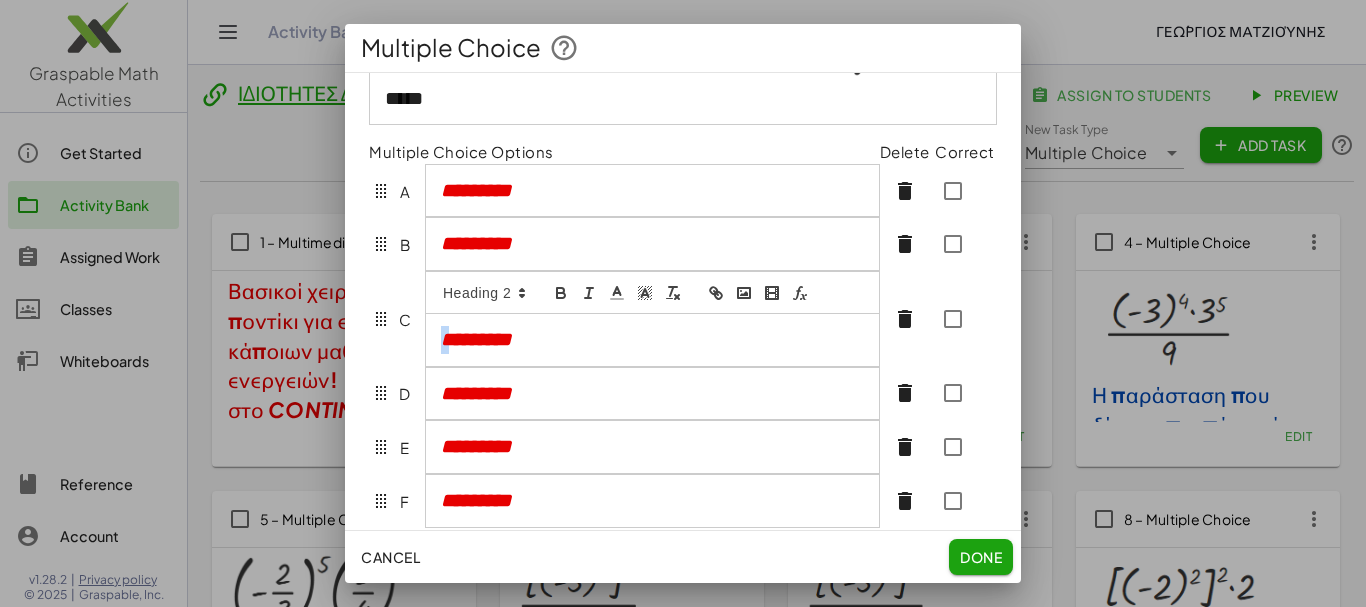 click on "*********" at bounding box center (476, 339) 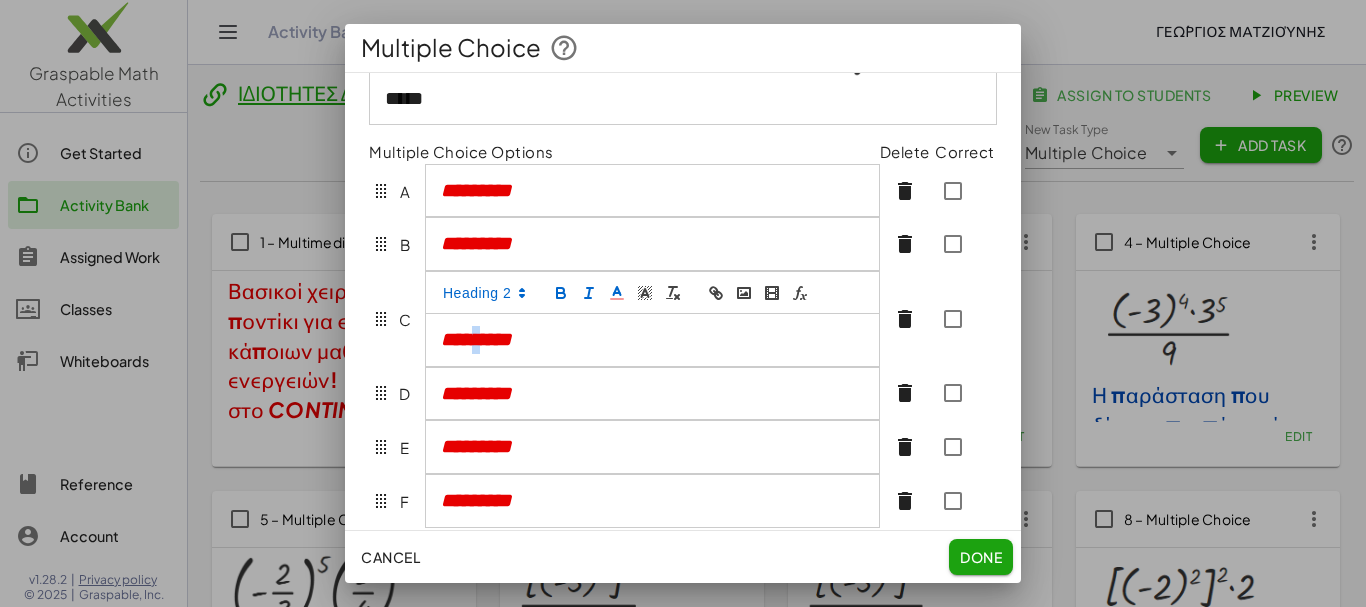 click on "*********" at bounding box center (476, 339) 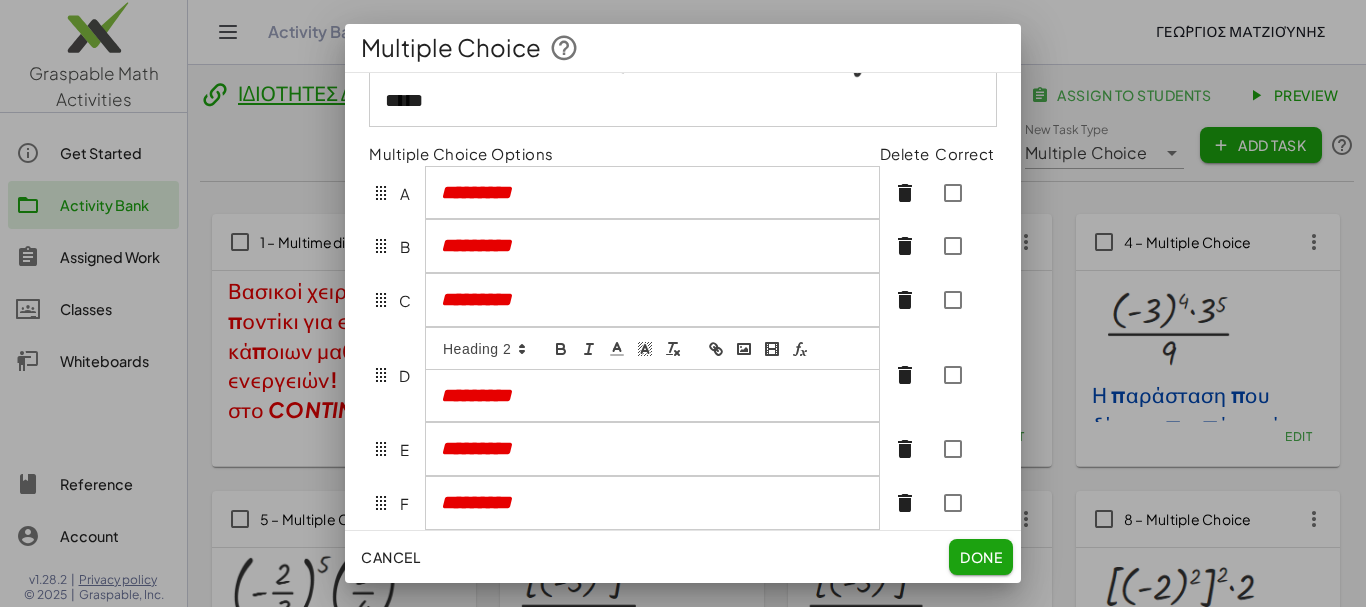 scroll, scrollTop: 163, scrollLeft: 0, axis: vertical 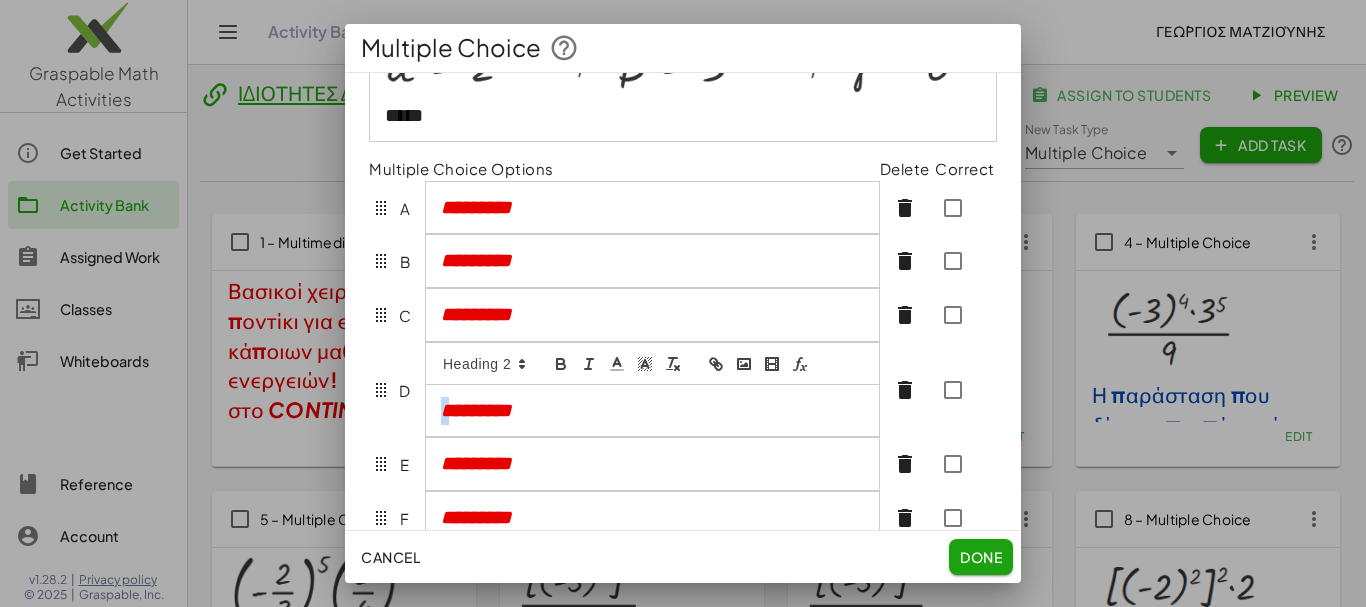 click on "*********" at bounding box center (652, 411) 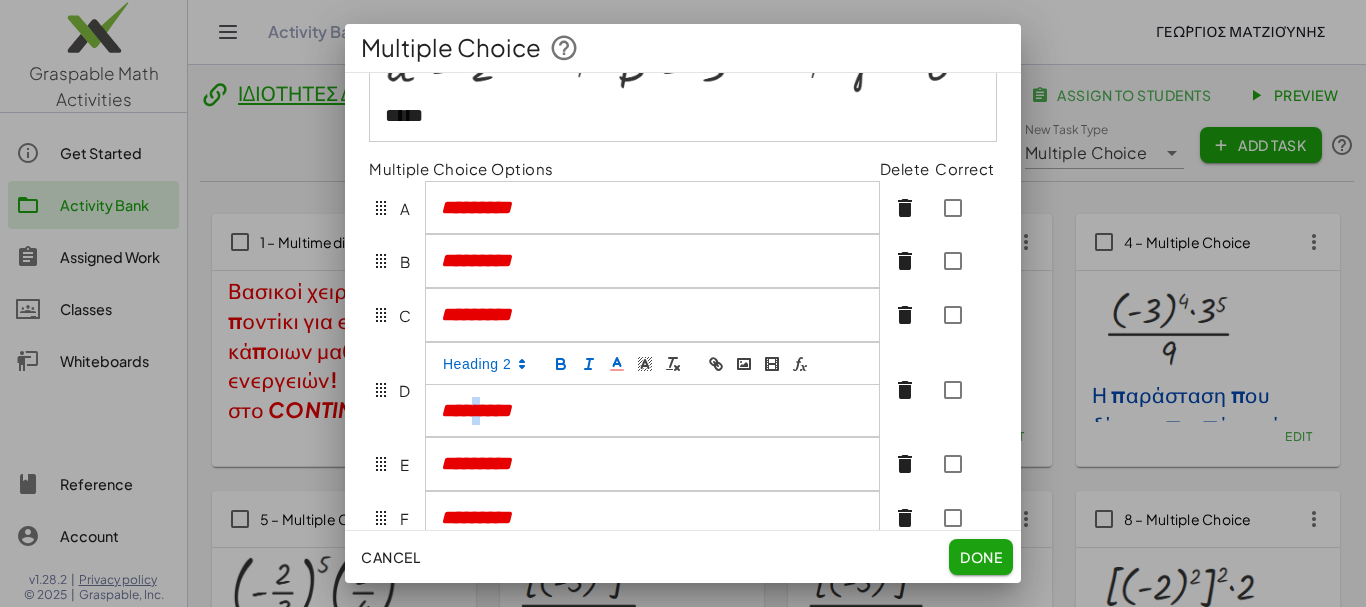 click on "*********" at bounding box center (476, 410) 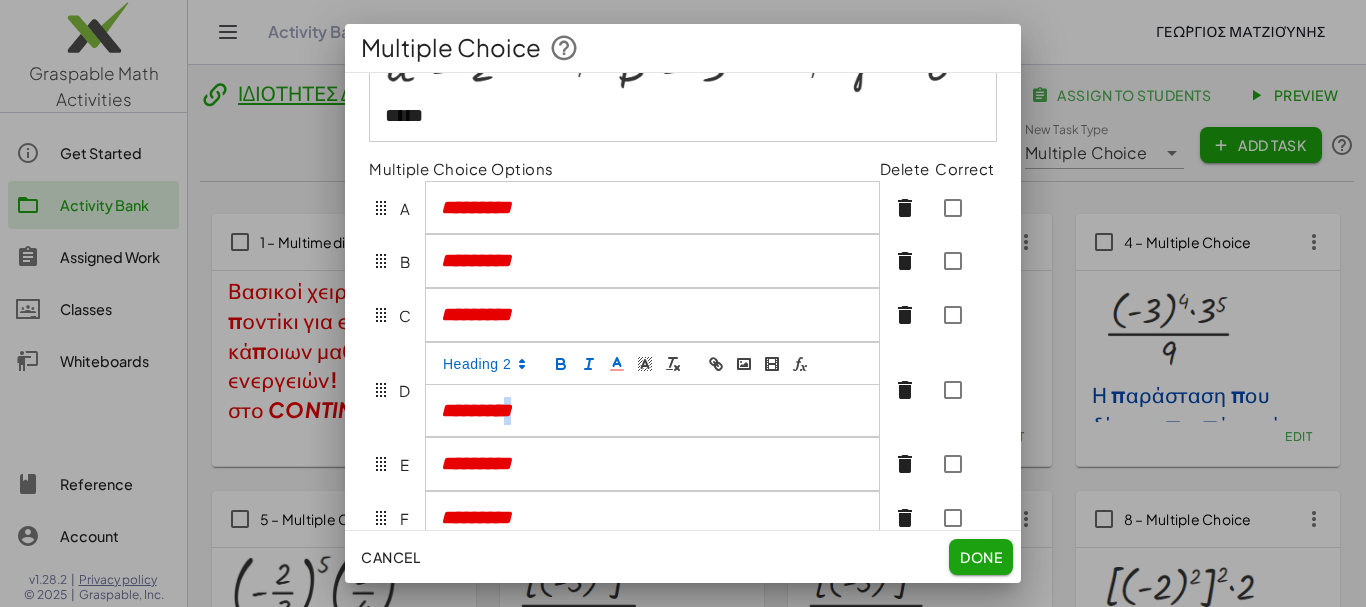 click on "*********" at bounding box center [476, 410] 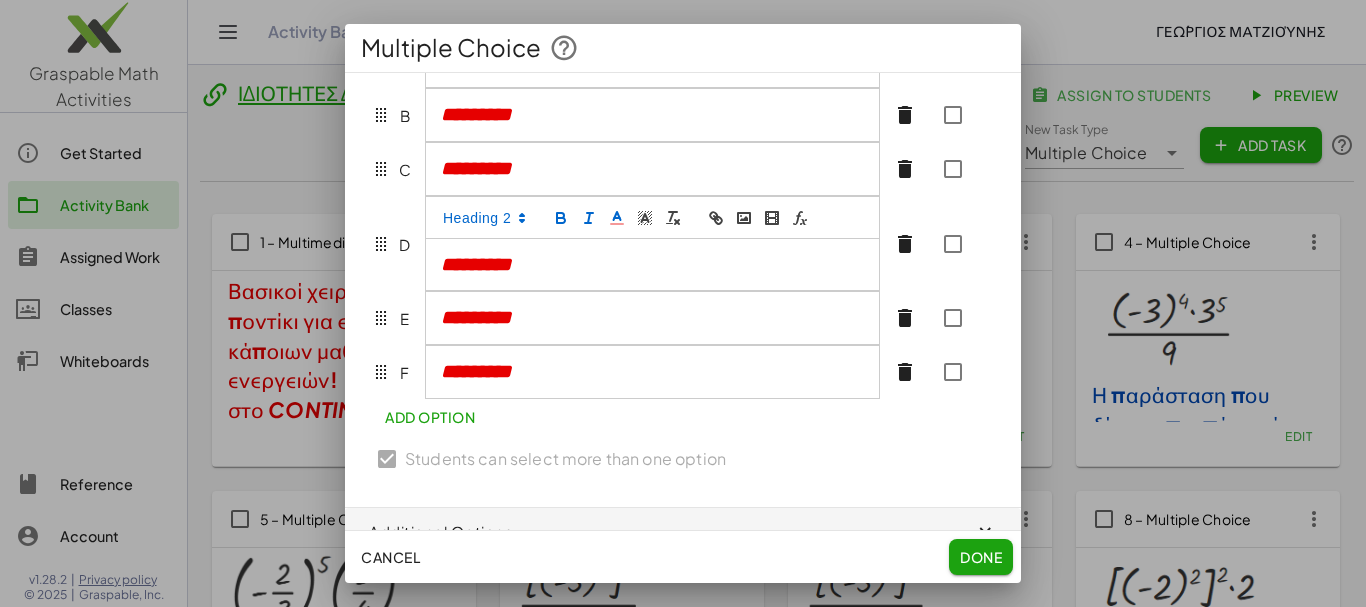 scroll, scrollTop: 357, scrollLeft: 0, axis: vertical 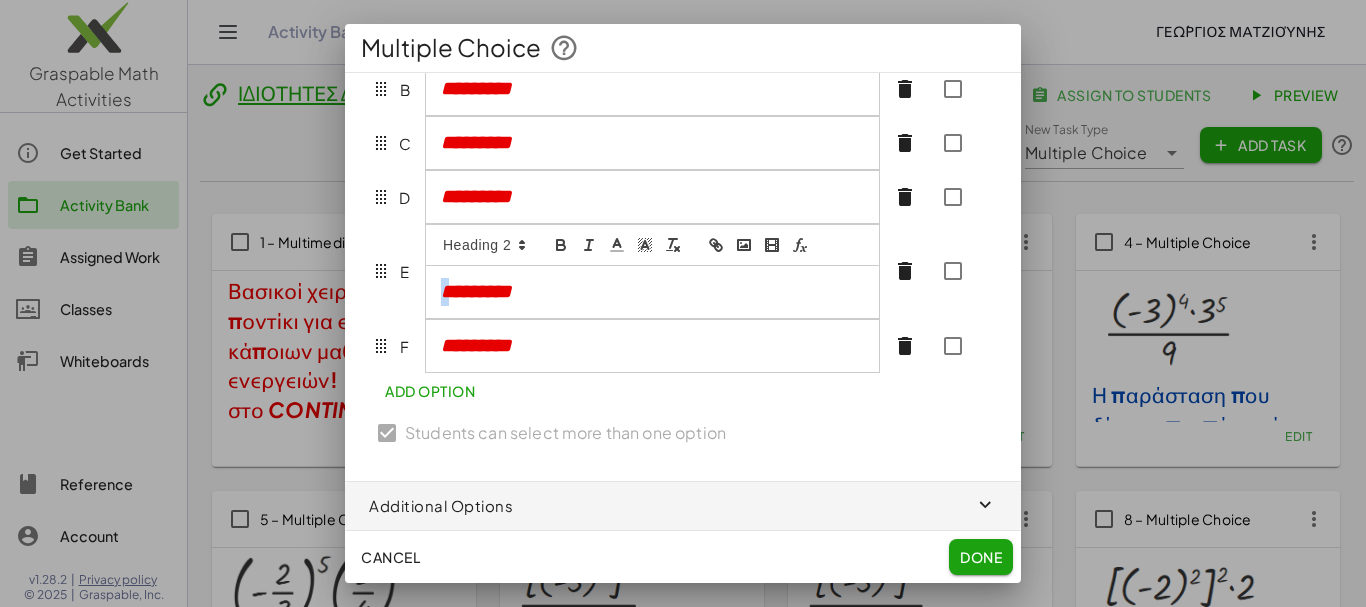 click on "*********" at bounding box center (476, 291) 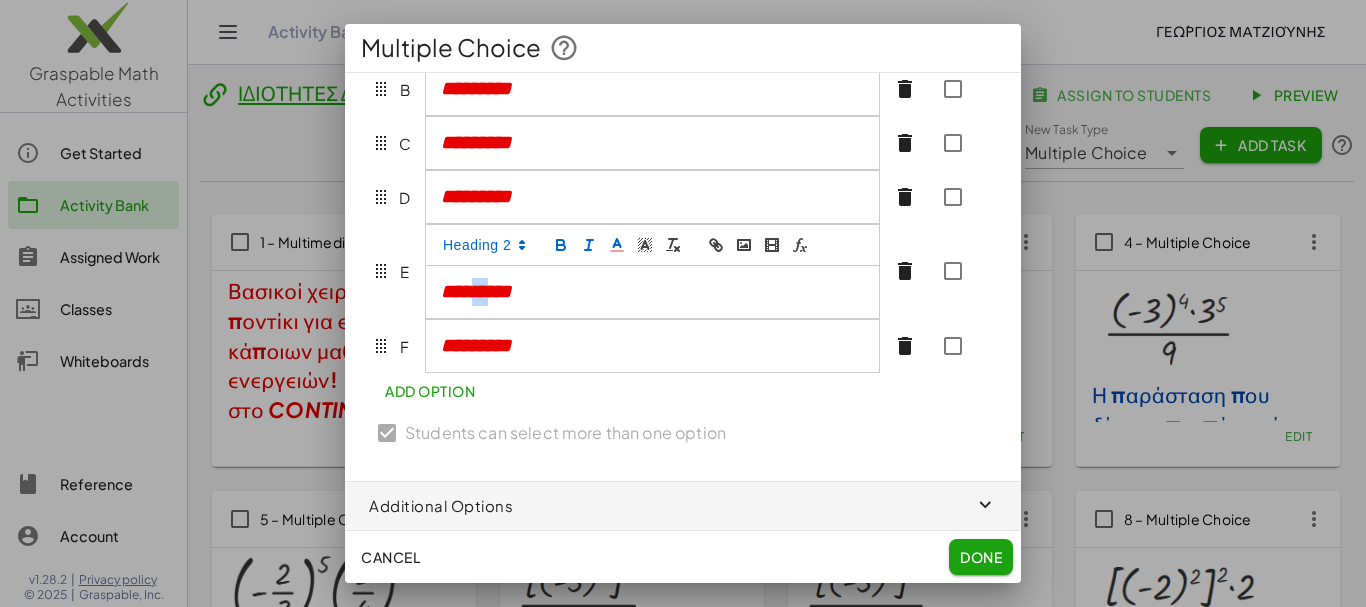 drag, startPoint x: 482, startPoint y: 293, endPoint x: 492, endPoint y: 292, distance: 10.049875 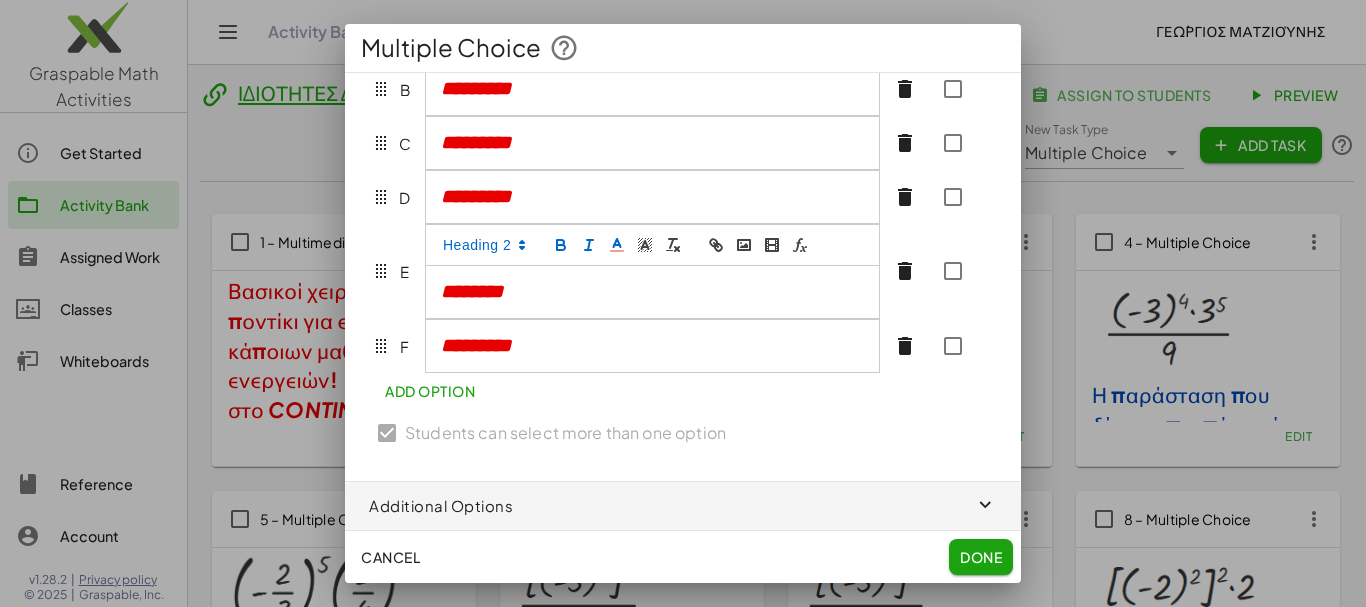 type 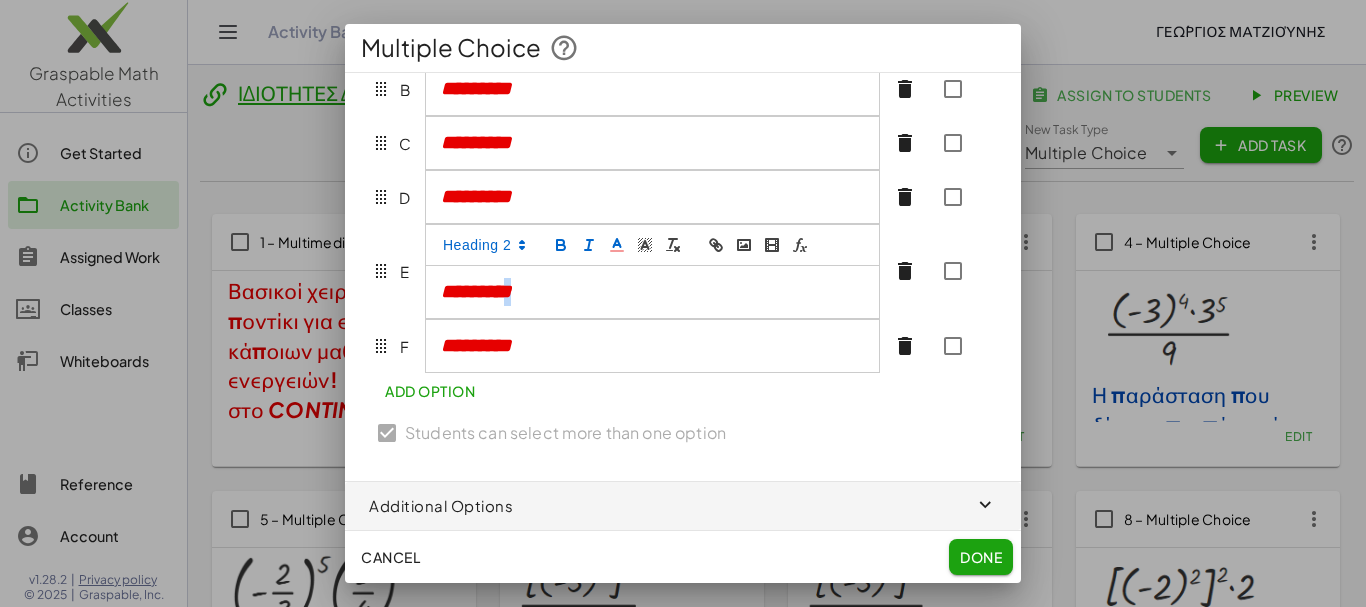 click on "*********" at bounding box center [643, 292] 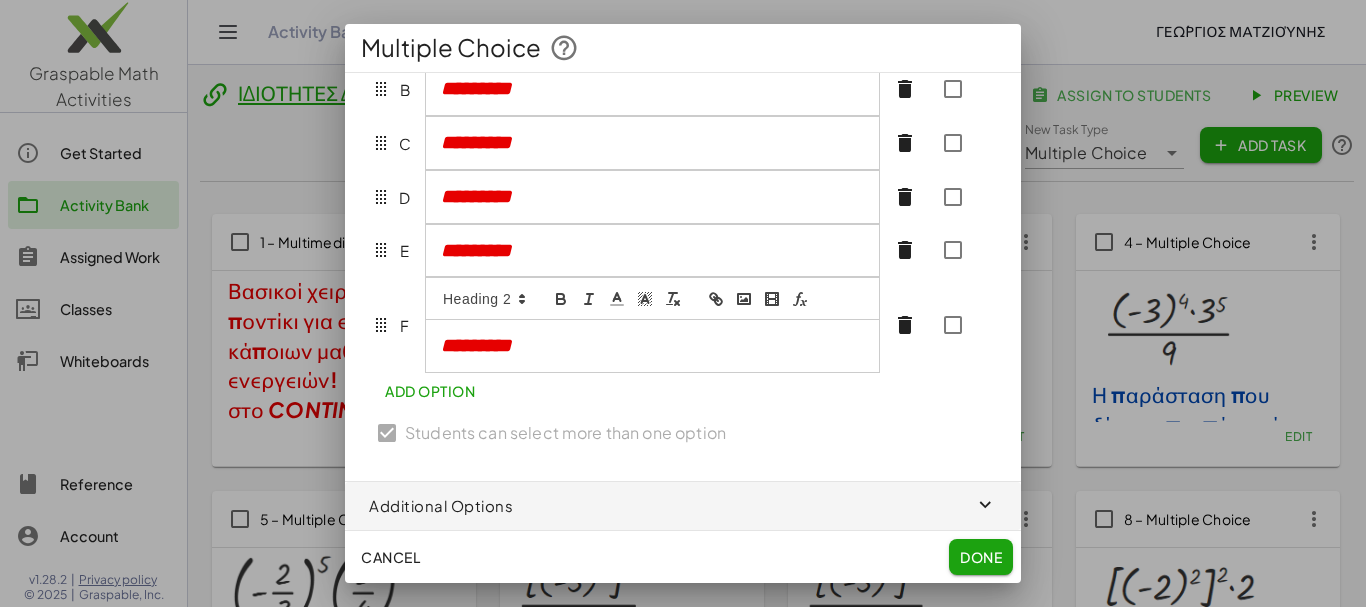 scroll, scrollTop: 340, scrollLeft: 0, axis: vertical 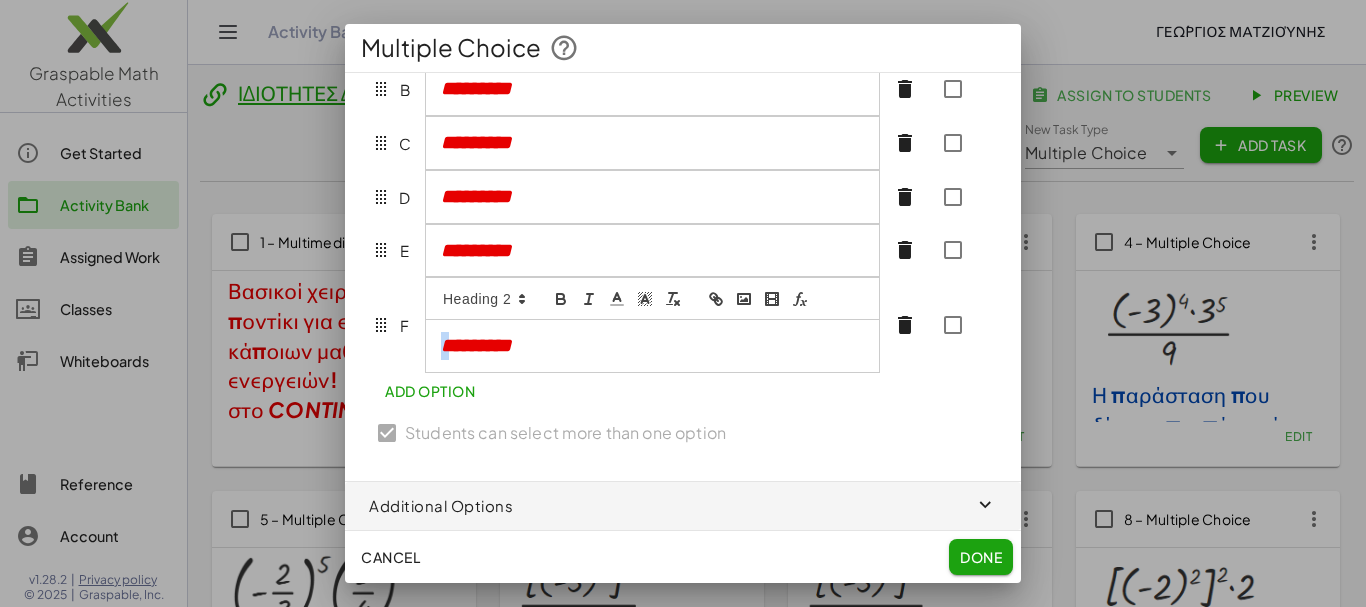 click on "*********" at bounding box center [652, 346] 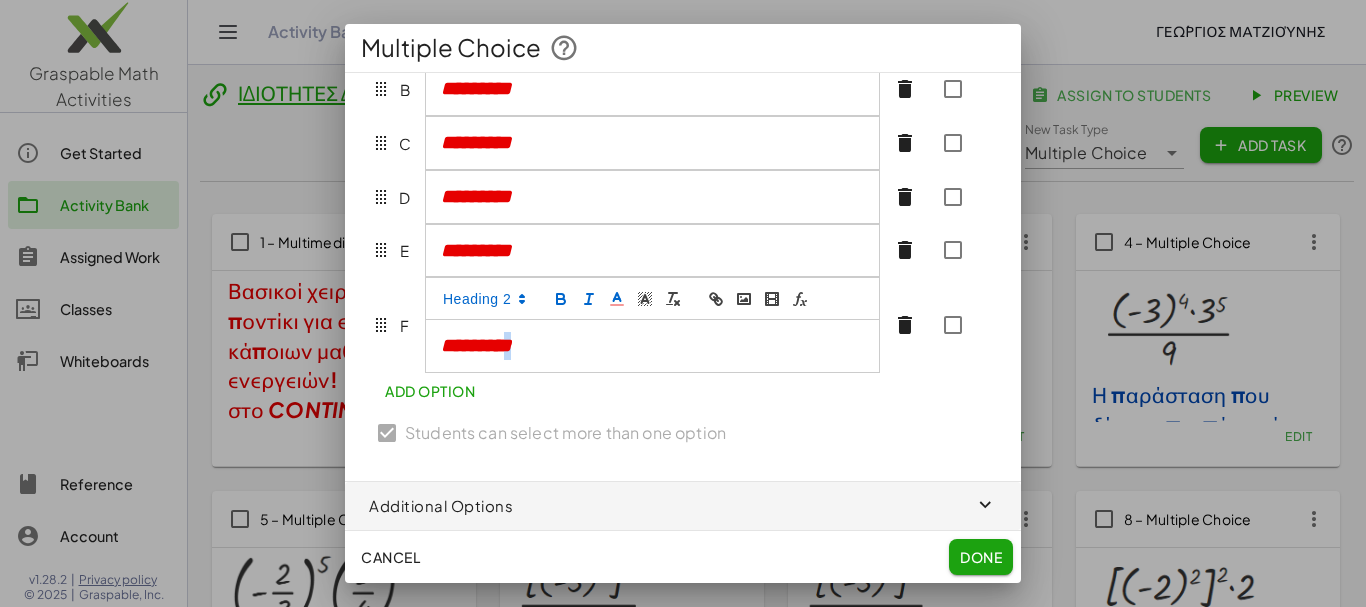 click on "*********" at bounding box center [476, 345] 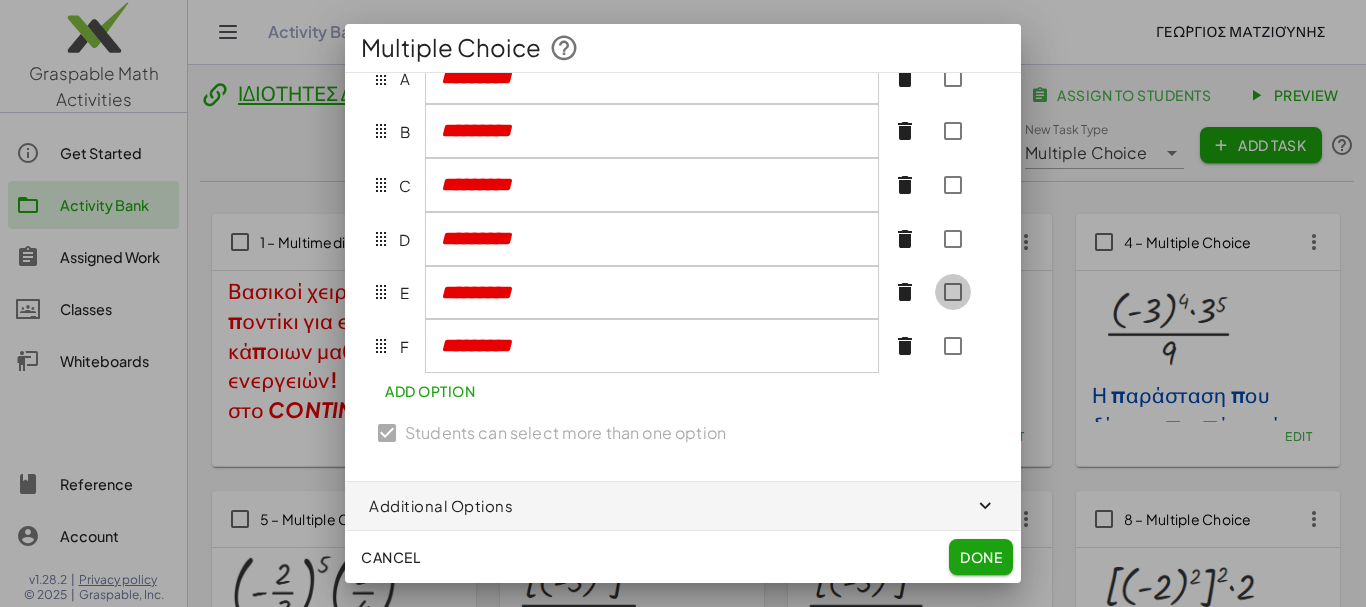 click 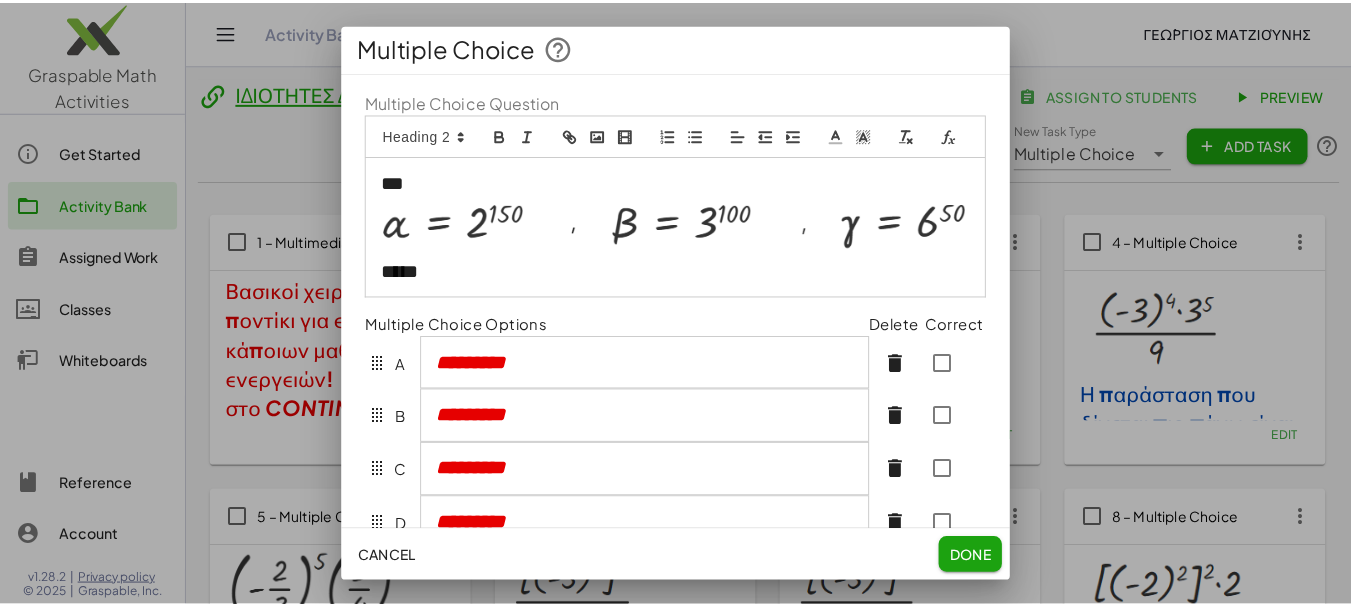 scroll, scrollTop: 0, scrollLeft: 0, axis: both 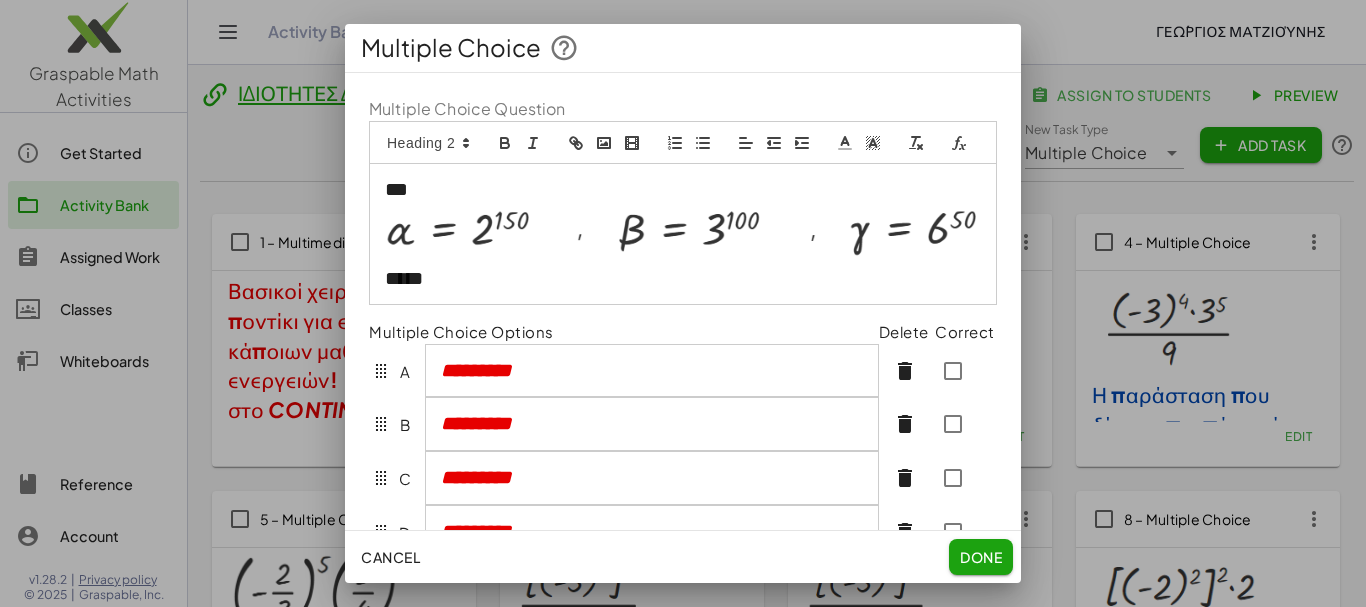 click on "Done" 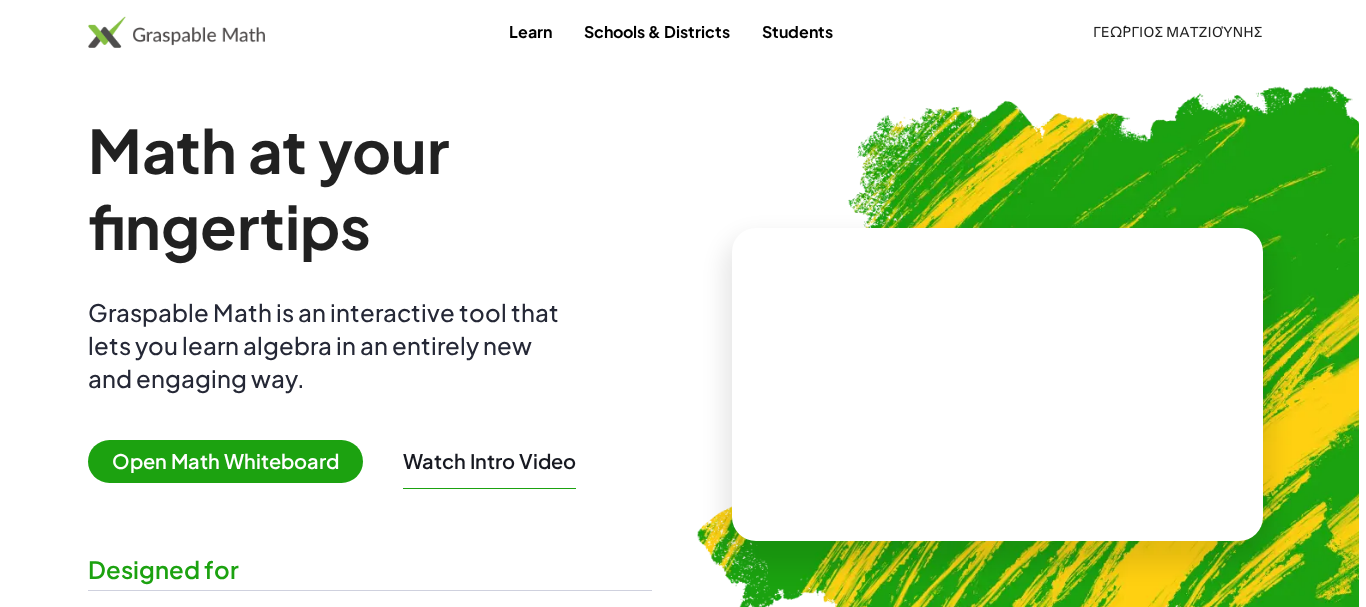 scroll, scrollTop: 0, scrollLeft: 0, axis: both 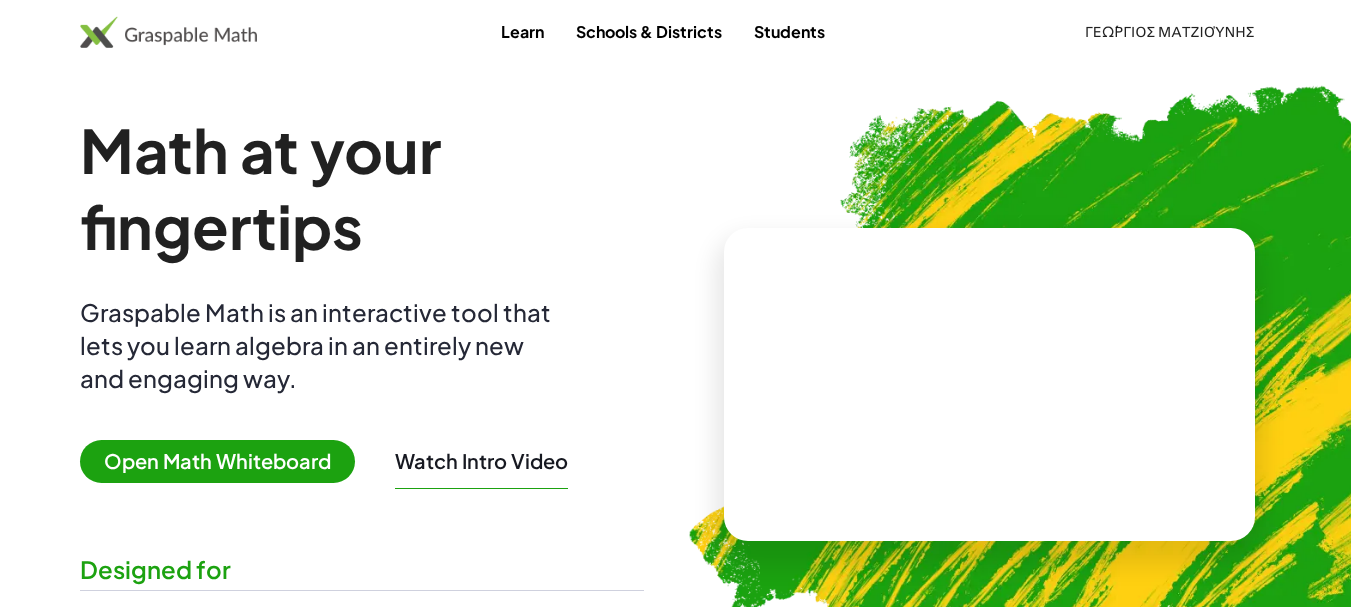 click on "Open Math Whiteboard" at bounding box center [217, 461] 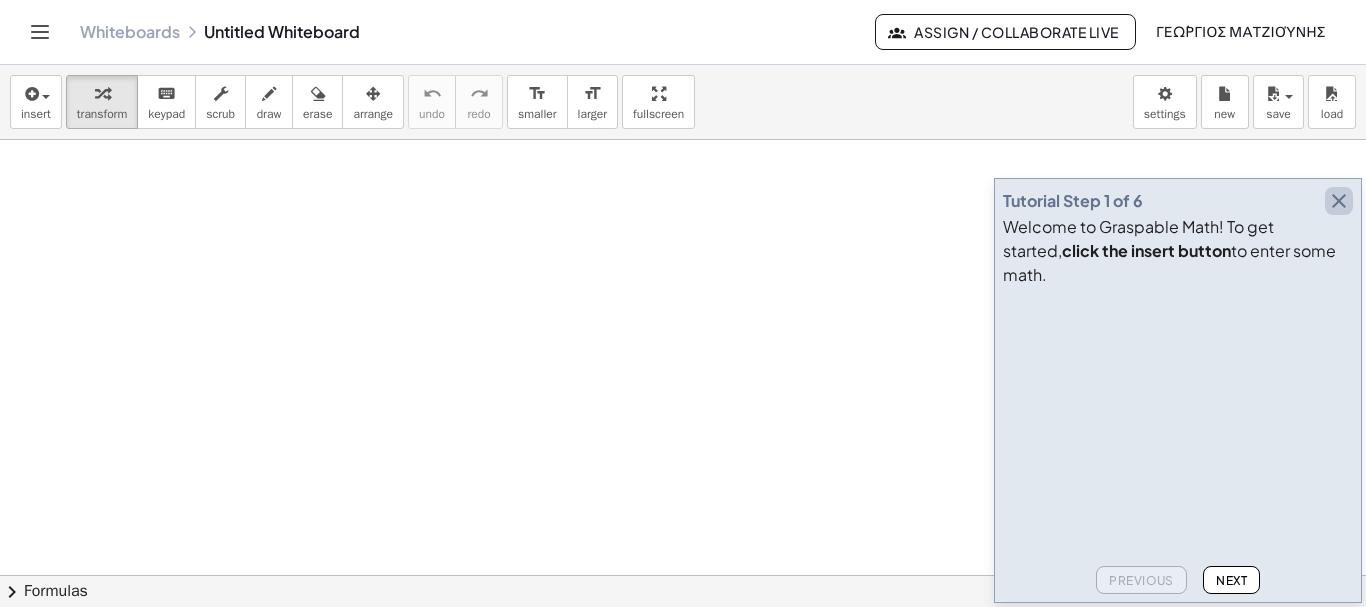 click at bounding box center [1339, 201] 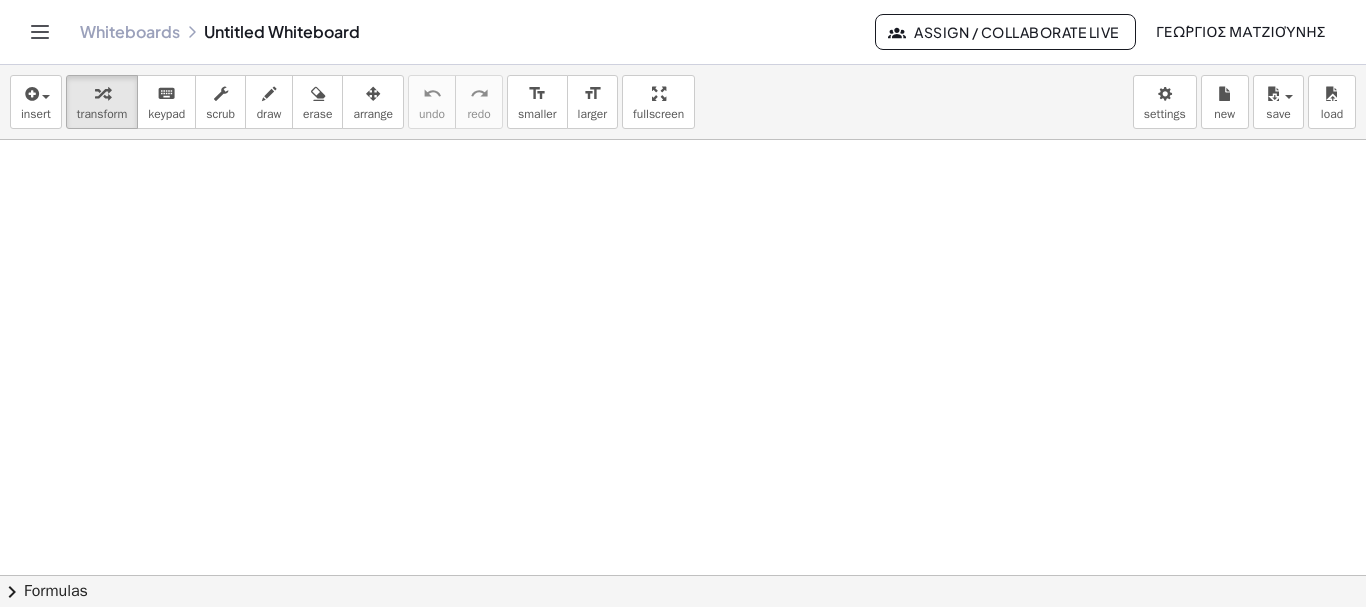 click at bounding box center [683, 640] 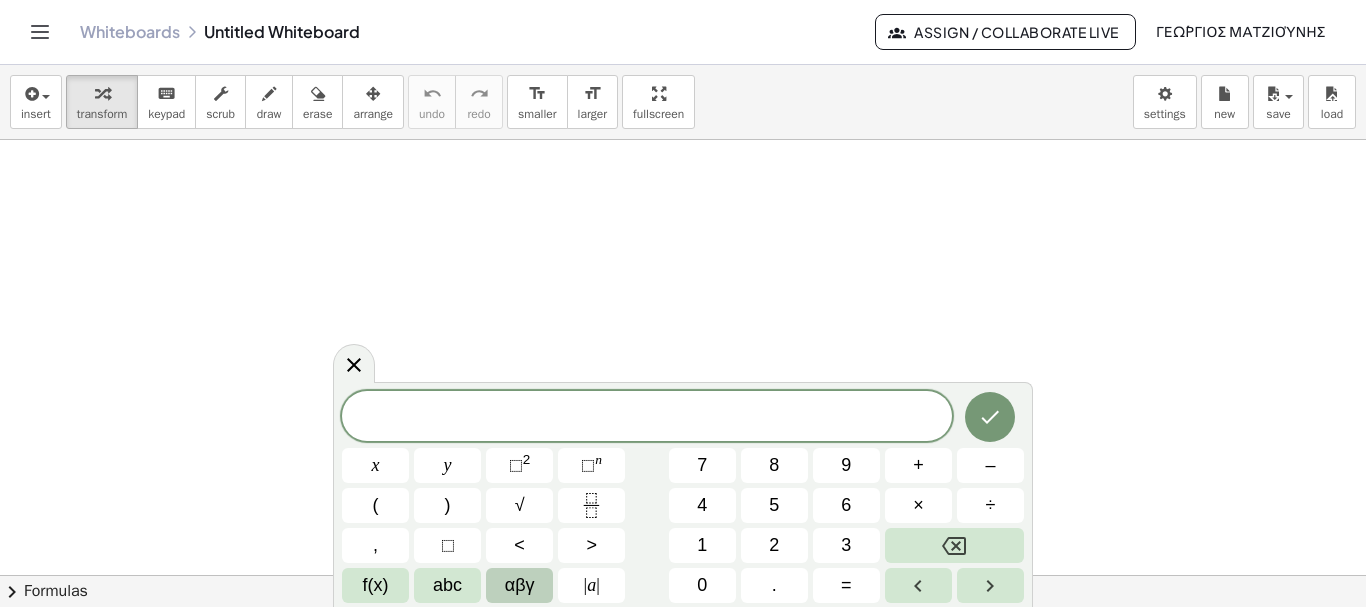 click on "αβγ" at bounding box center (520, 585) 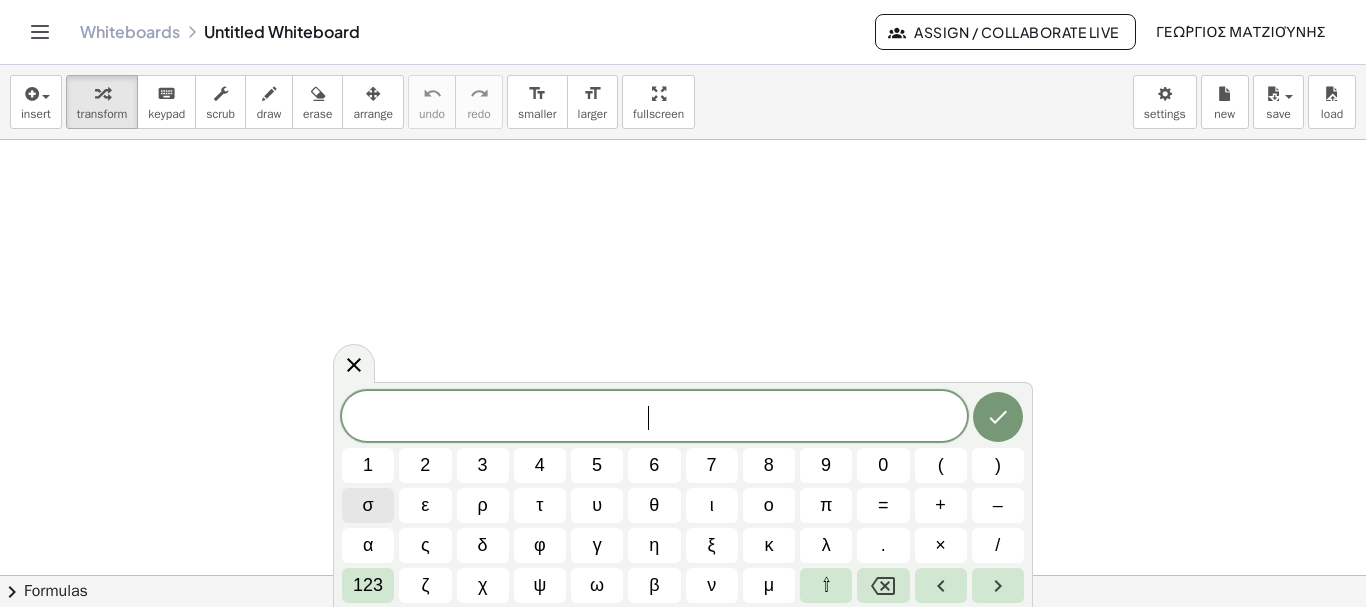 click on "σ" at bounding box center [368, 505] 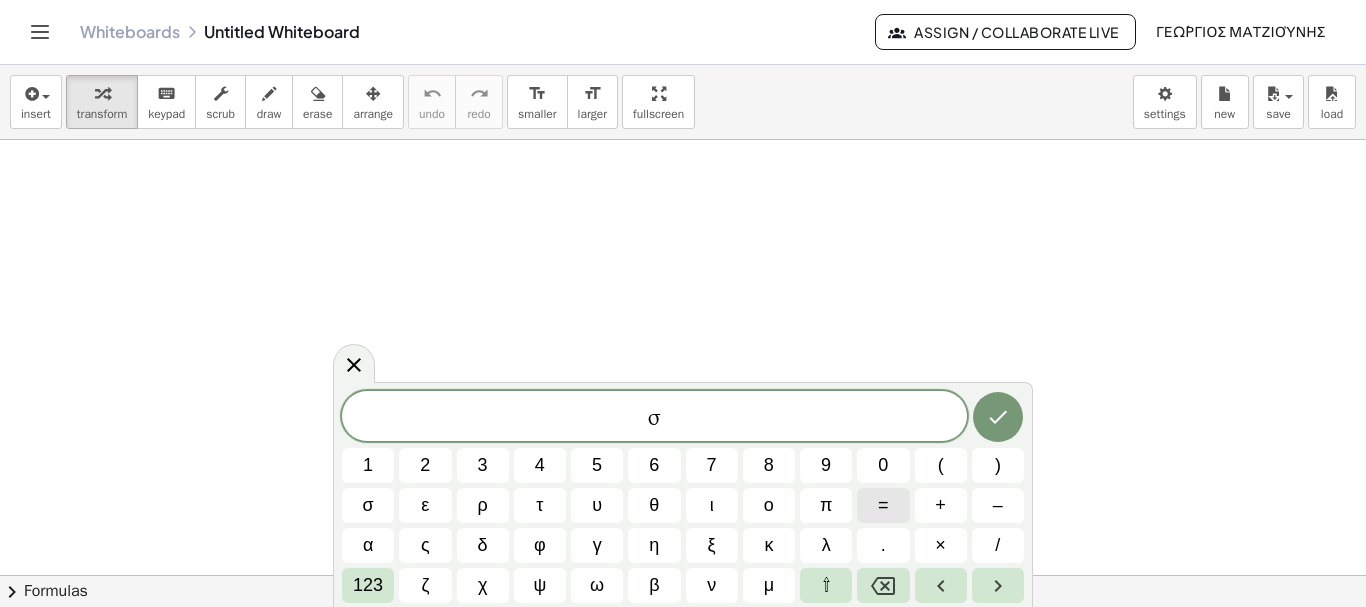 click on "=" at bounding box center (883, 505) 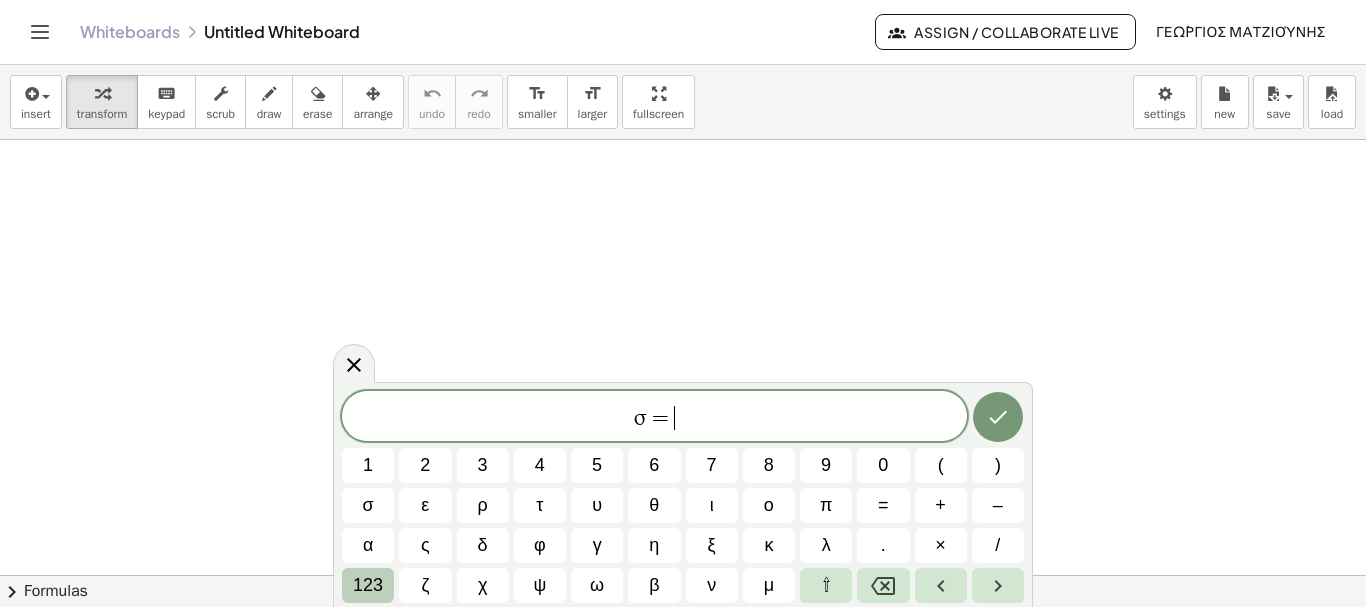 click on "123" at bounding box center [368, 585] 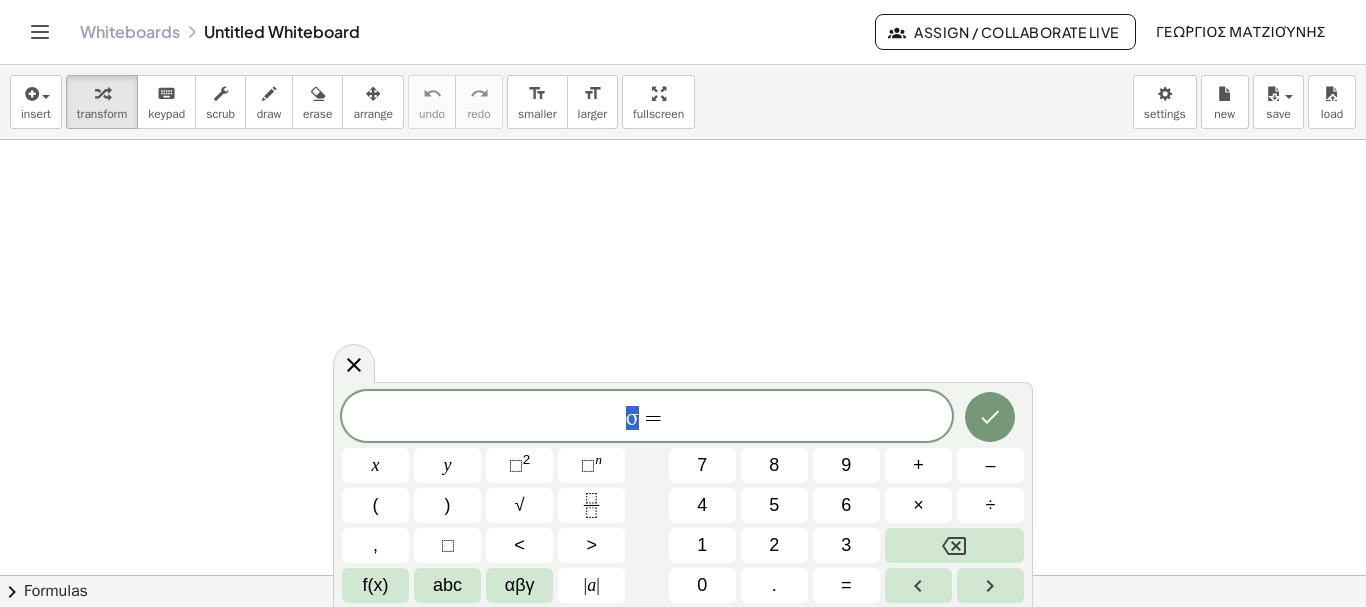 drag, startPoint x: 627, startPoint y: 417, endPoint x: 642, endPoint y: 413, distance: 15.524175 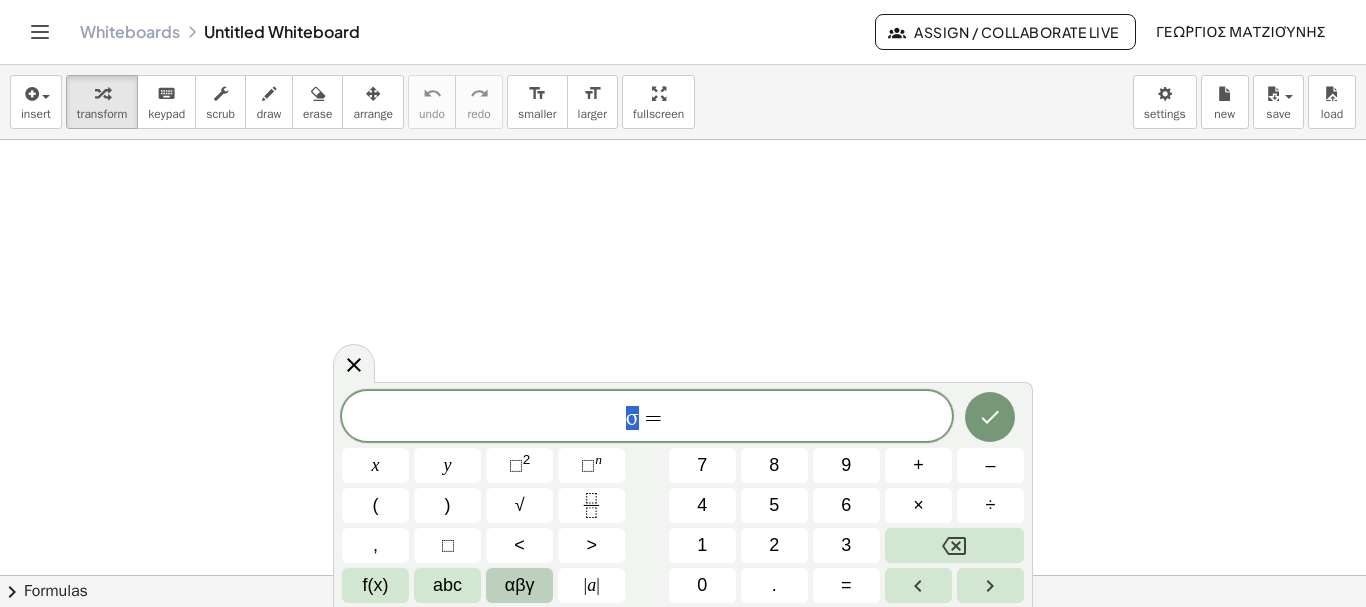 click on "αβγ" at bounding box center (520, 585) 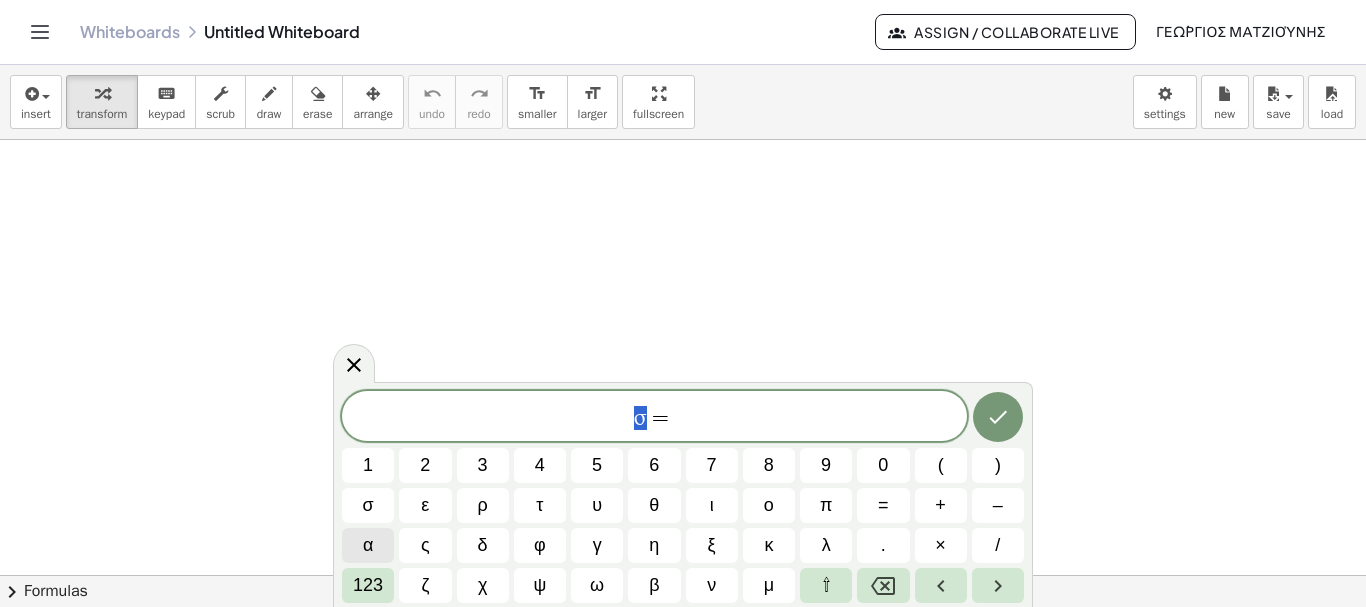 click on "α" at bounding box center [368, 545] 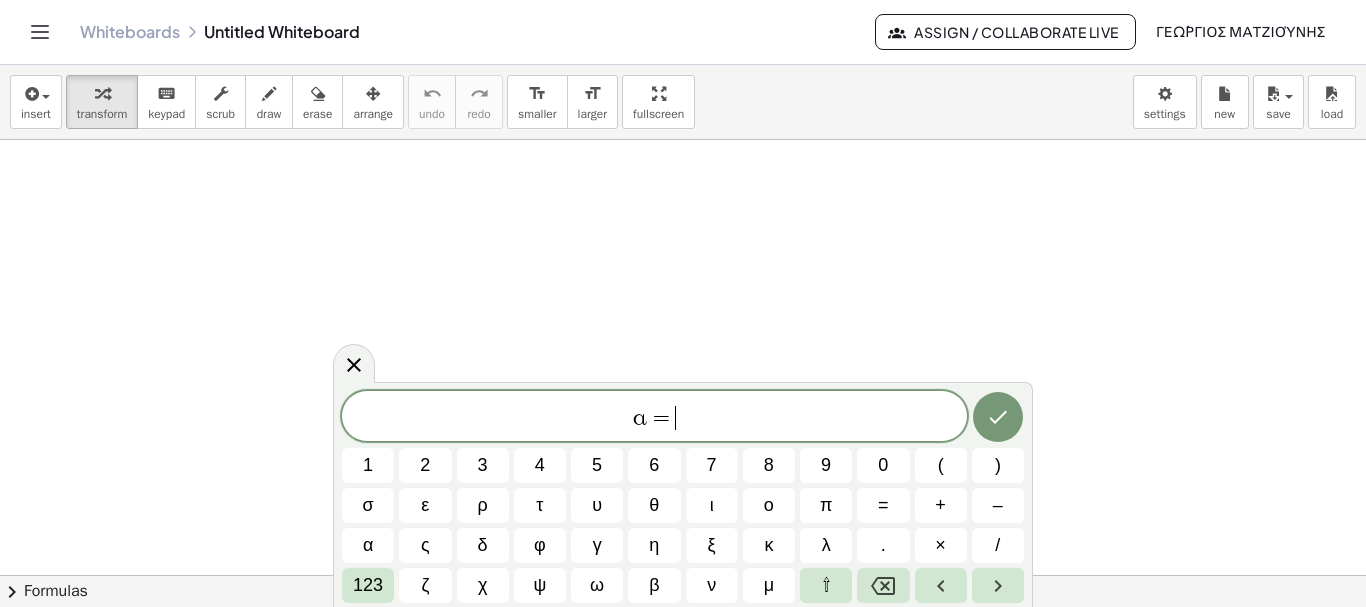 click on "α = ​" at bounding box center [654, 418] 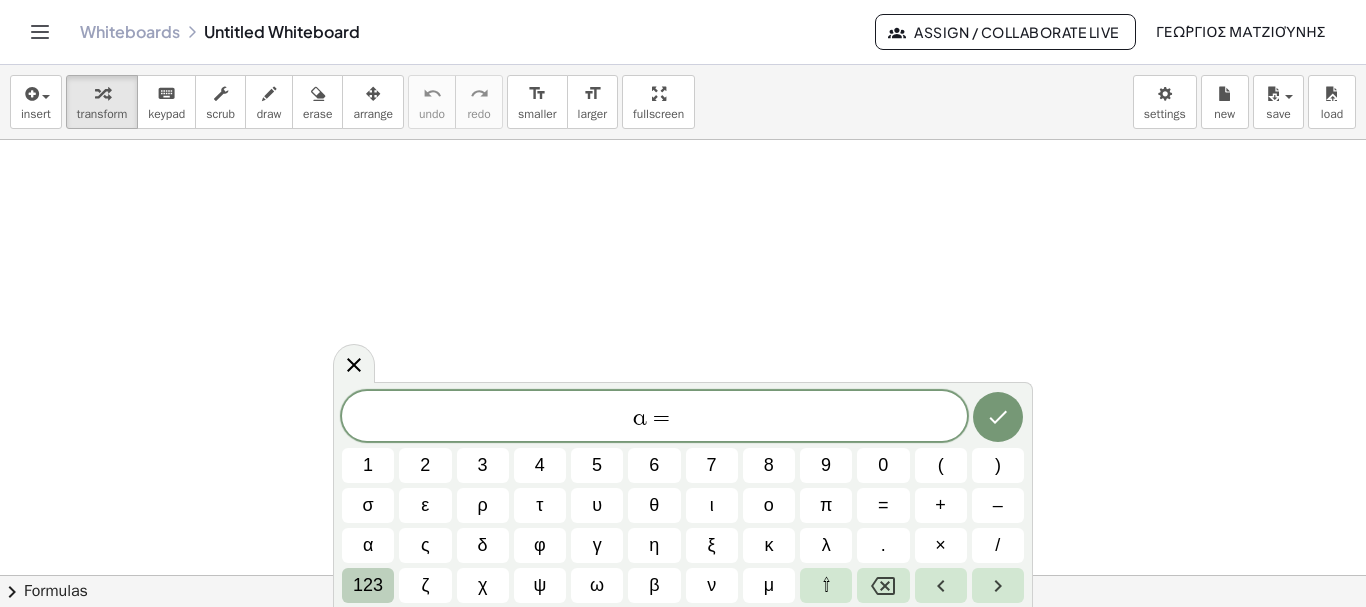 click on "123" at bounding box center (368, 585) 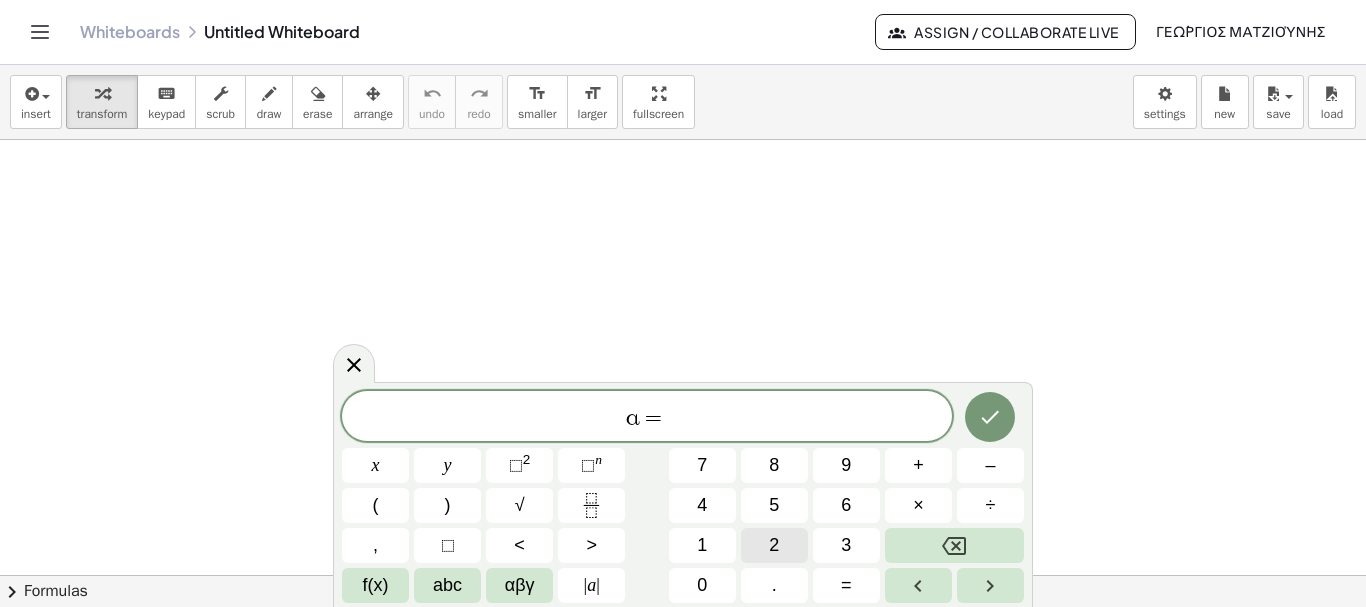 click on "2" at bounding box center (774, 545) 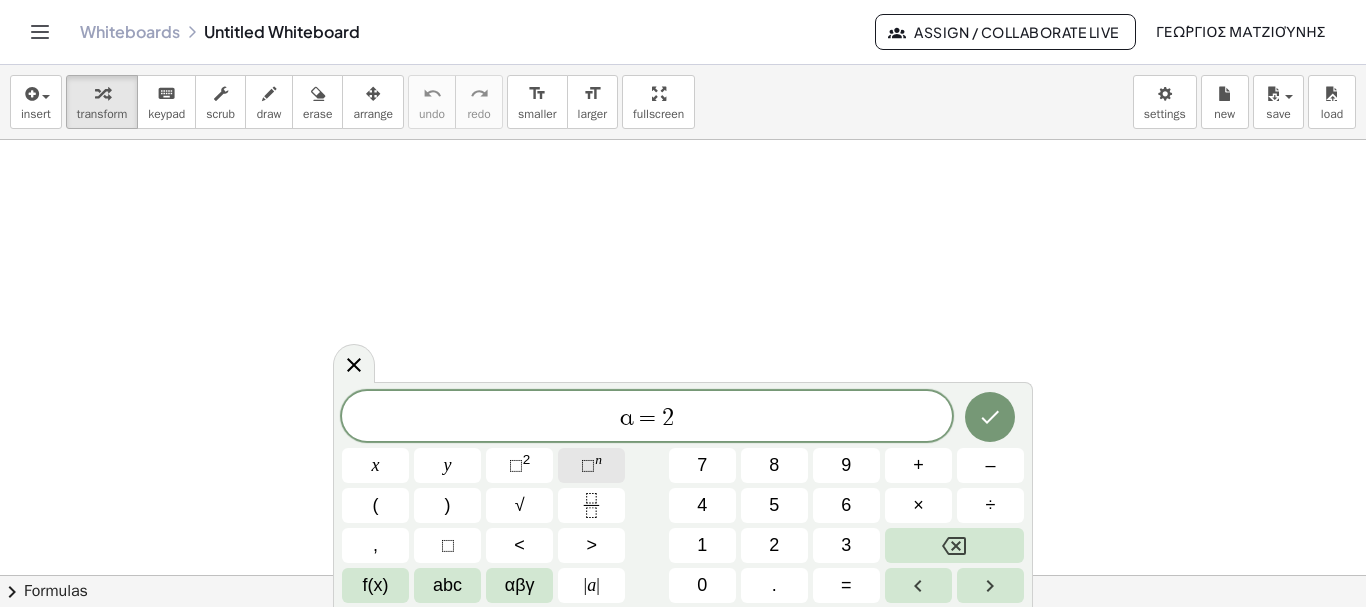 click on "⬚" at bounding box center [588, 465] 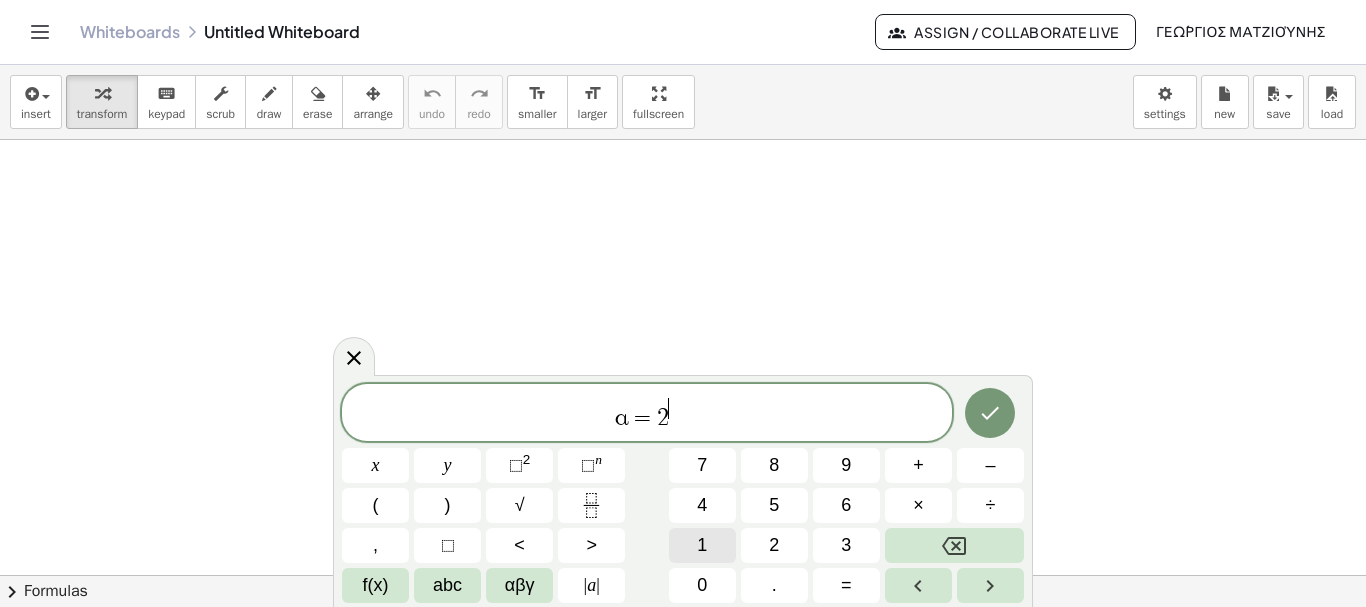 click on "1" at bounding box center [702, 545] 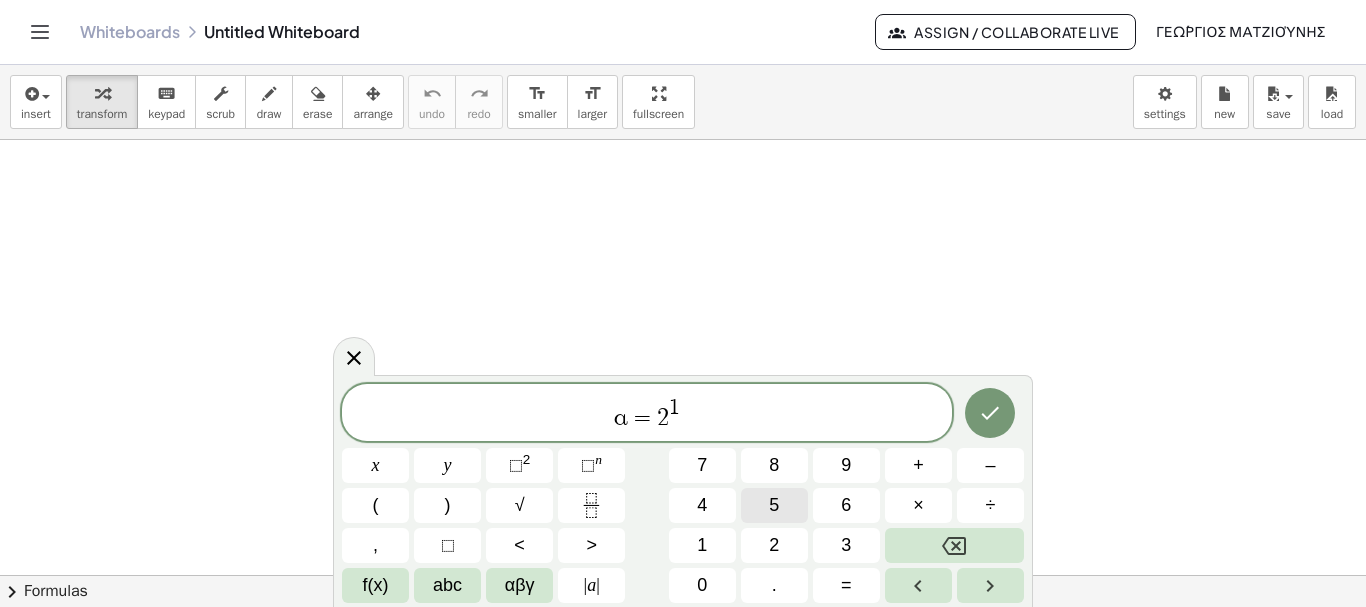 click on "5" at bounding box center [774, 505] 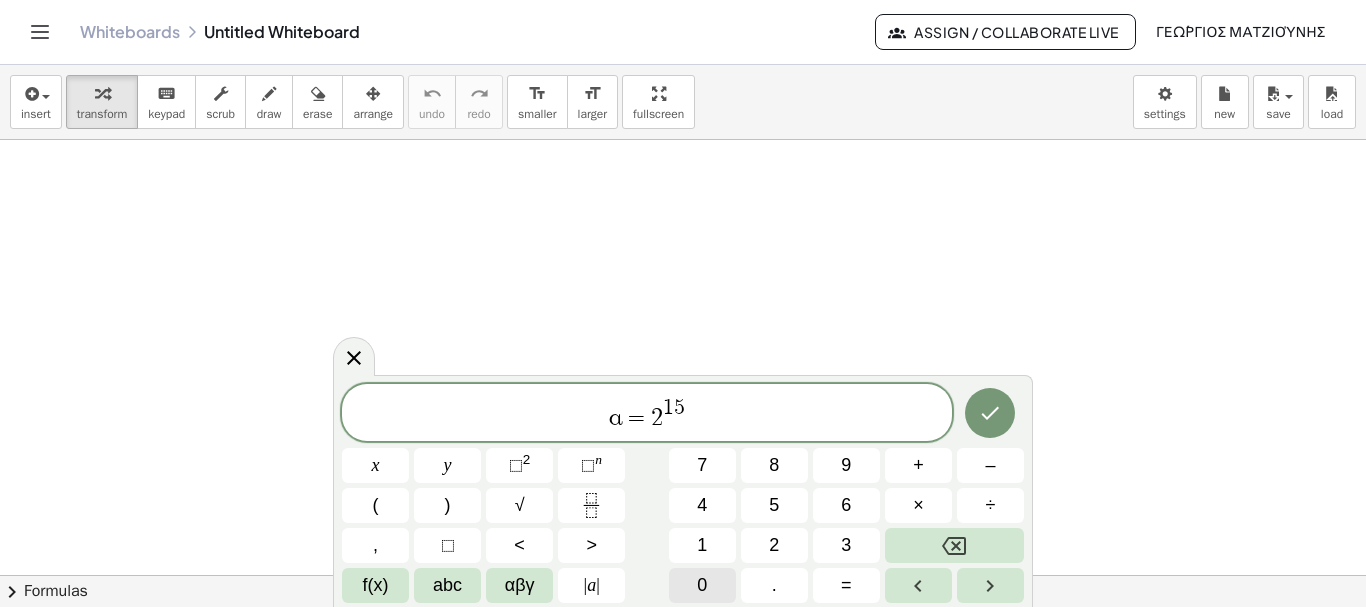 click on "0" at bounding box center [702, 585] 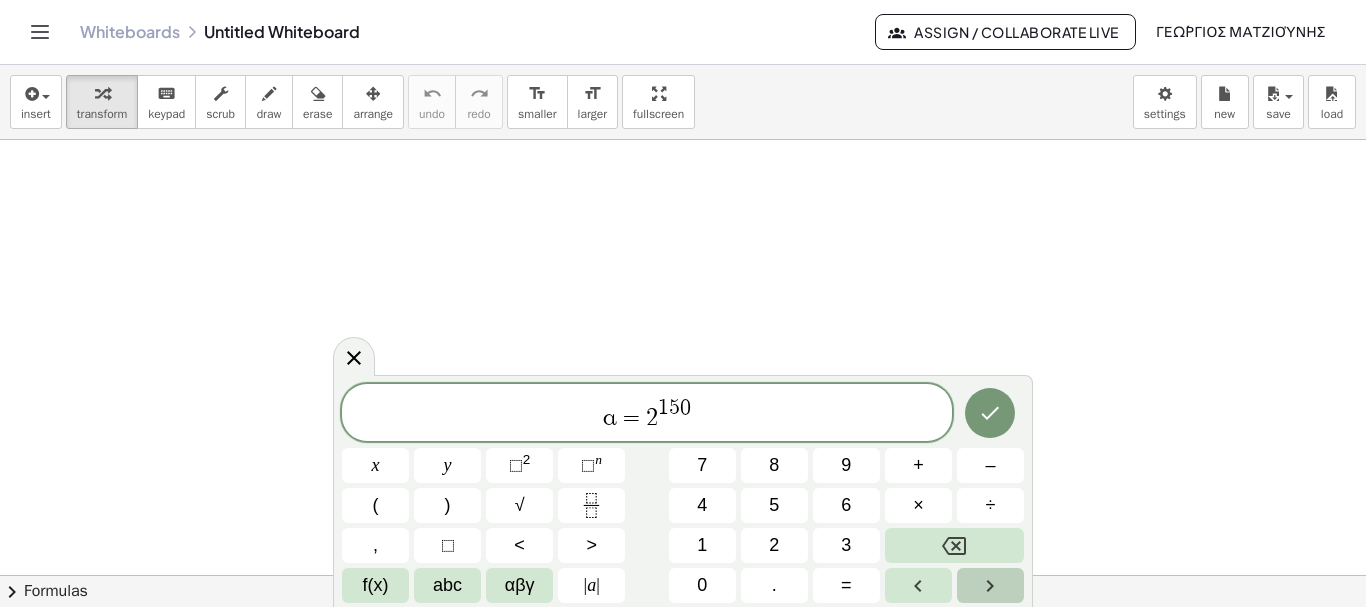 click 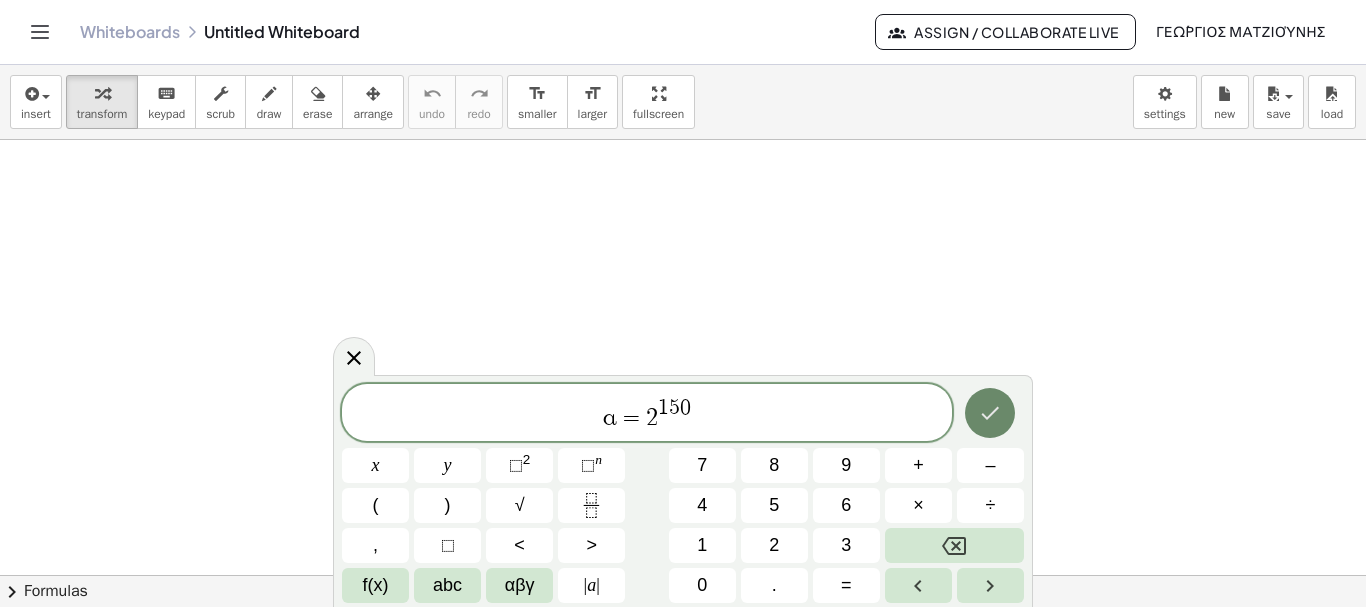 click 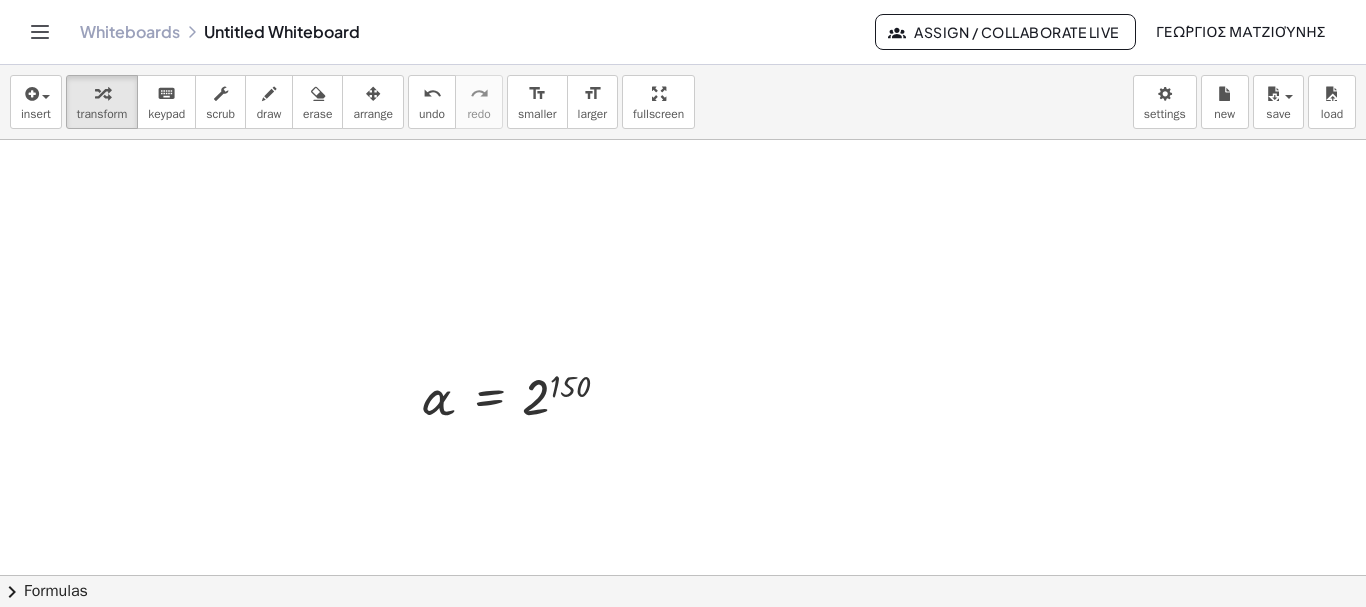 click at bounding box center (683, 640) 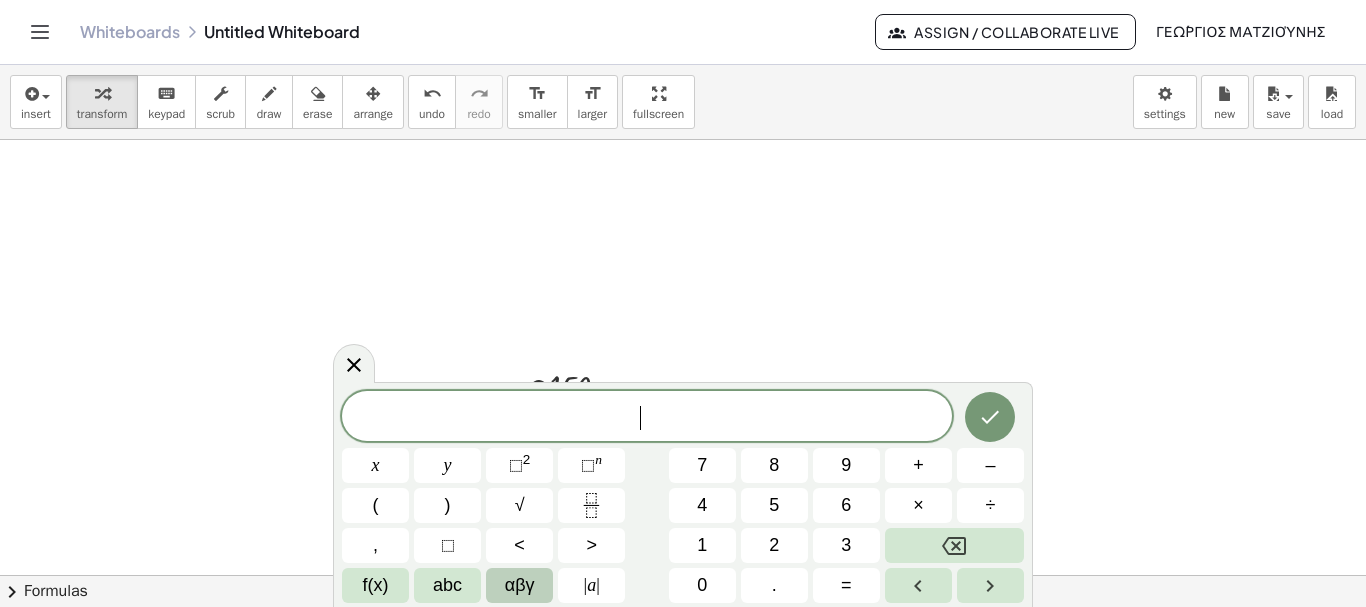 click on "αβγ" at bounding box center [520, 585] 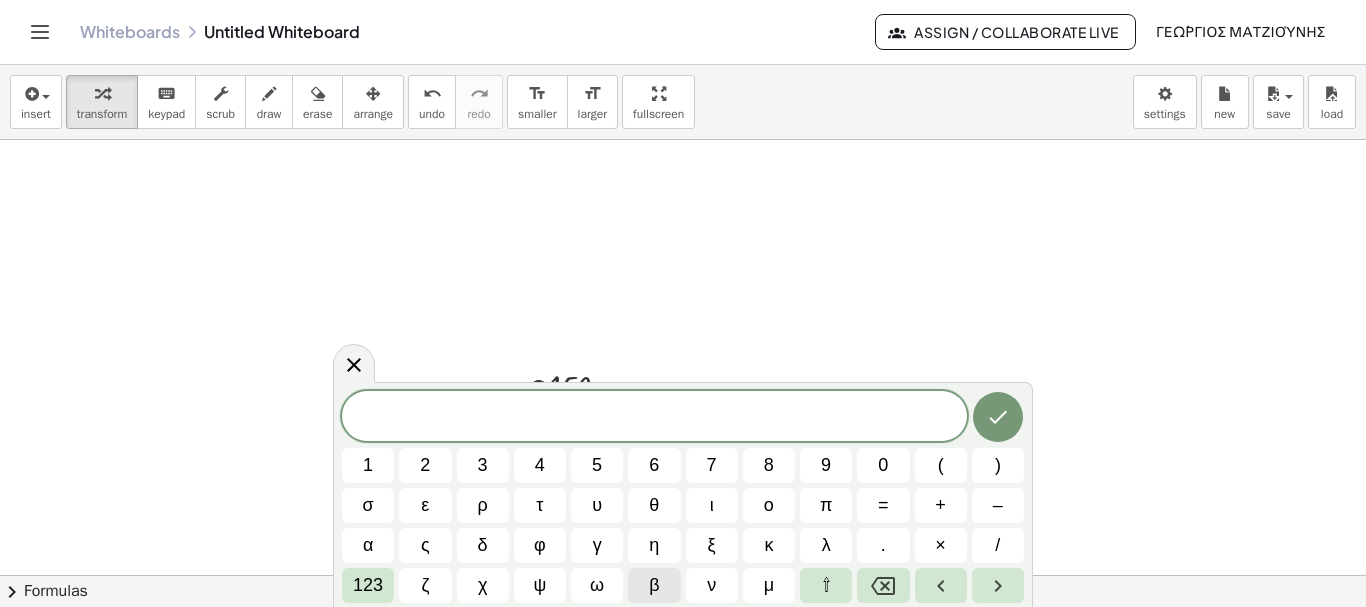 click on "β" at bounding box center (654, 585) 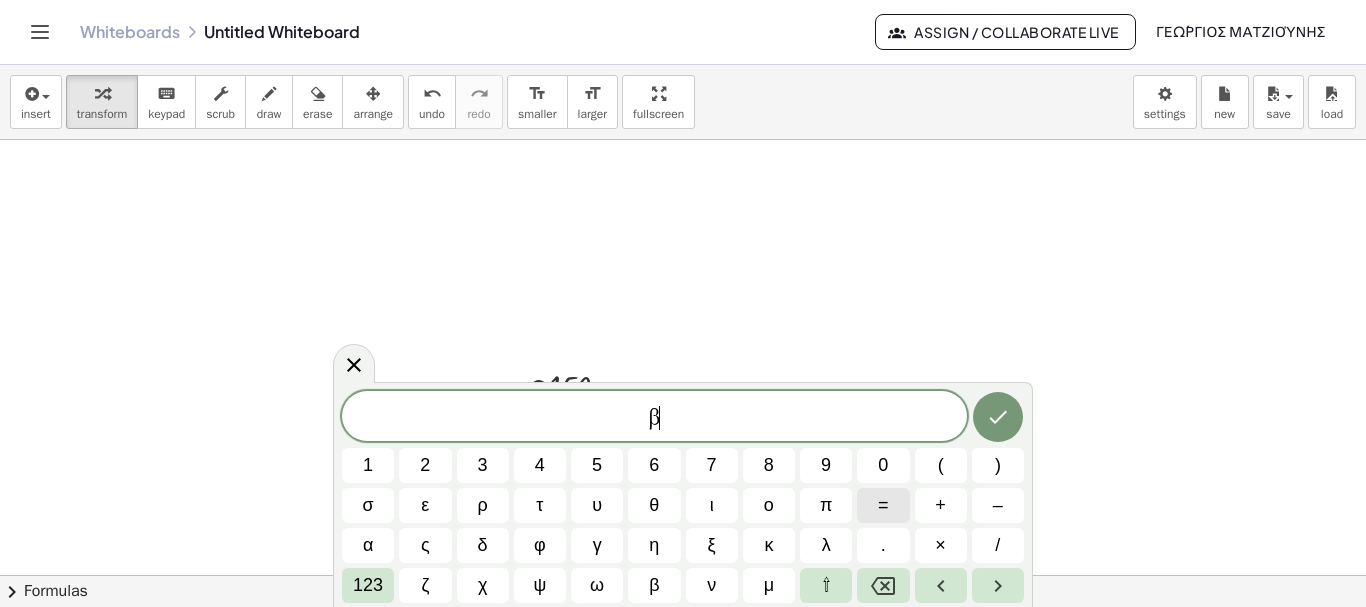 click on "=" at bounding box center (883, 505) 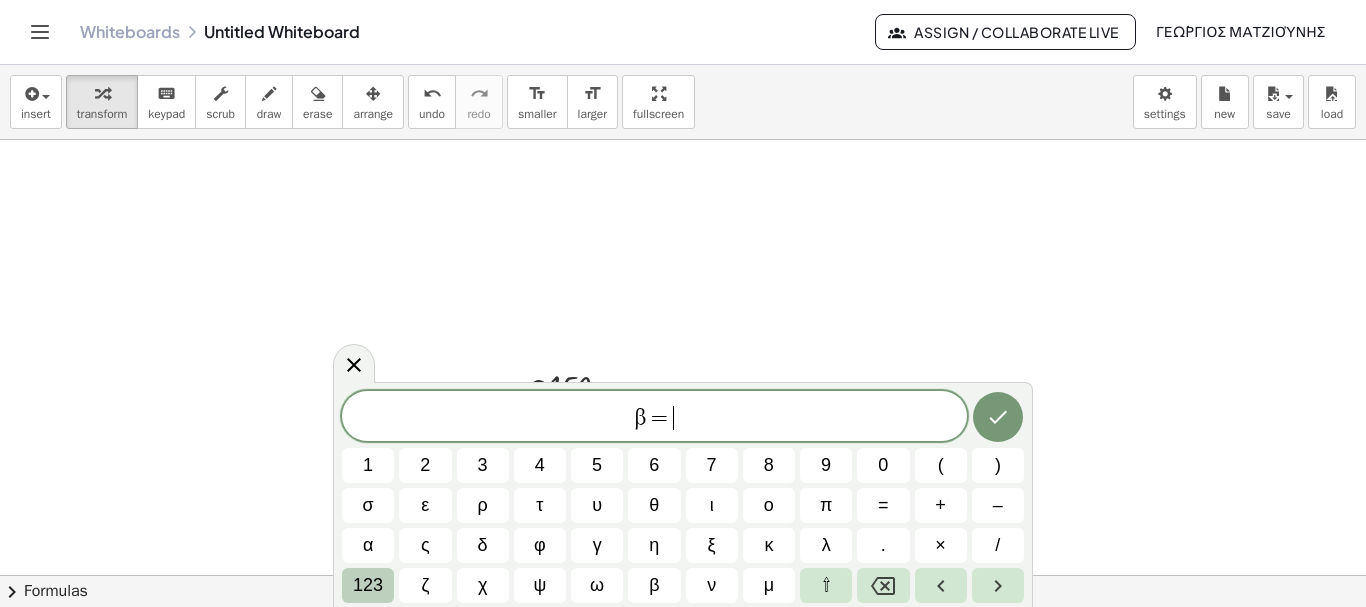 click on "123" at bounding box center (368, 585) 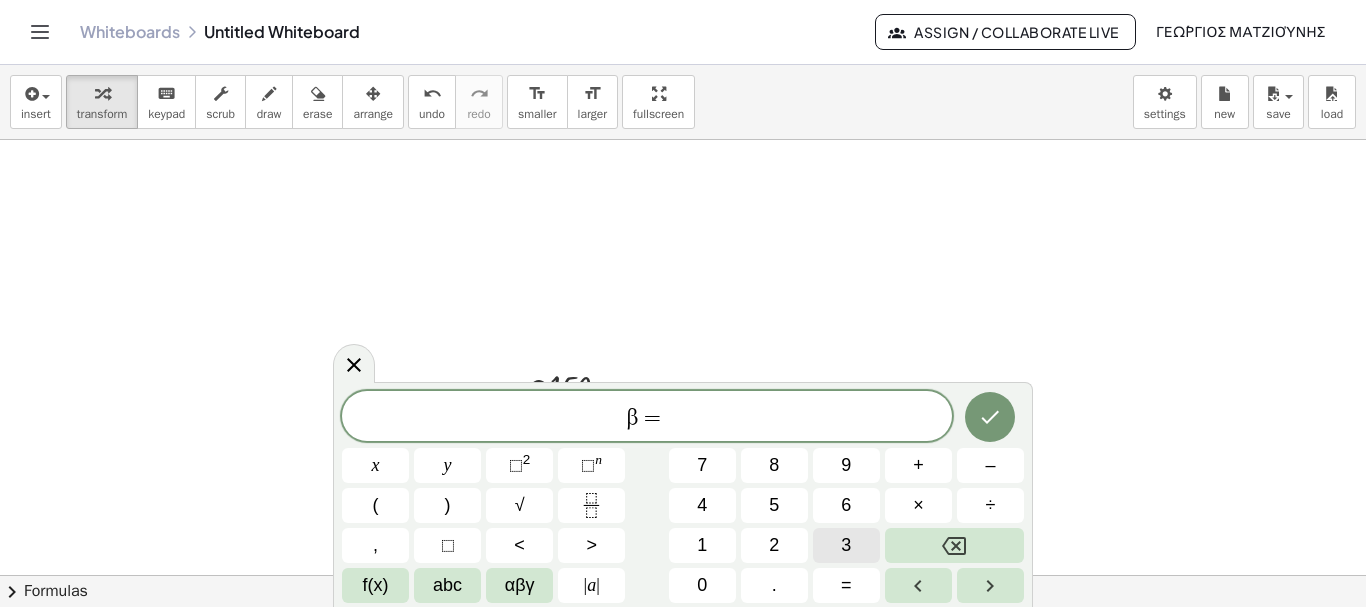 click on "3" at bounding box center [846, 545] 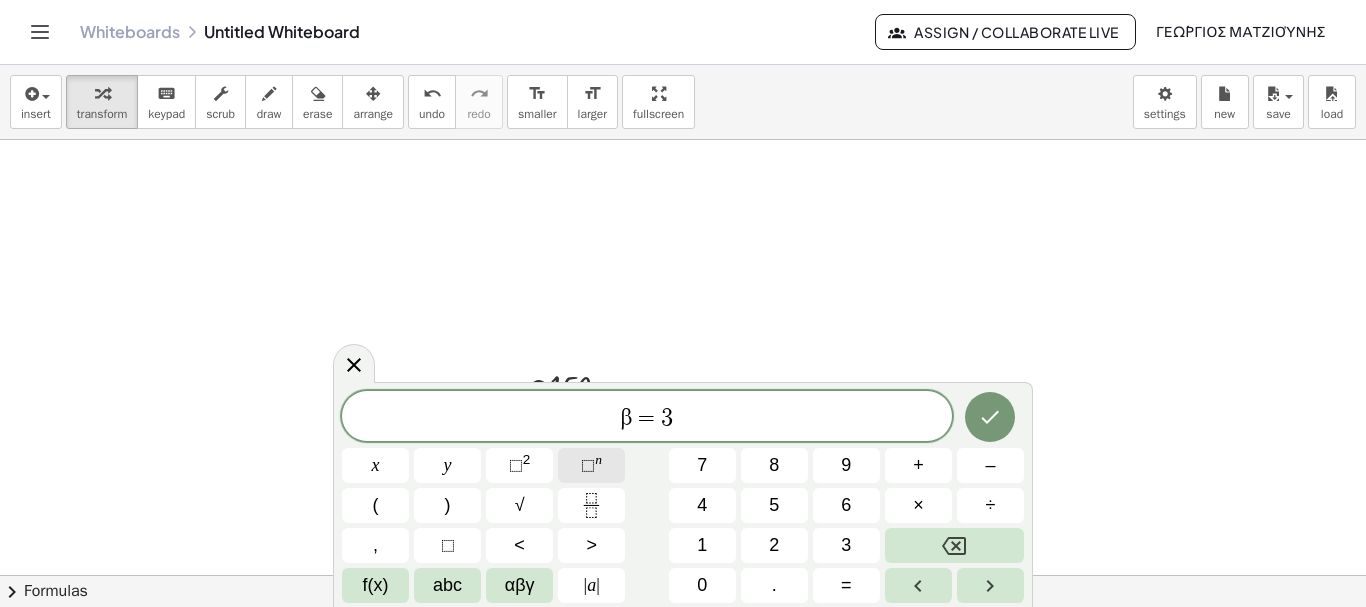 click on "⬚" at bounding box center [588, 465] 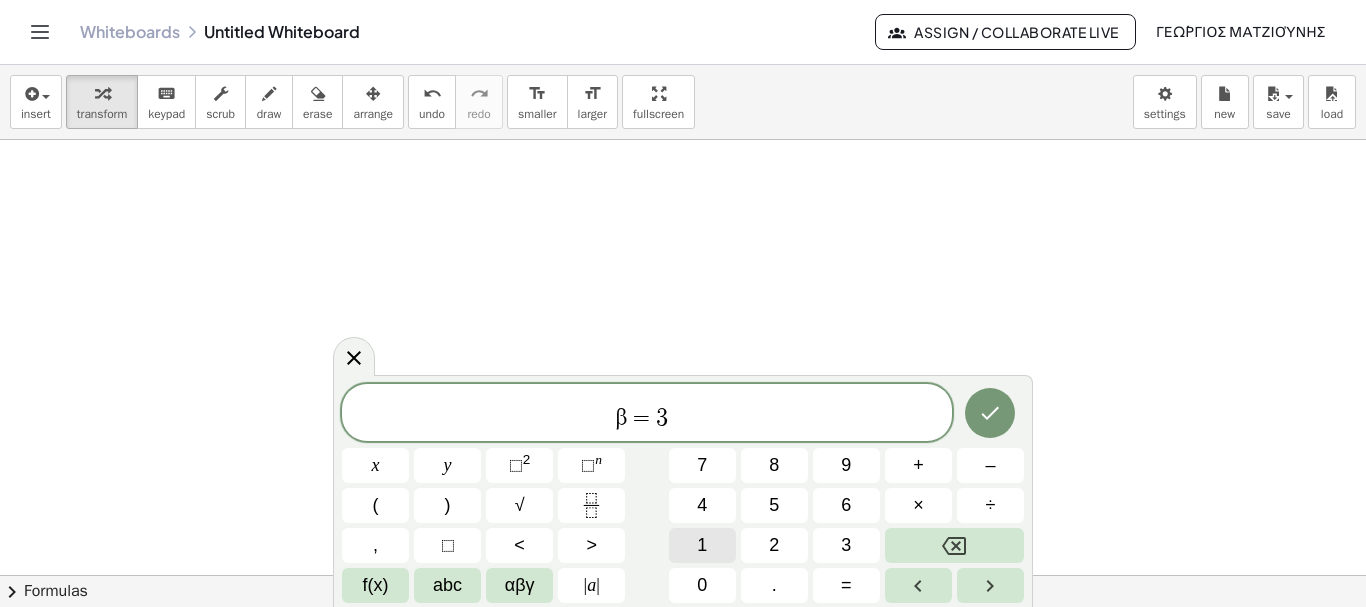 click on "1" at bounding box center (702, 545) 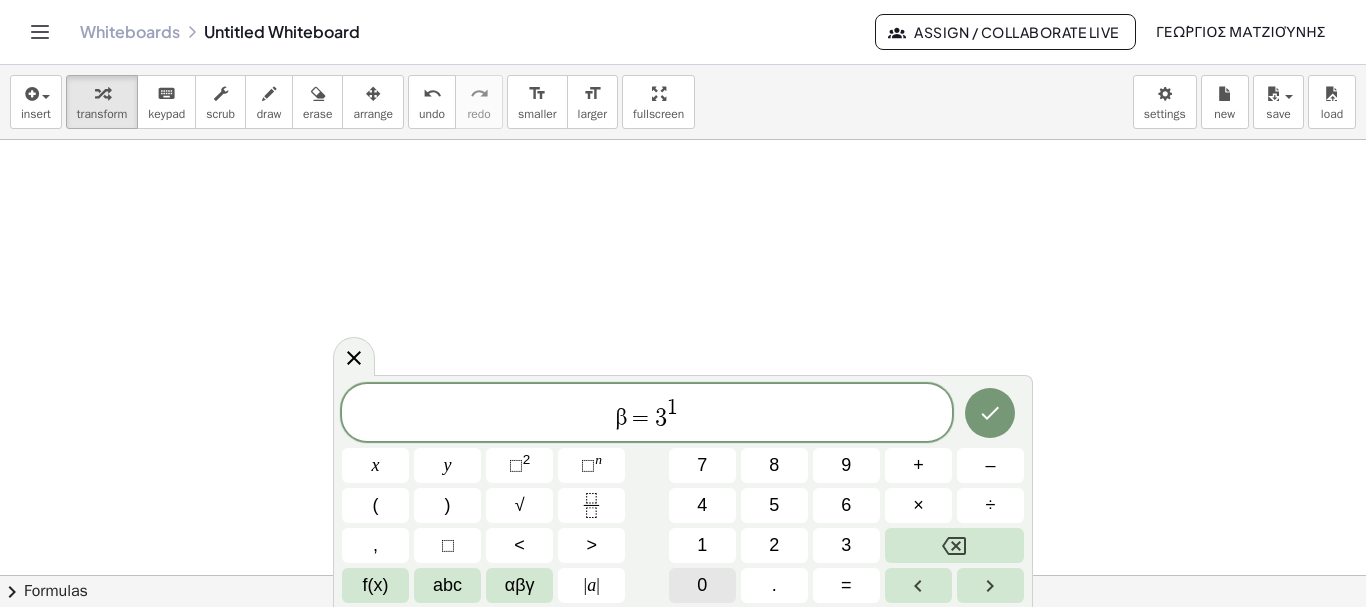 click on "0" at bounding box center (702, 585) 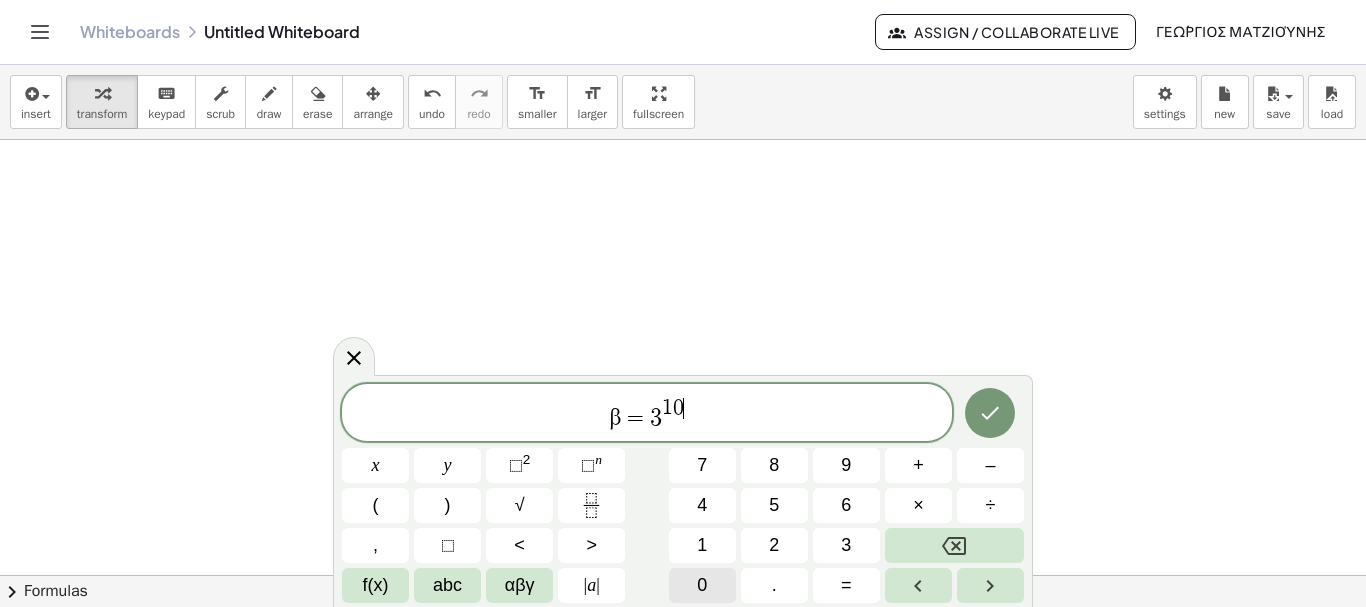 click on "0" at bounding box center [702, 585] 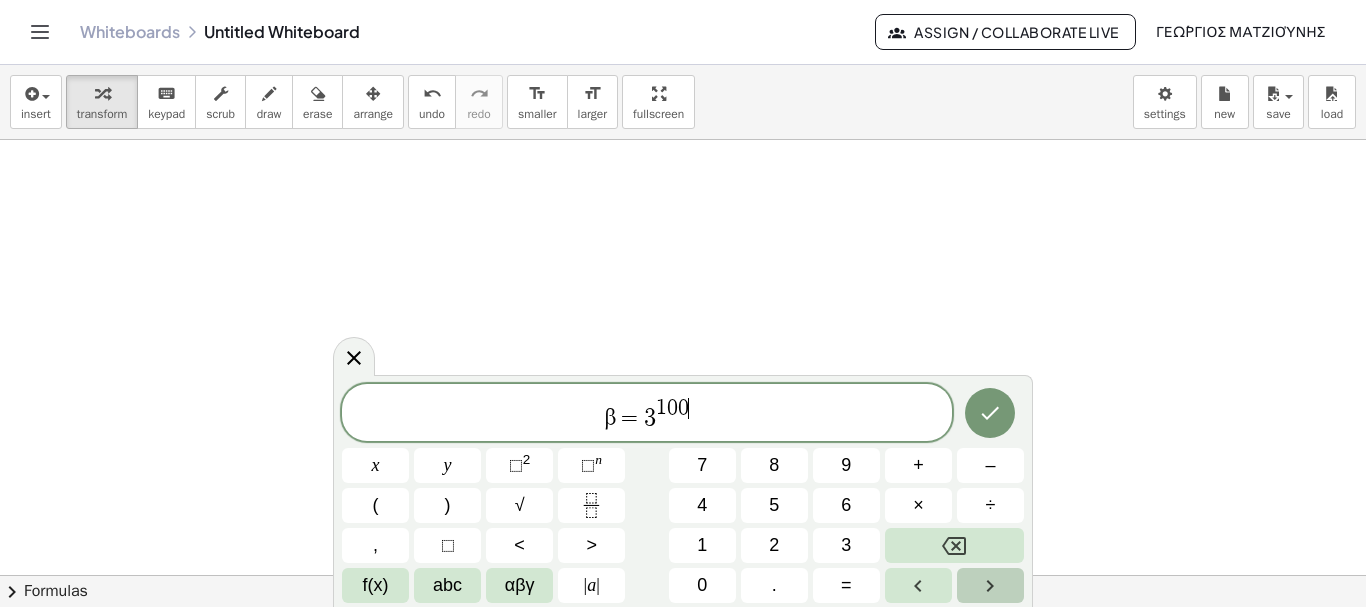 click 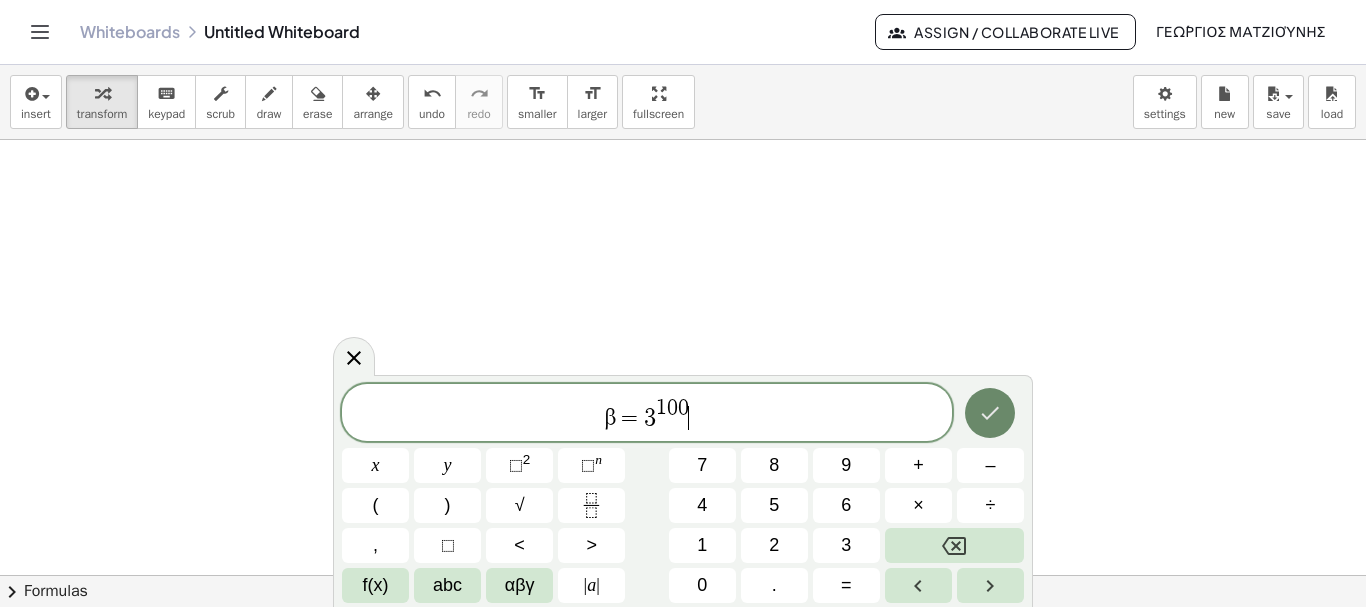 click 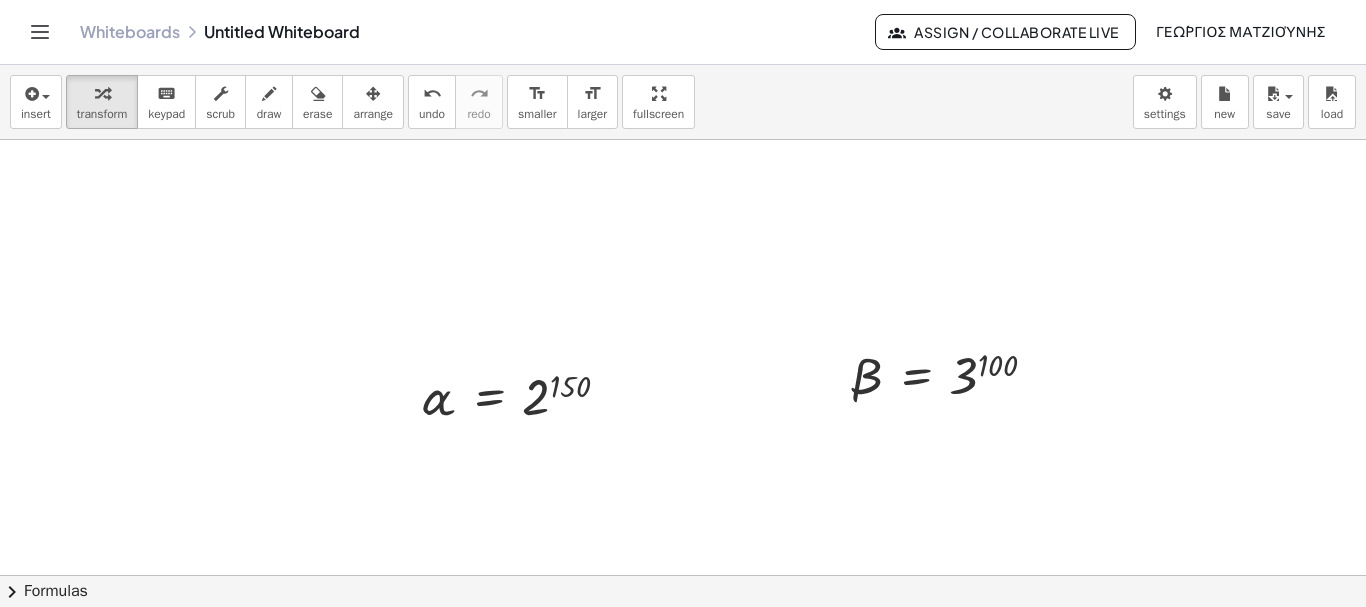 click at bounding box center [683, 640] 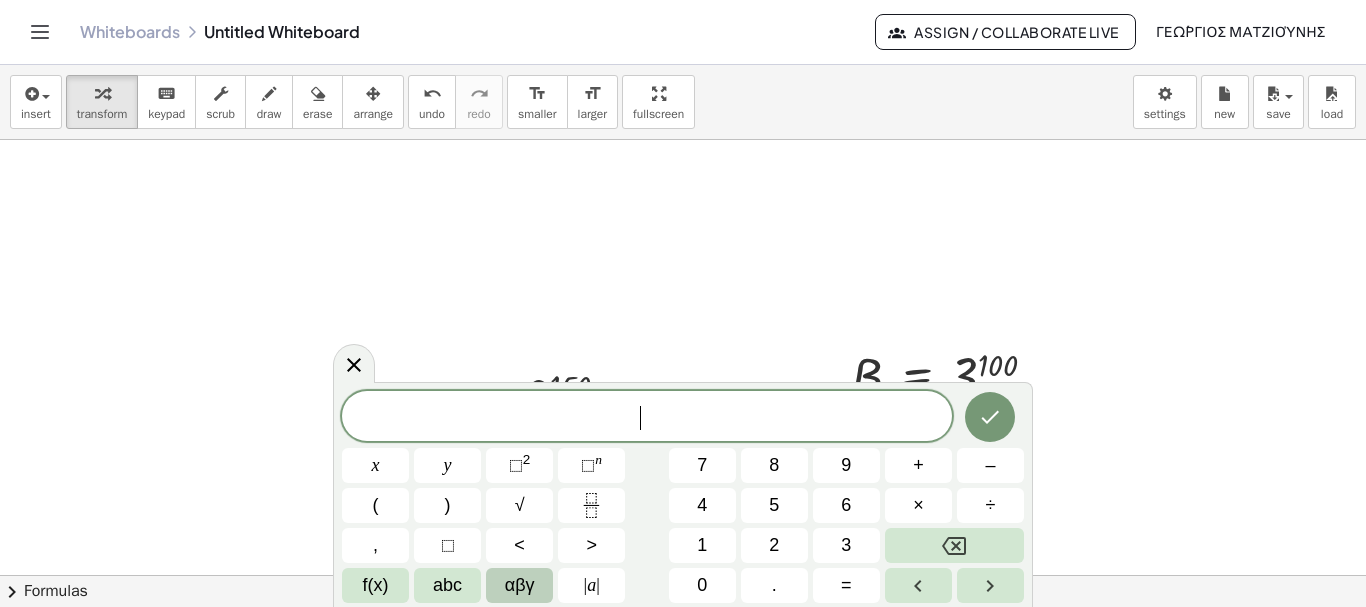 click on "αβγ" at bounding box center (520, 585) 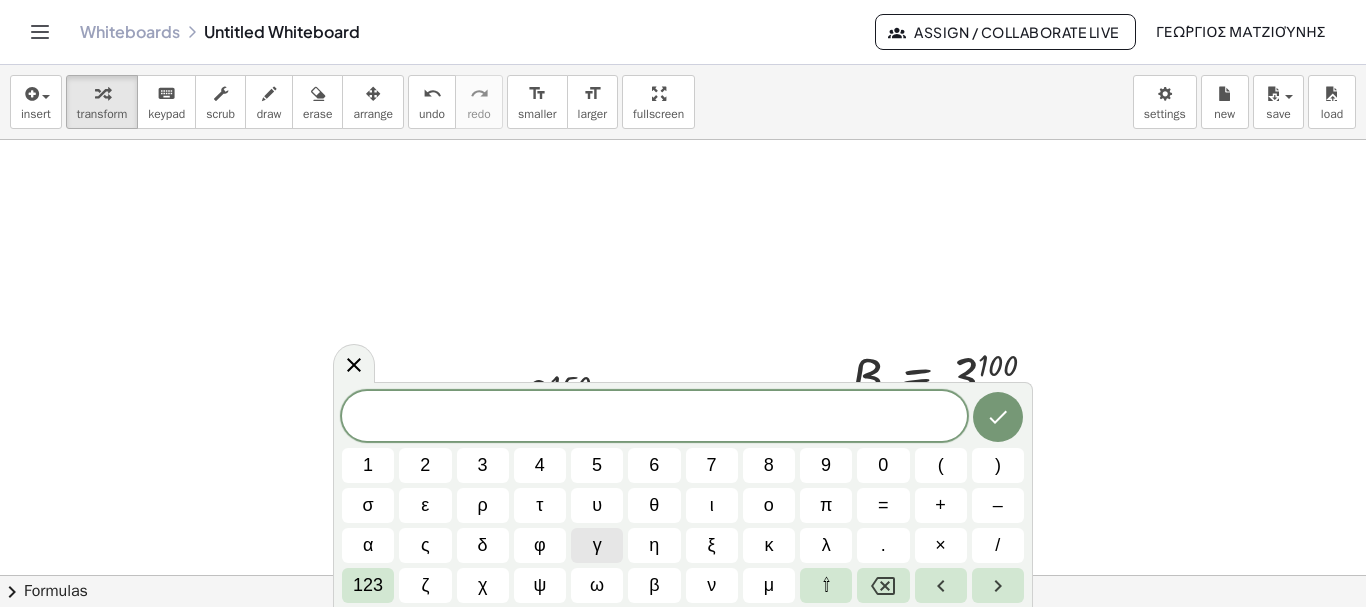 click on "γ" at bounding box center (597, 545) 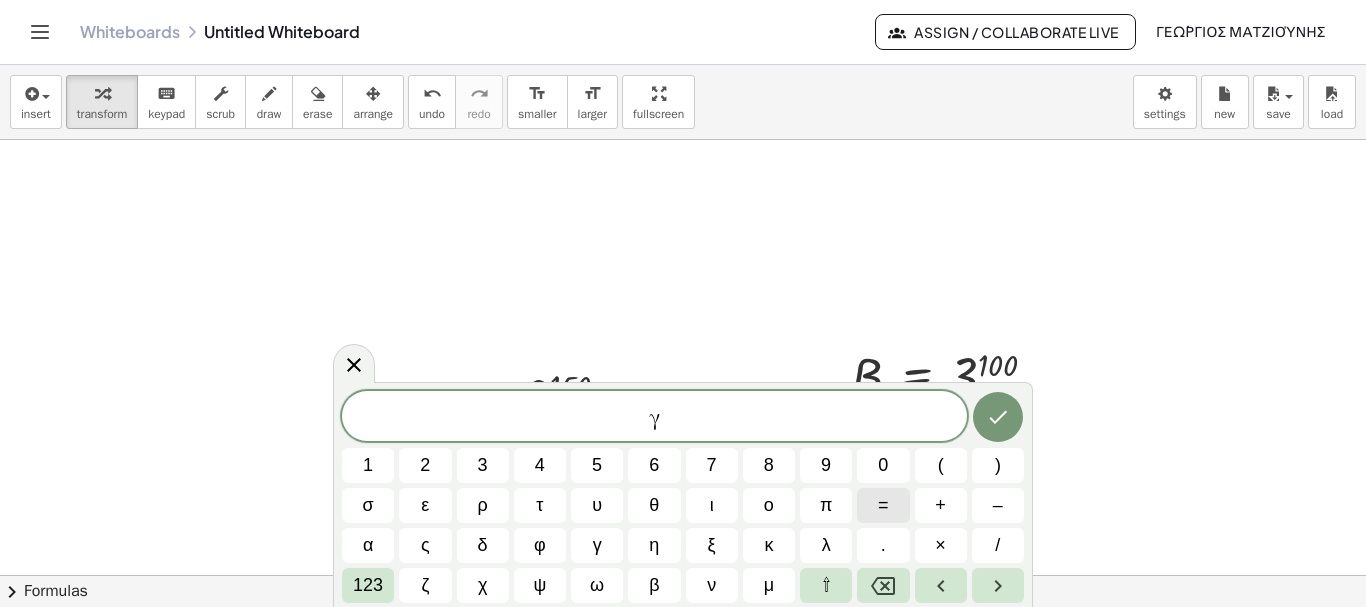 click on "=" at bounding box center [883, 505] 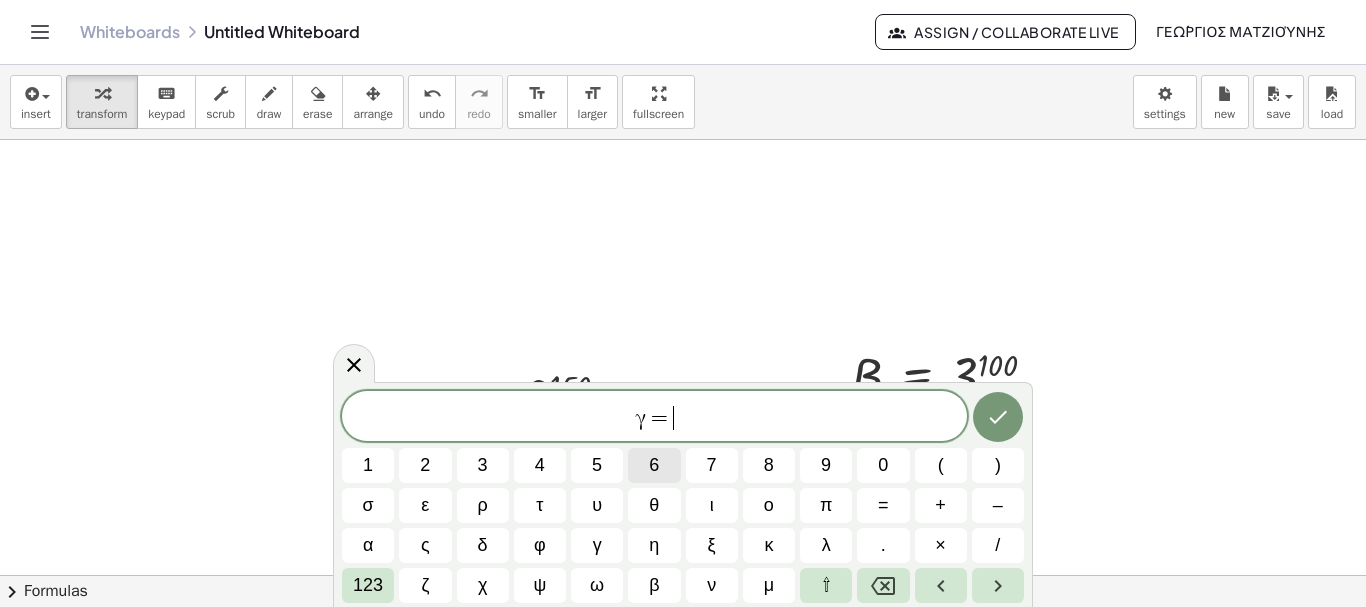 click on "6" at bounding box center [654, 465] 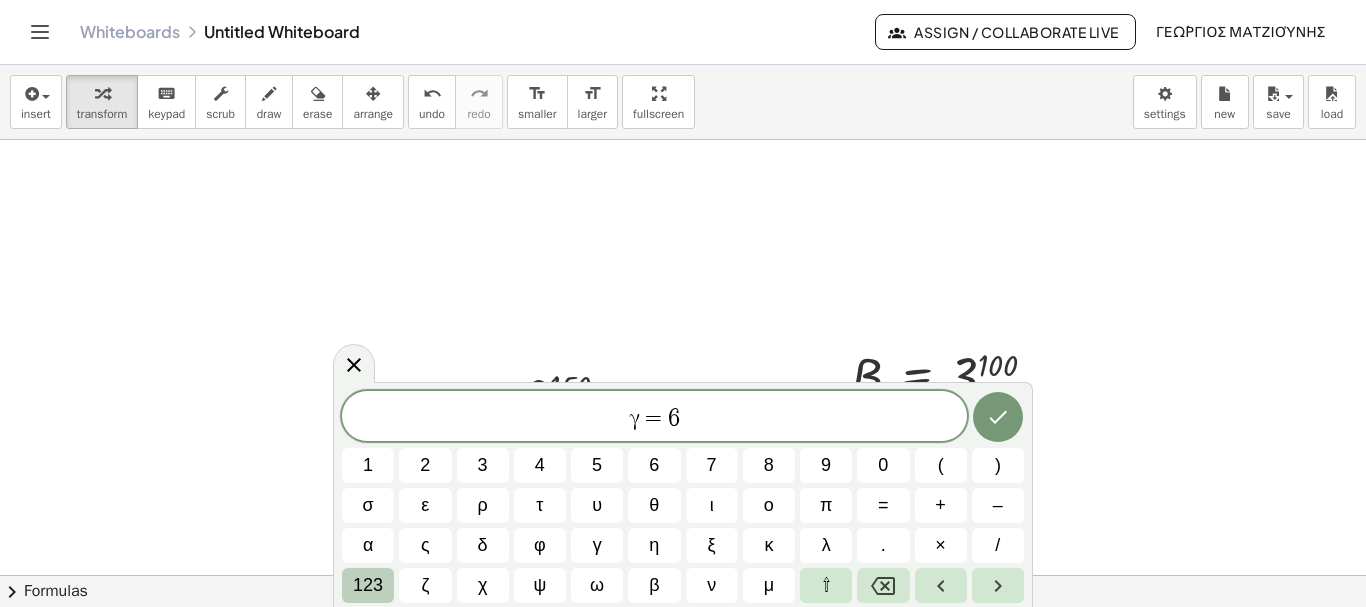 click on "123" at bounding box center [368, 585] 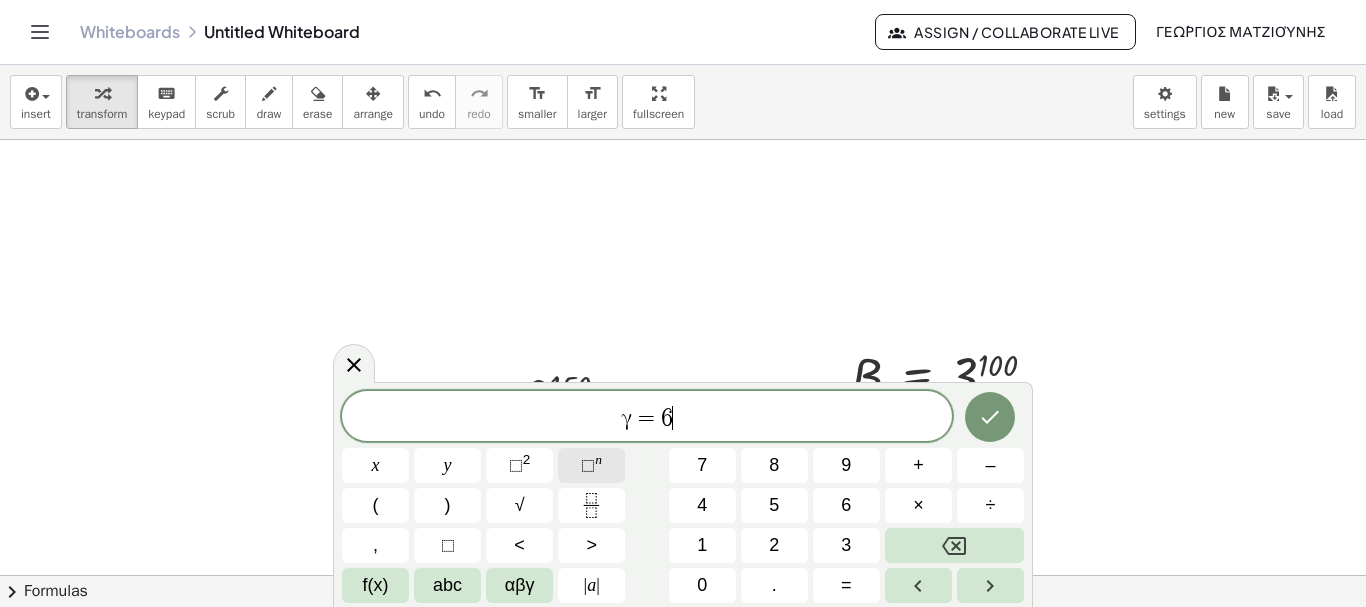 click on "n" at bounding box center [598, 459] 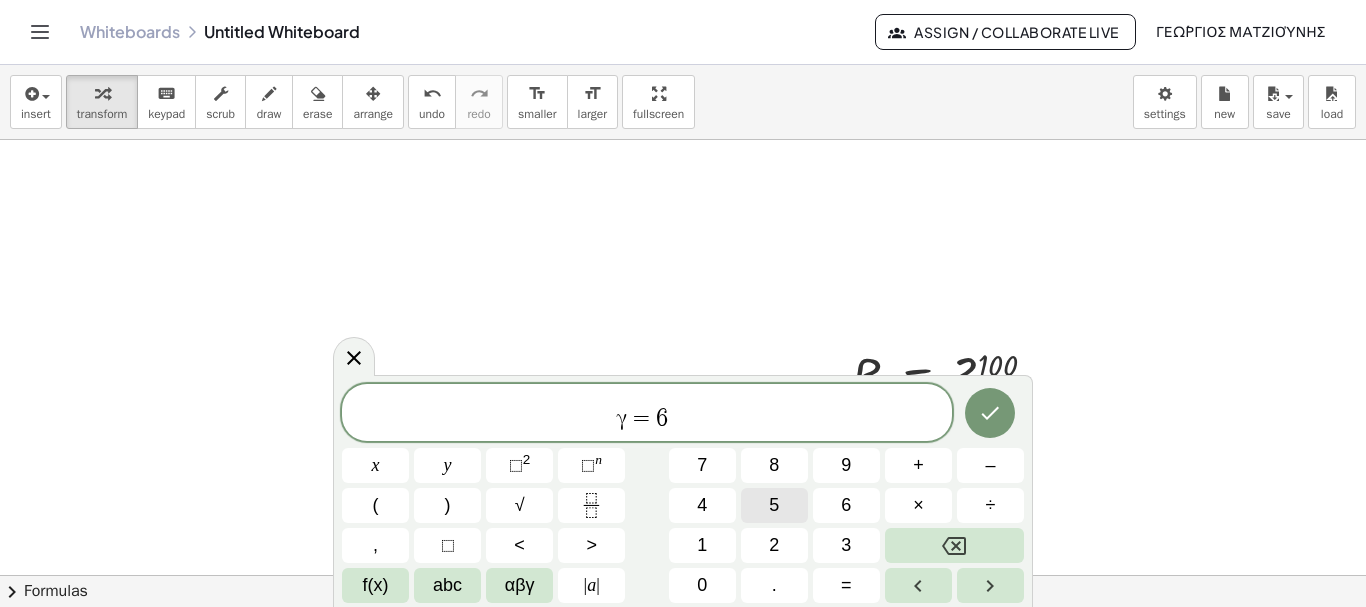 click on "5" at bounding box center [774, 505] 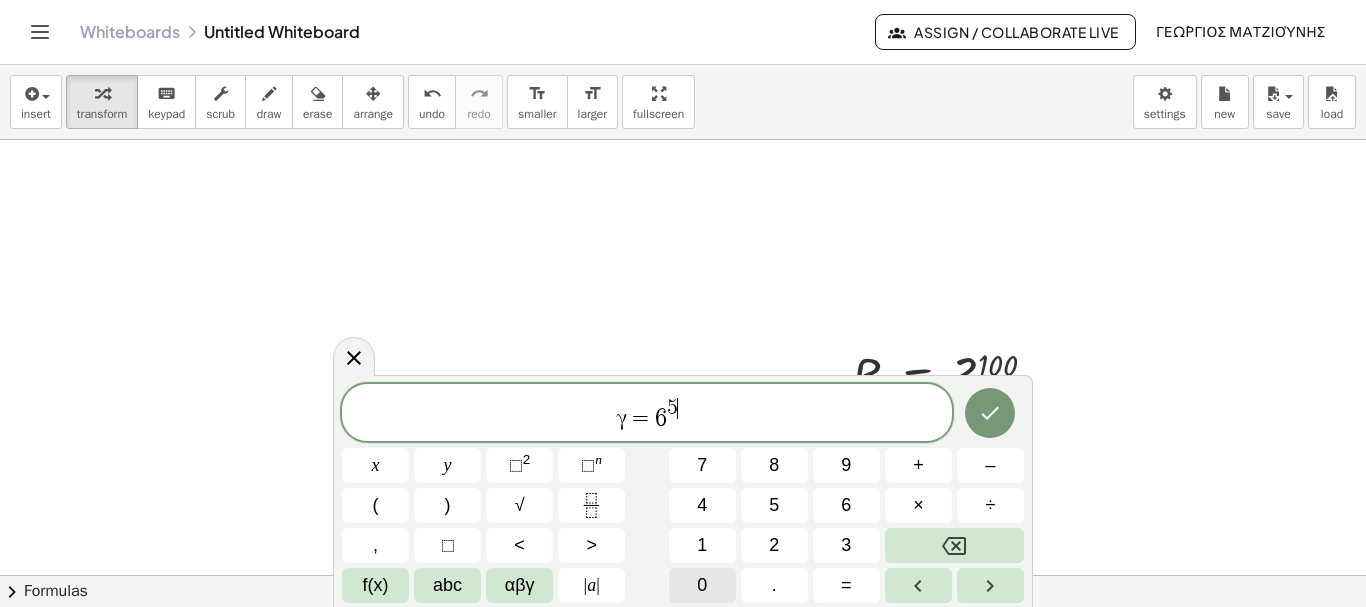 click on "0" at bounding box center (702, 585) 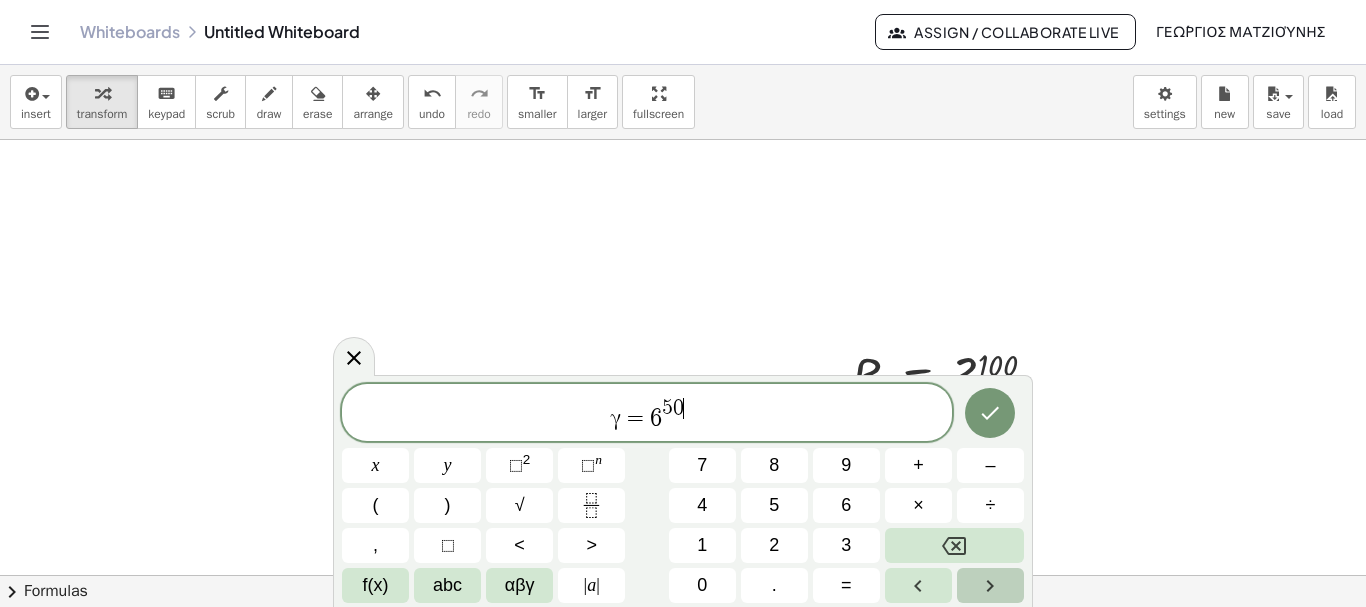 click 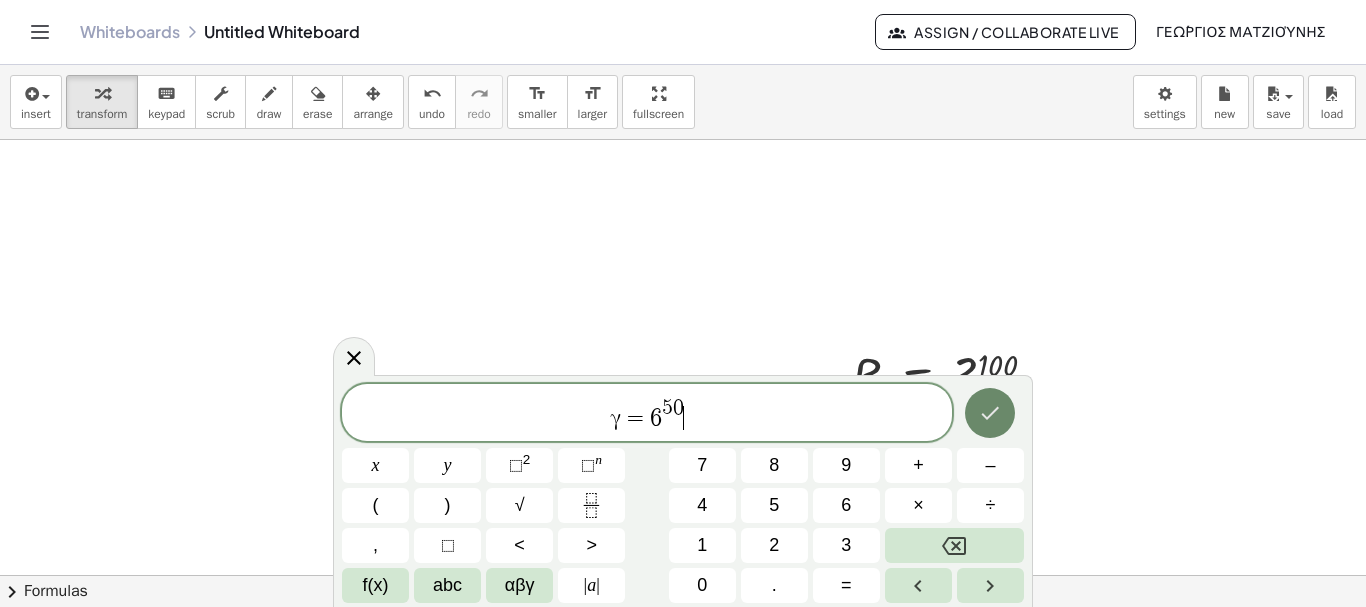 click 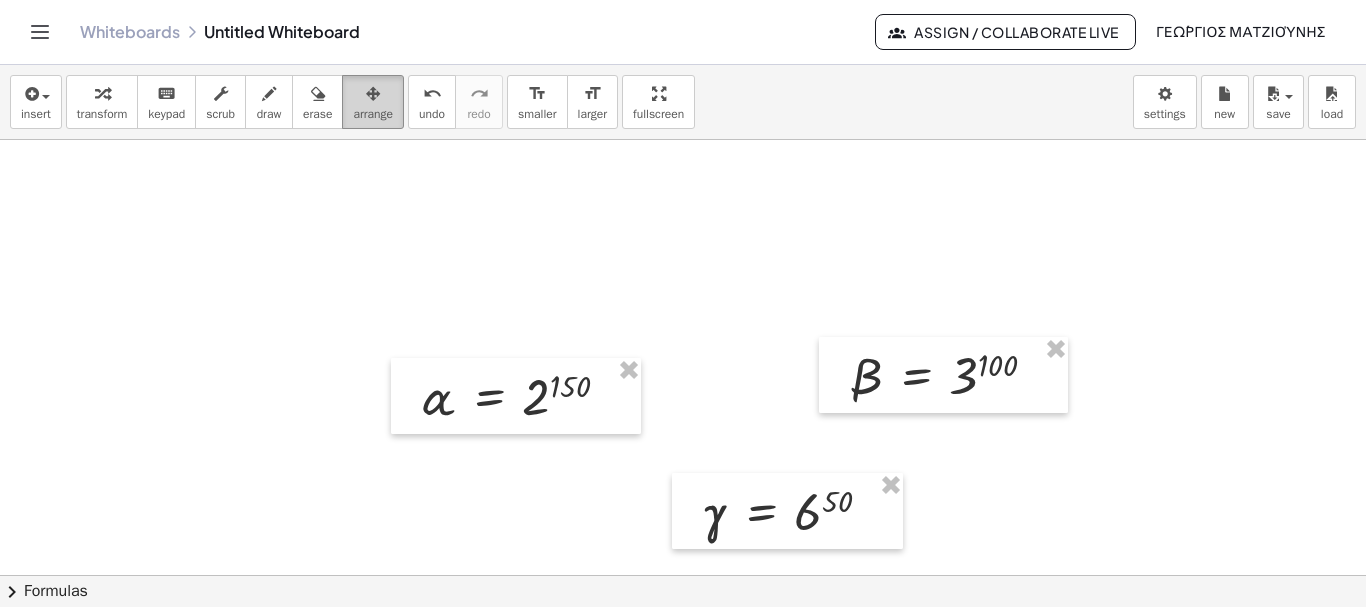 click at bounding box center (373, 93) 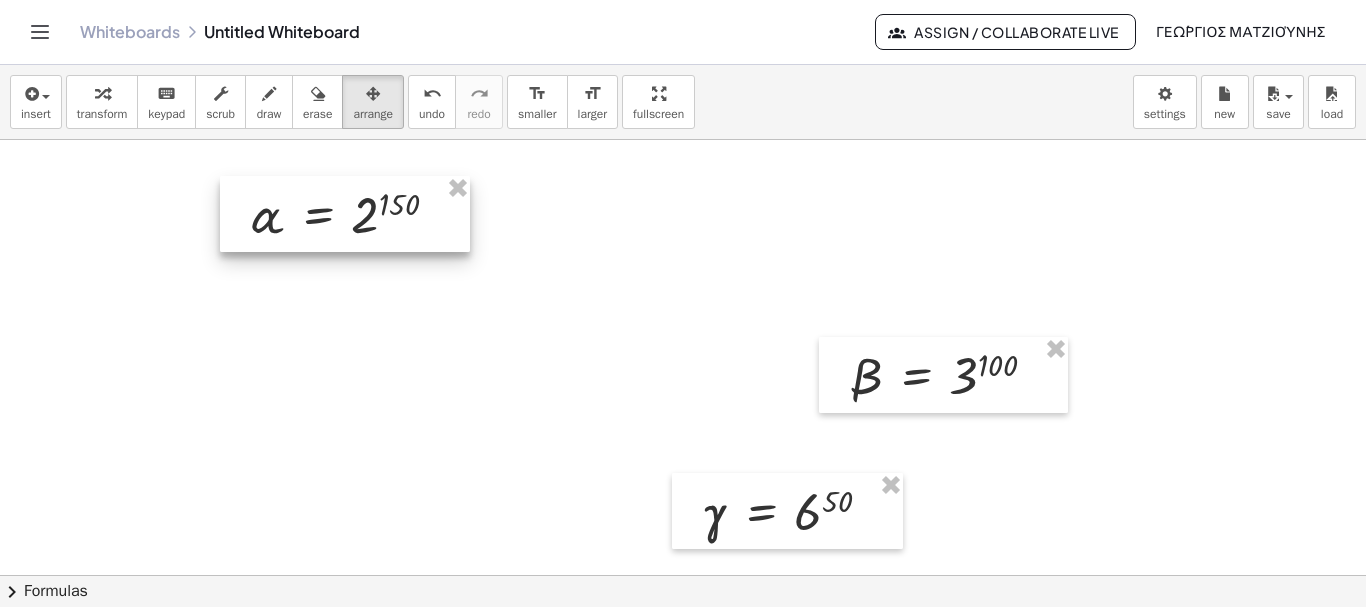 drag, startPoint x: 583, startPoint y: 412, endPoint x: 412, endPoint y: 230, distance: 249.72986 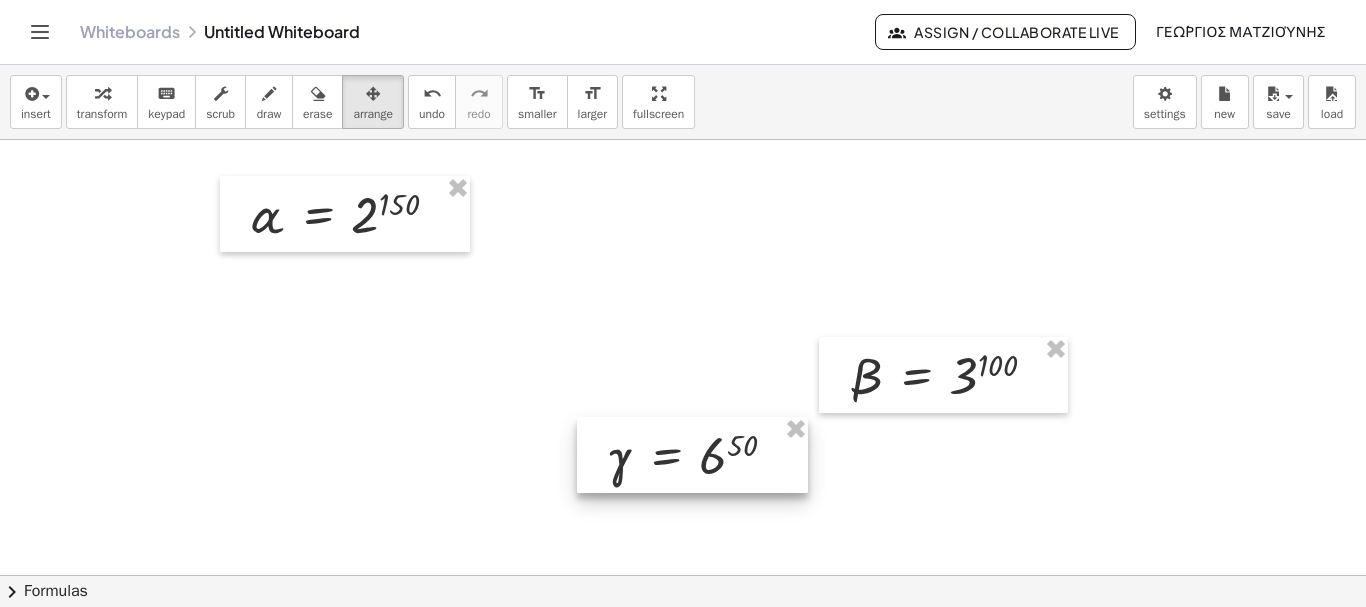 drag, startPoint x: 759, startPoint y: 513, endPoint x: 664, endPoint y: 457, distance: 110.276924 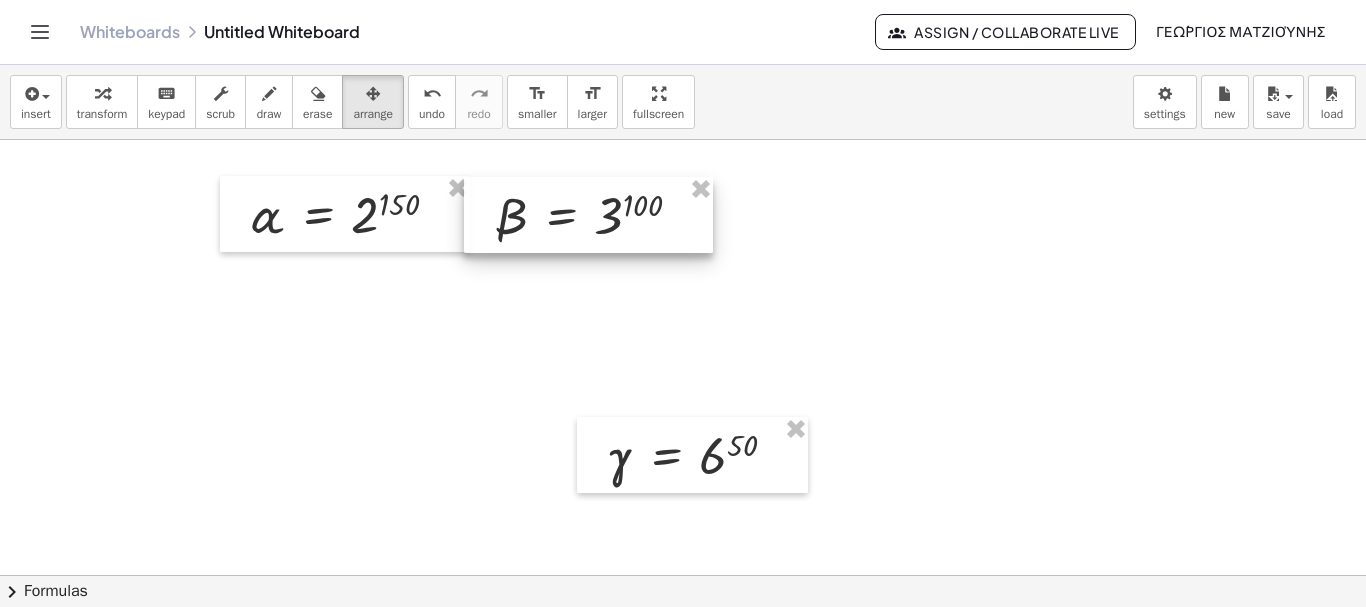 drag, startPoint x: 882, startPoint y: 387, endPoint x: 527, endPoint y: 227, distance: 389.39056 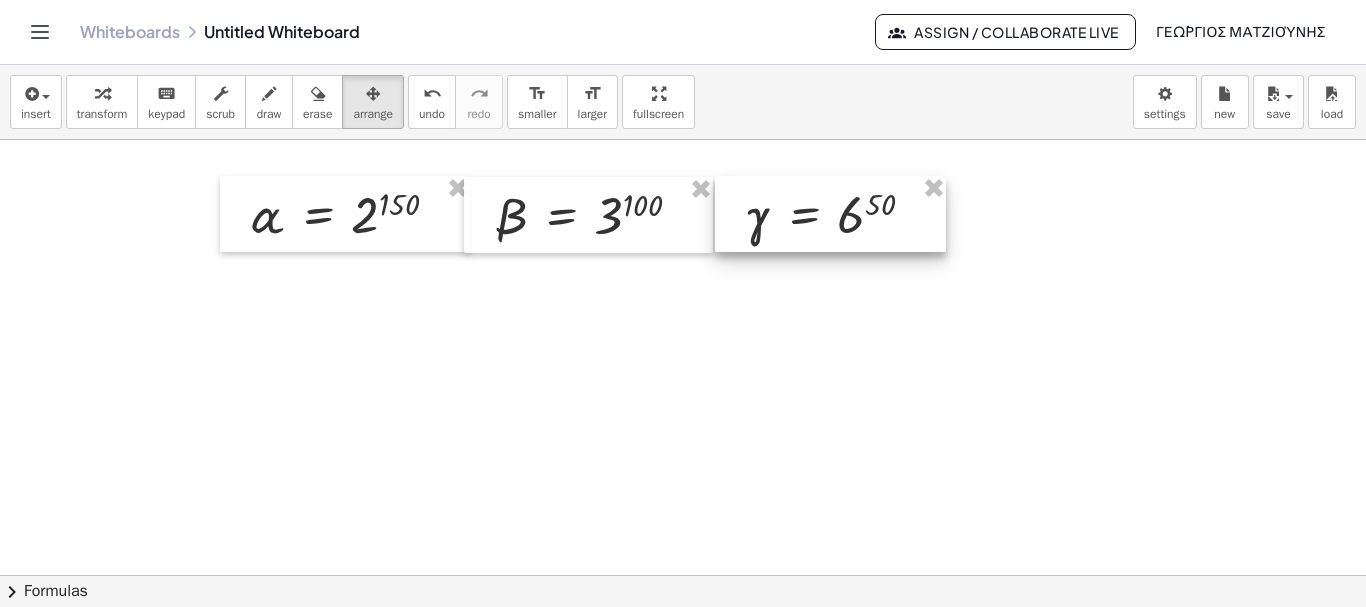 drag, startPoint x: 691, startPoint y: 479, endPoint x: 829, endPoint y: 238, distance: 277.71387 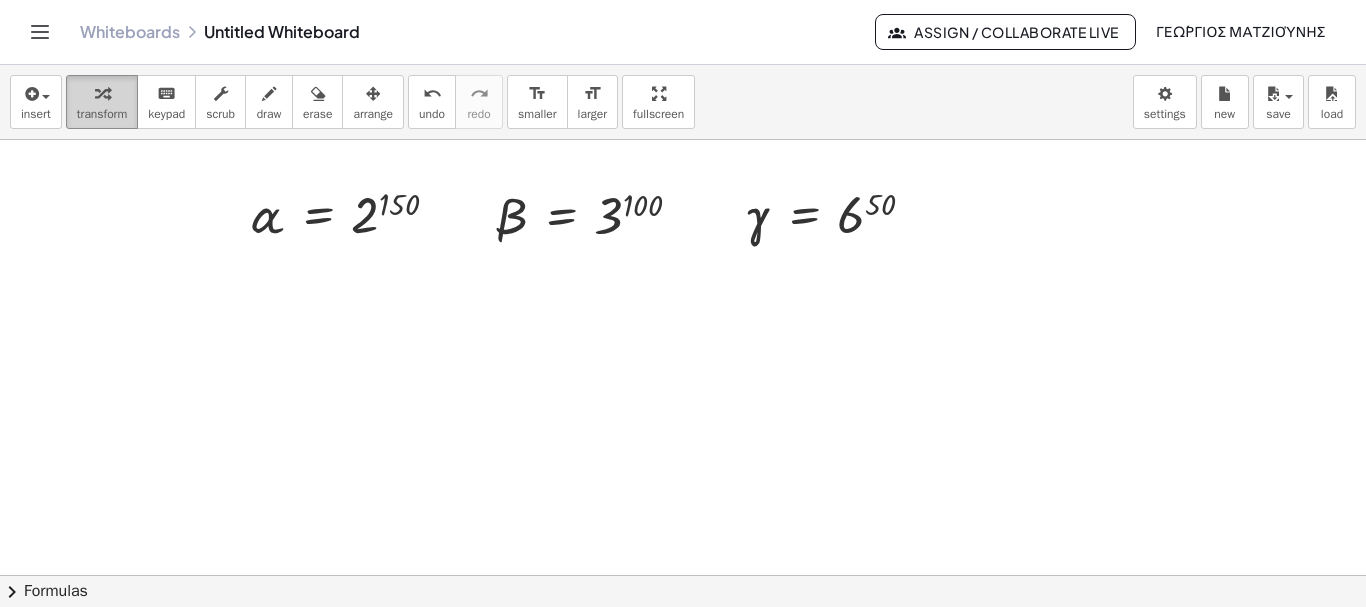 click at bounding box center [102, 94] 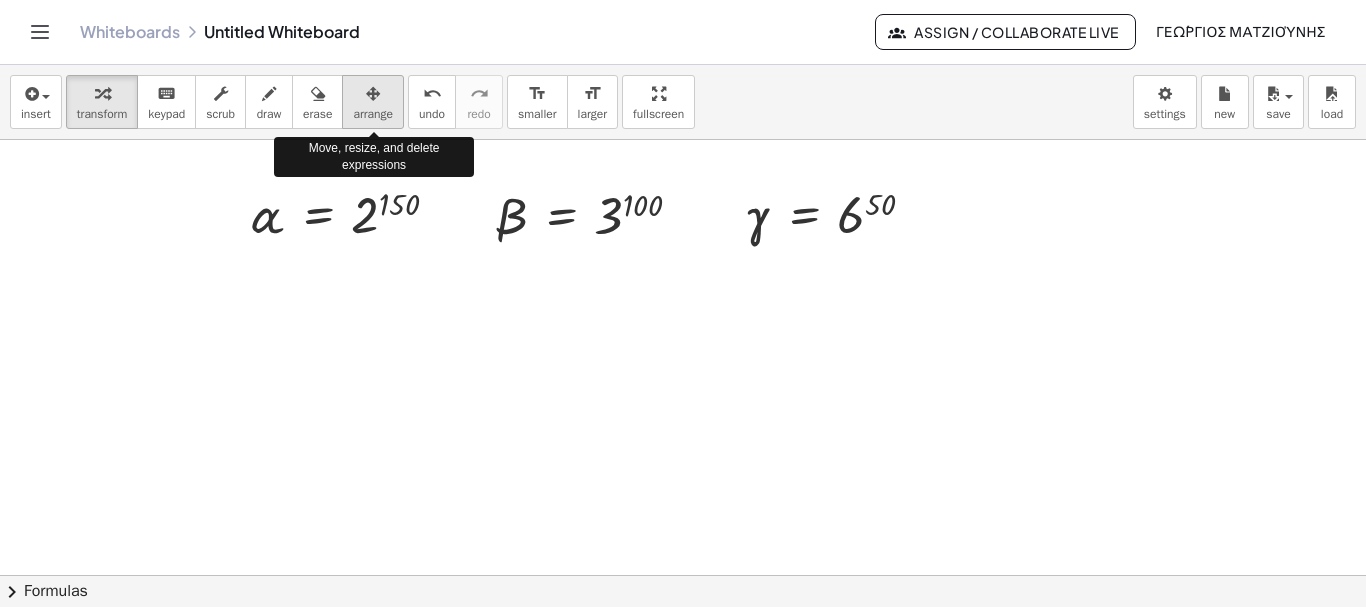 click on "arrange" at bounding box center [373, 114] 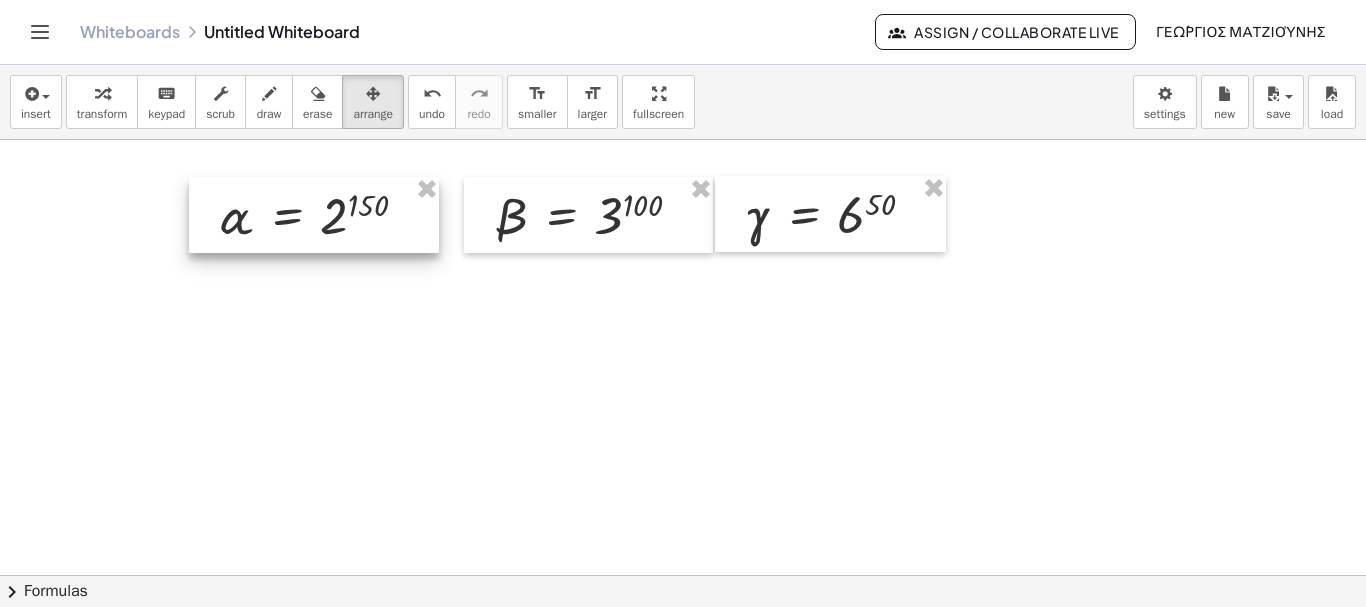 drag, startPoint x: 398, startPoint y: 209, endPoint x: 367, endPoint y: 210, distance: 31.016125 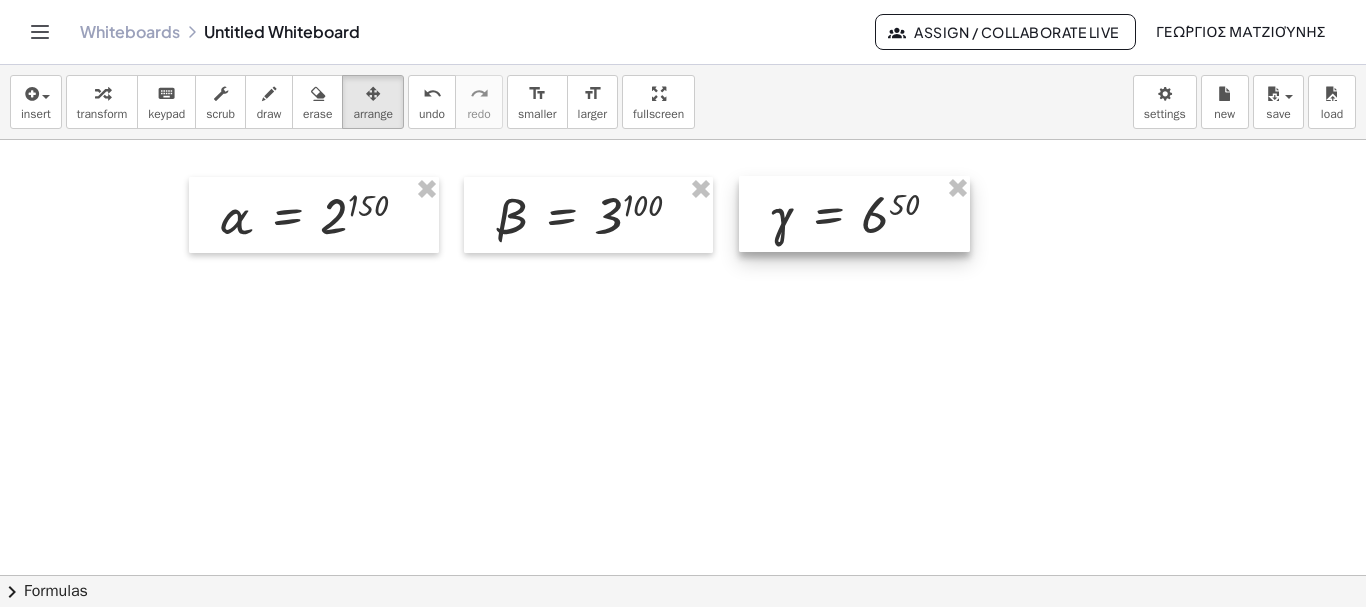drag, startPoint x: 837, startPoint y: 221, endPoint x: 861, endPoint y: 221, distance: 24 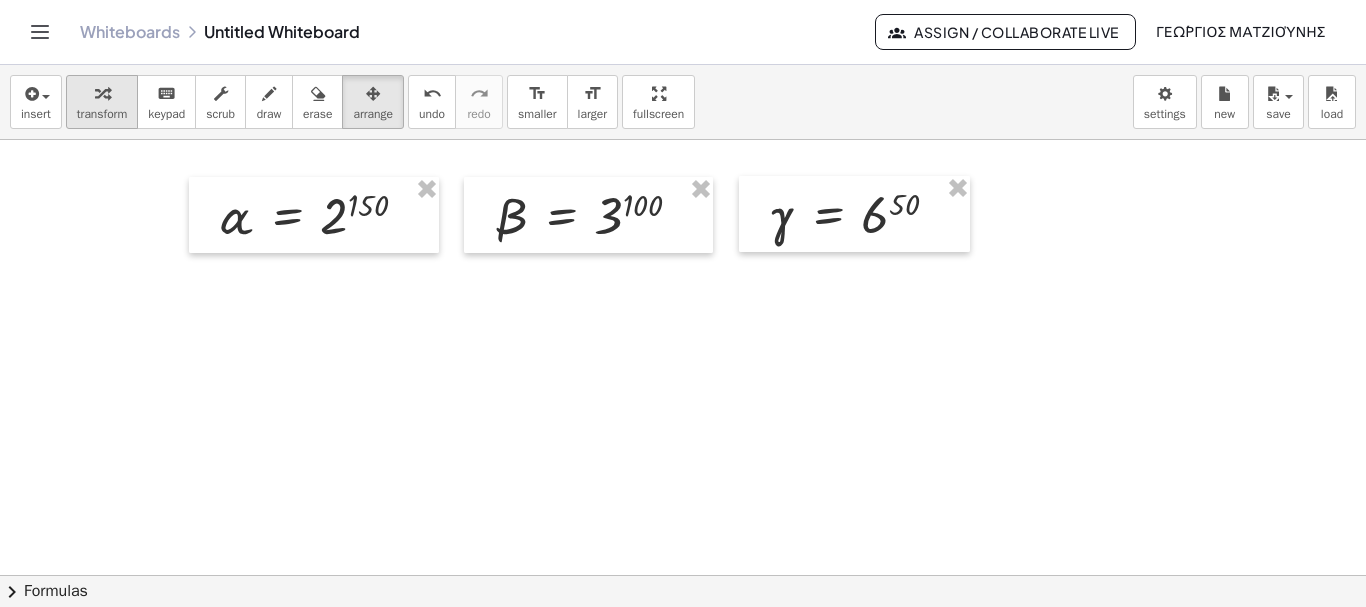click on "transform" at bounding box center [102, 102] 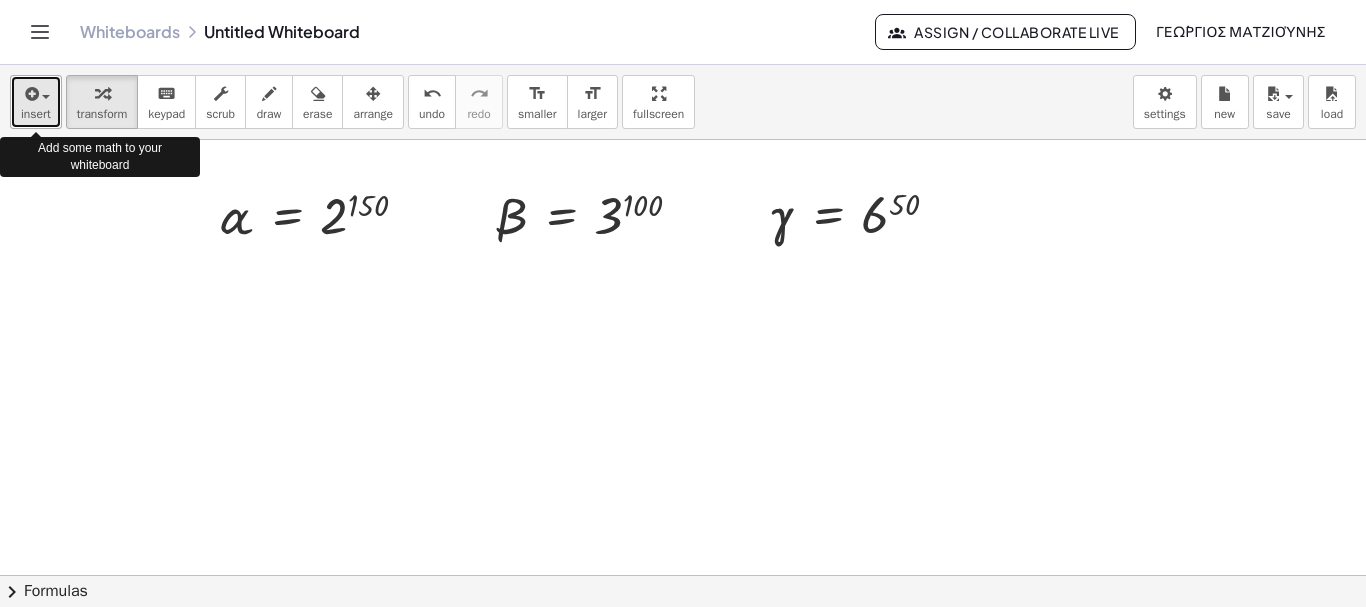 click at bounding box center (36, 93) 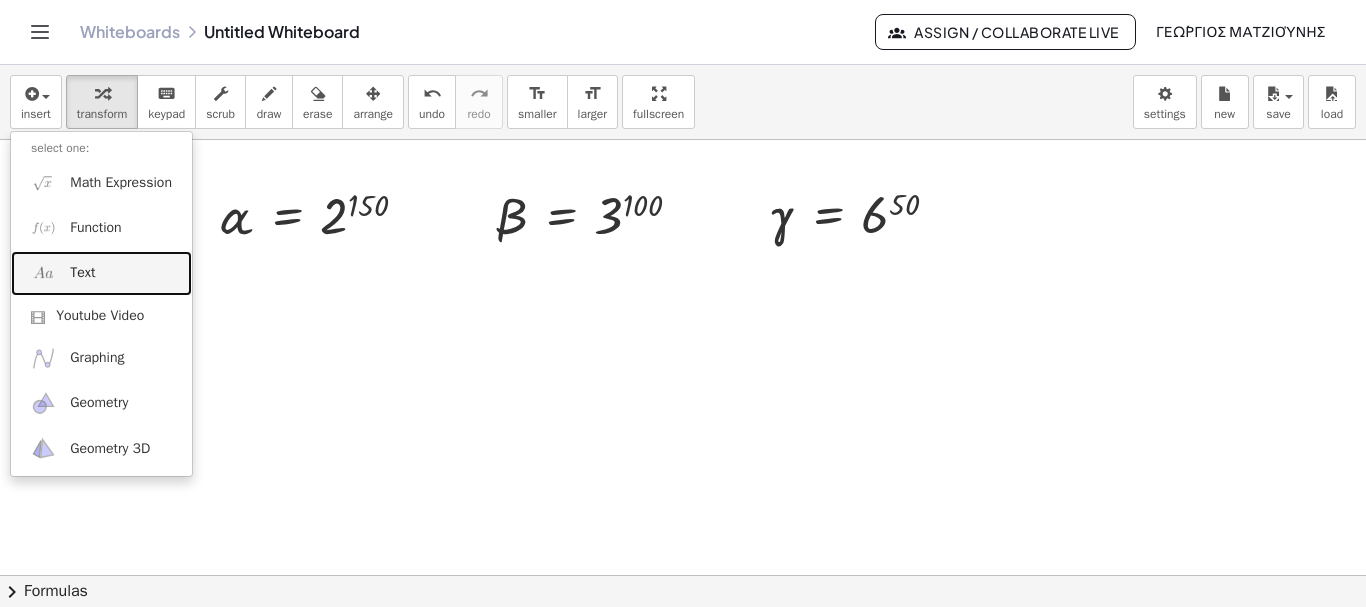 click on "Text" at bounding box center [82, 273] 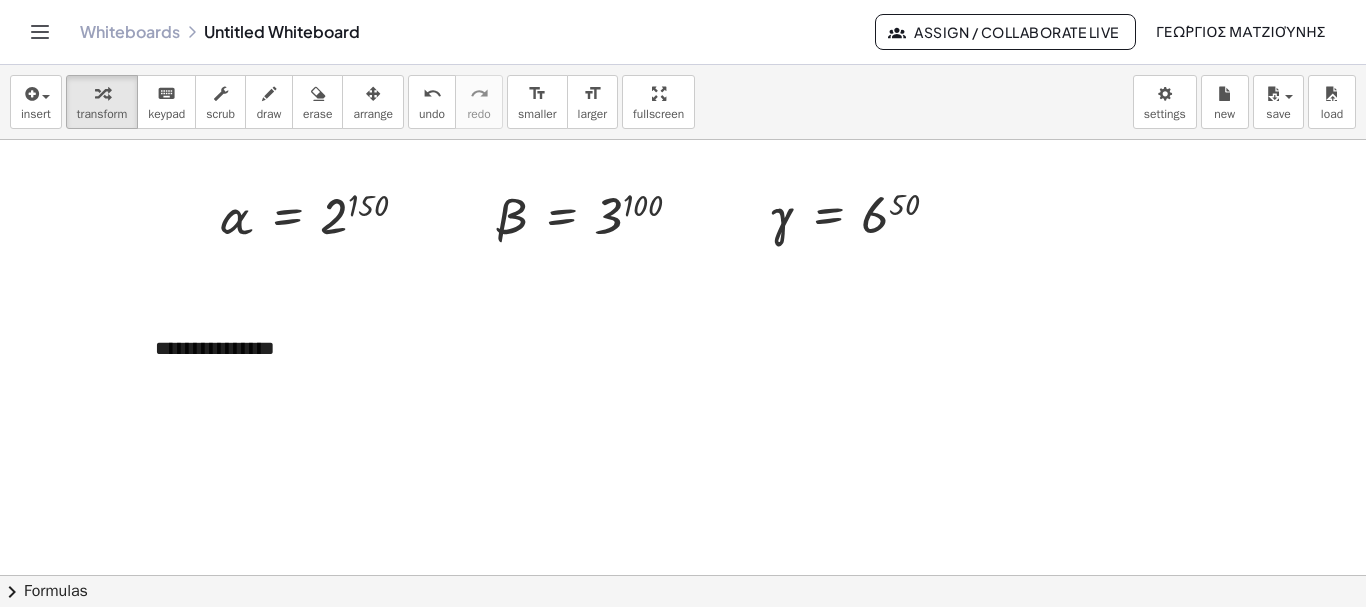 type 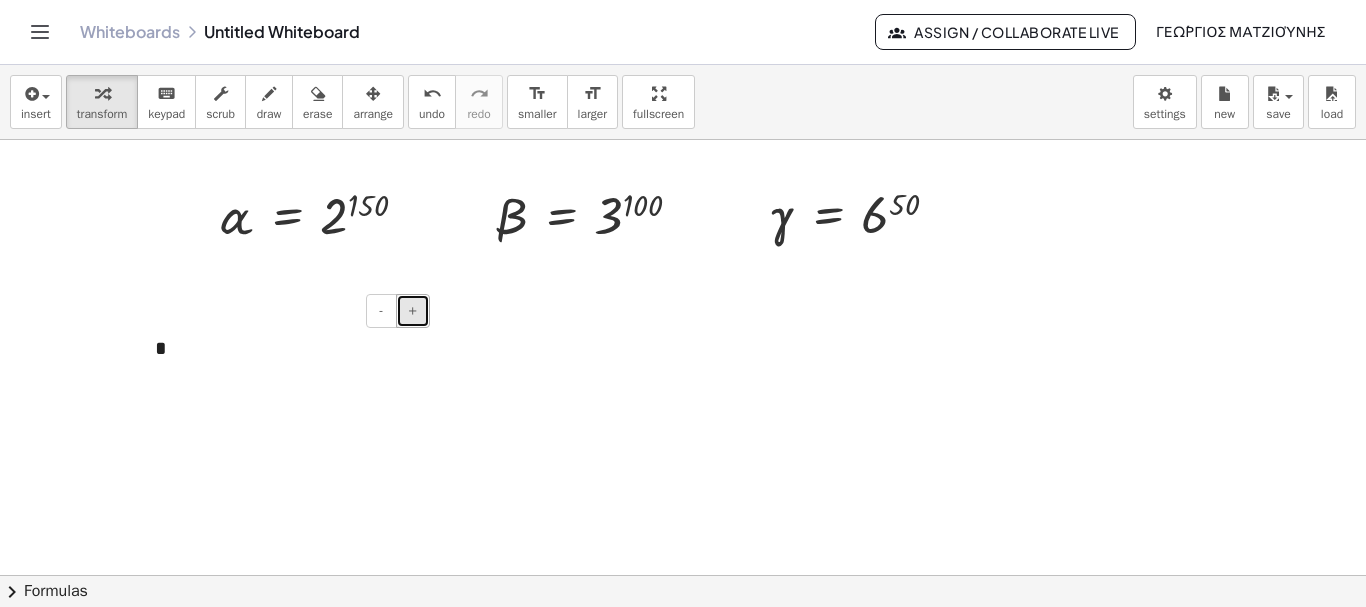 click on "+" at bounding box center [413, 310] 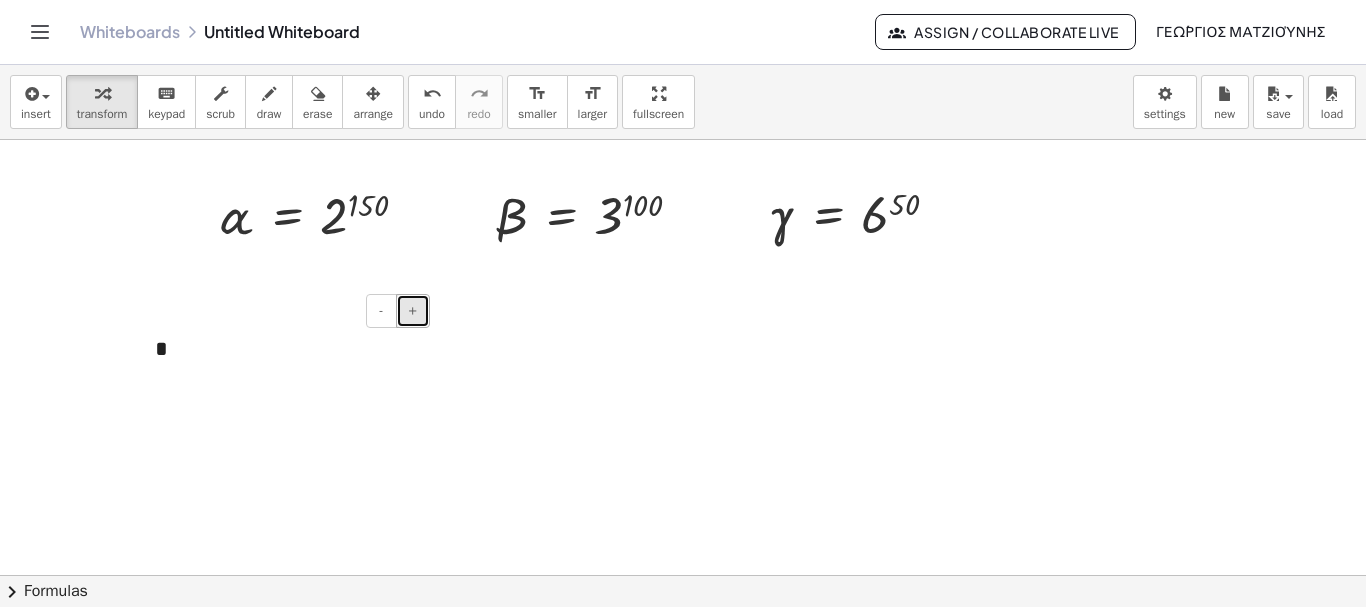 click on "+" at bounding box center [413, 310] 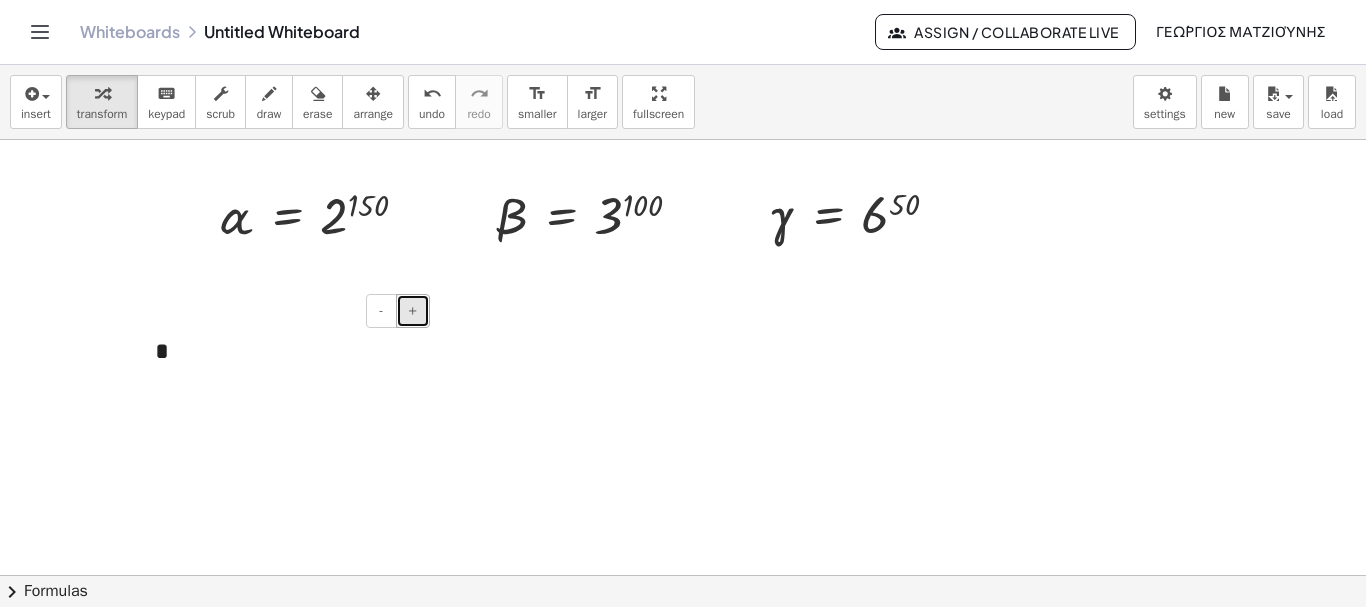 click on "+" at bounding box center (413, 310) 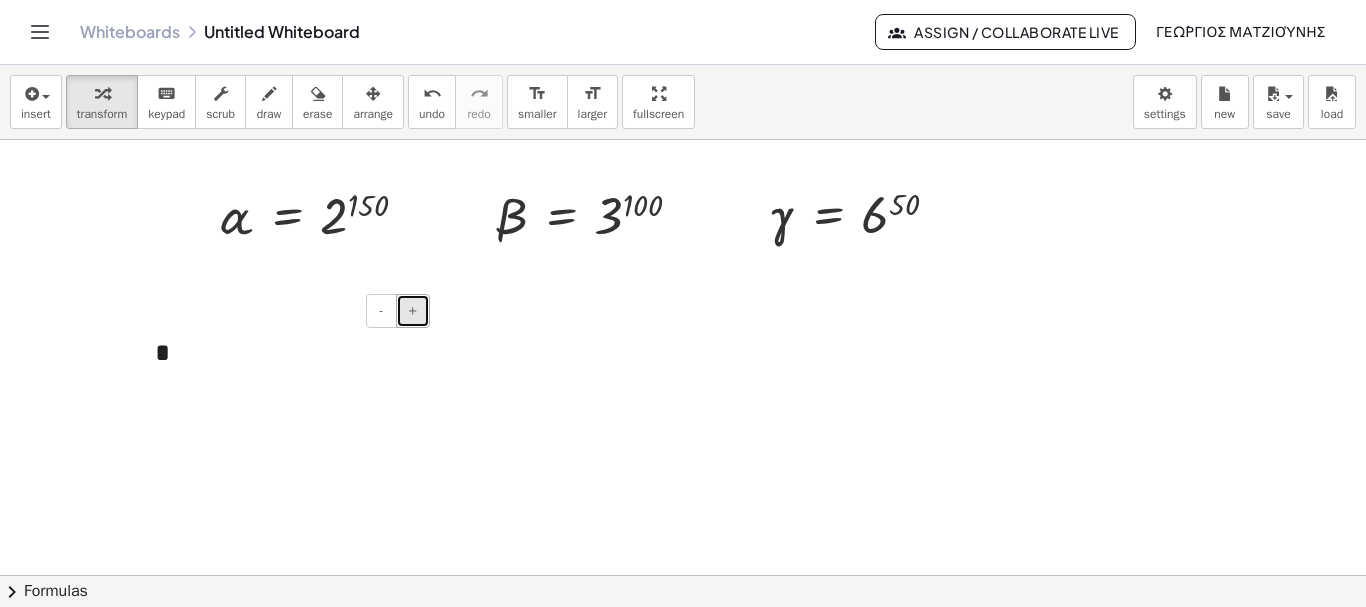 click on "+" at bounding box center (413, 310) 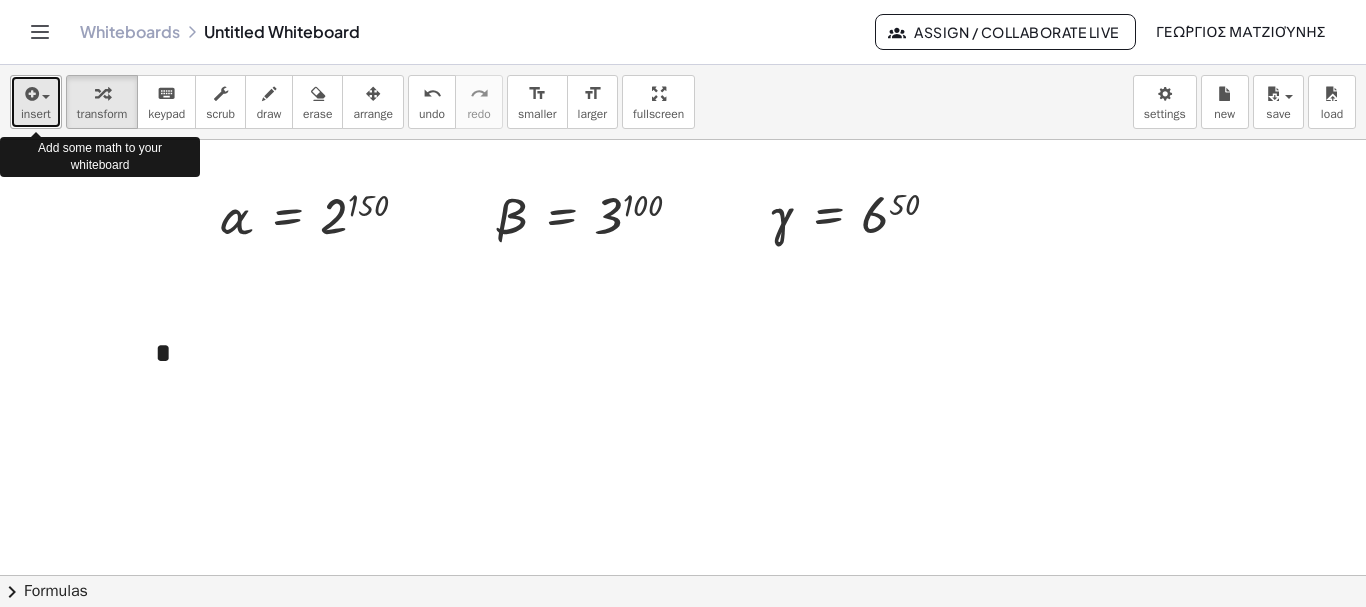 click on "insert" at bounding box center [36, 114] 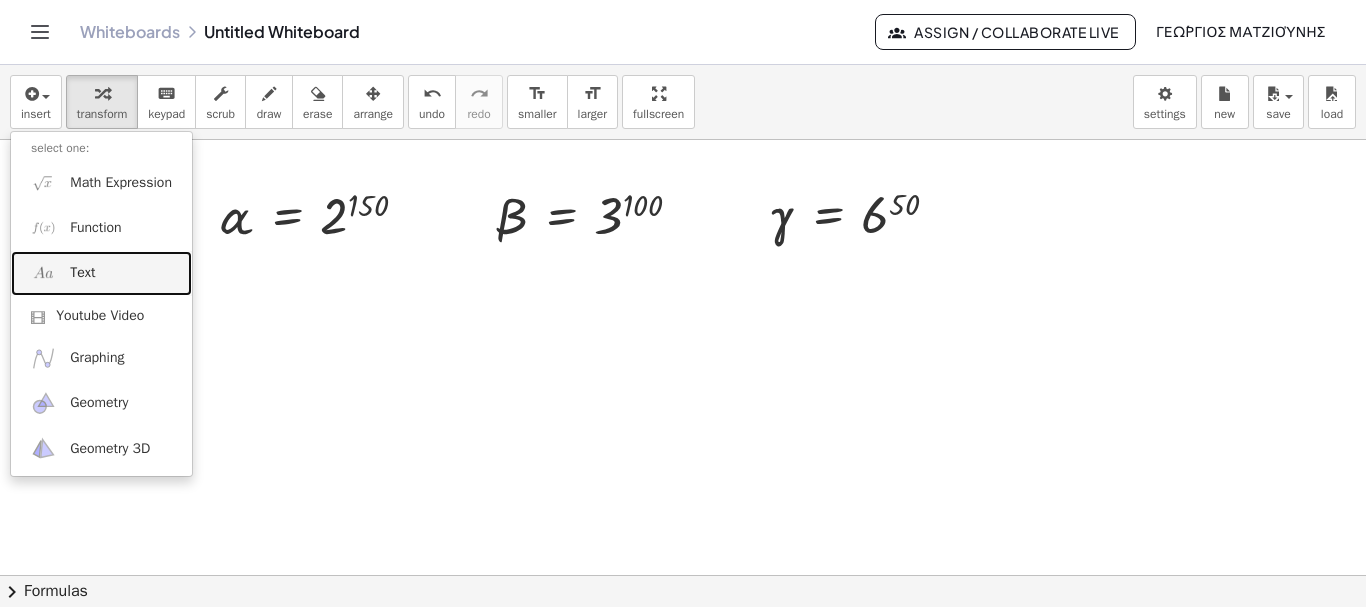 click on "Text" at bounding box center (101, 273) 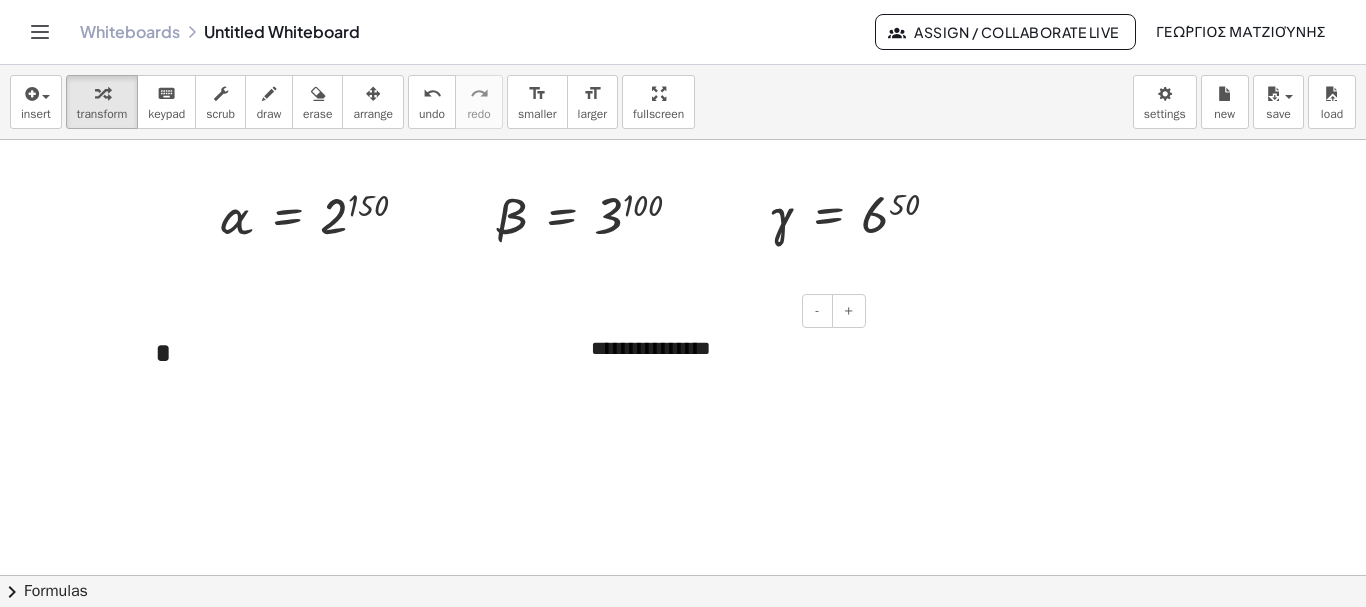type 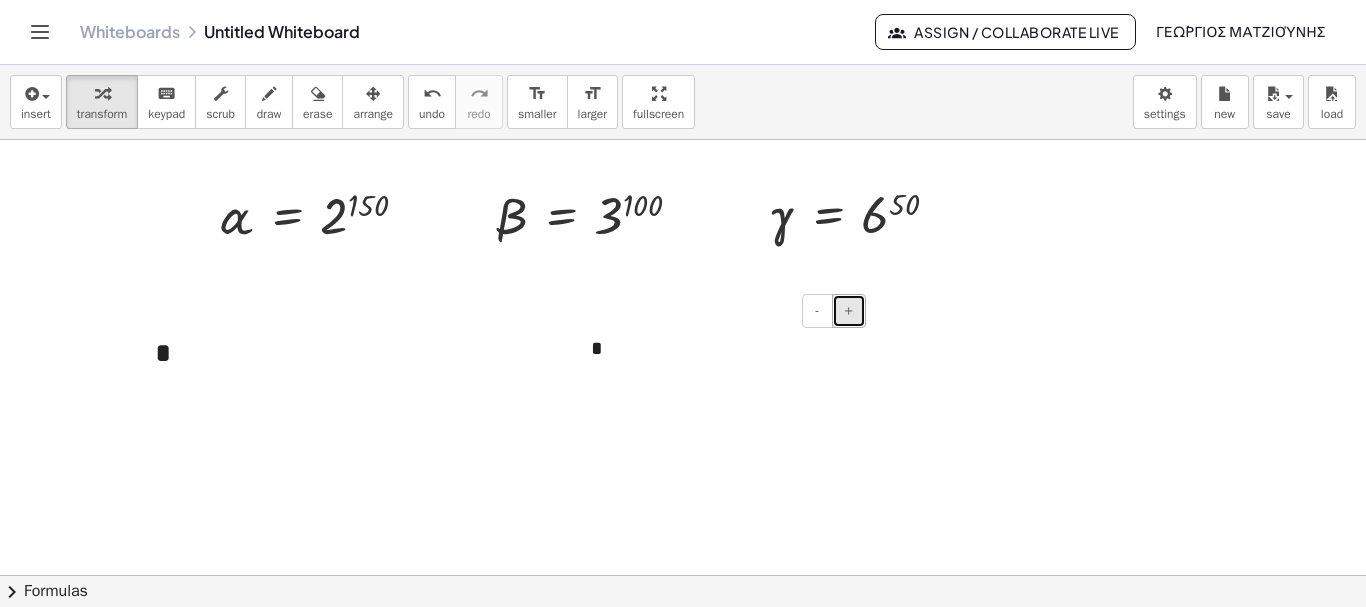 click on "+" at bounding box center (849, 310) 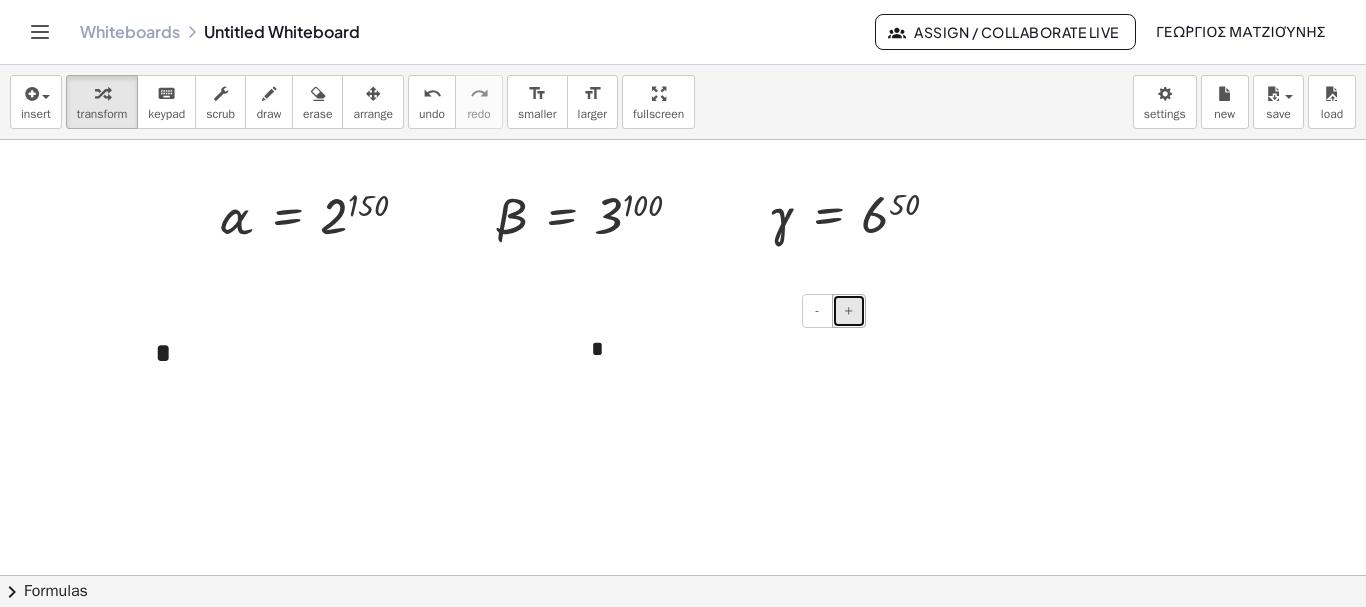 click on "+" at bounding box center [849, 310] 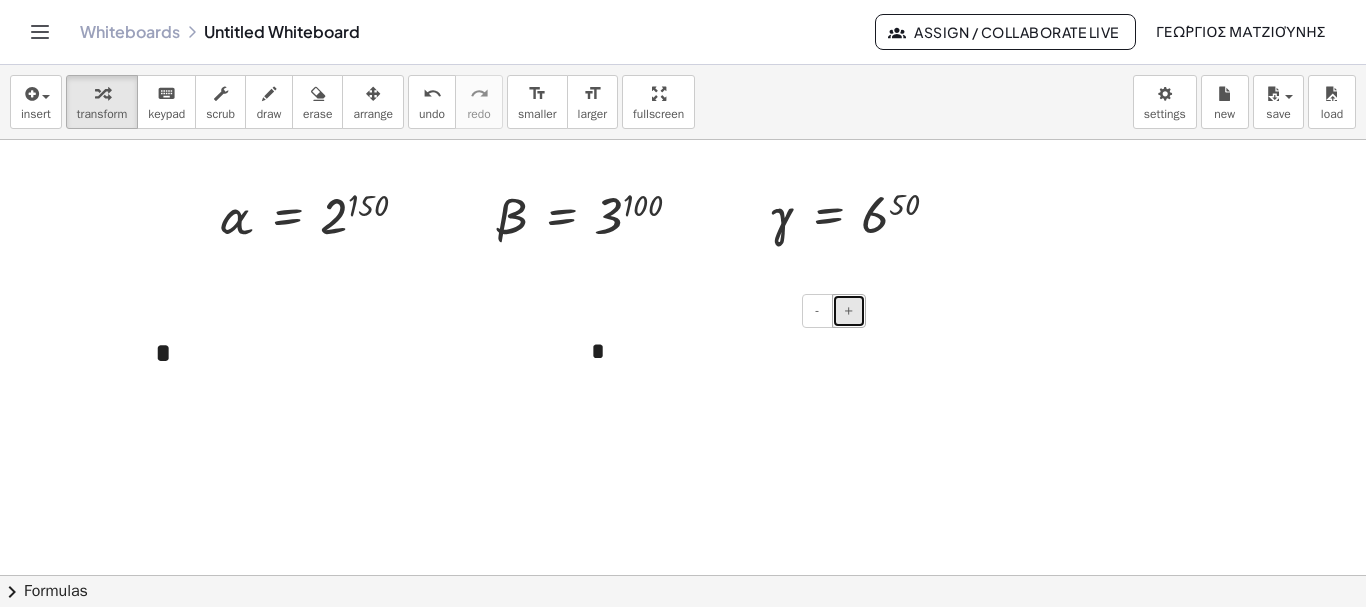 click on "+" at bounding box center (849, 310) 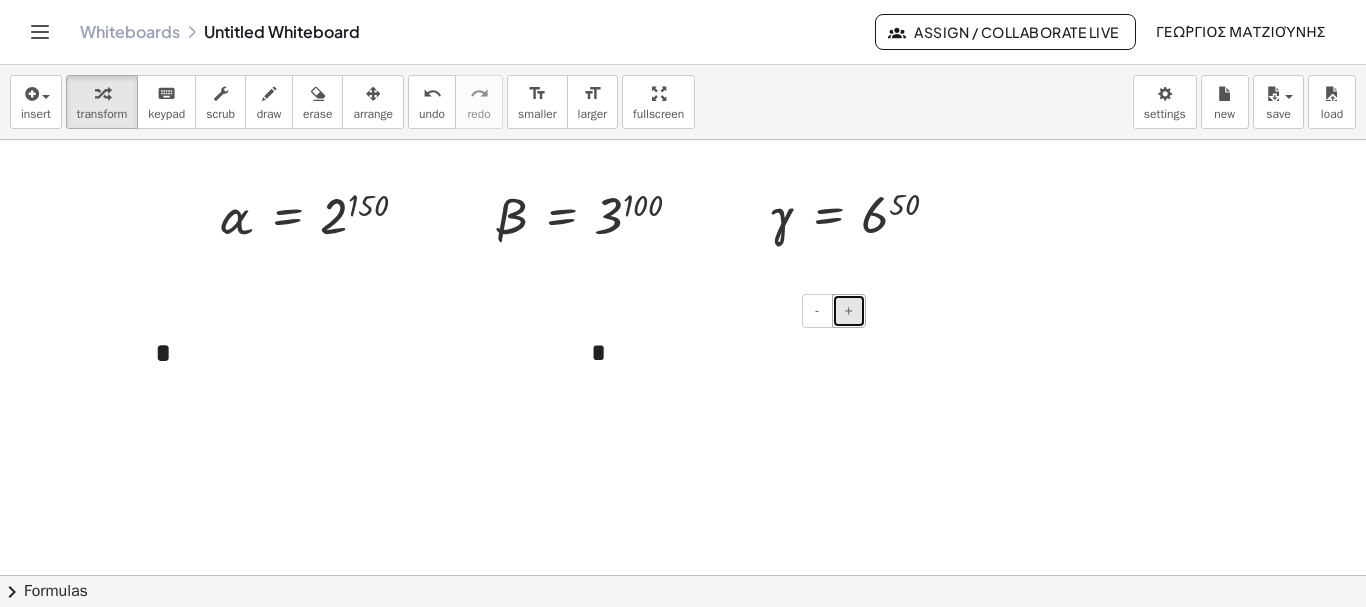 click on "+" at bounding box center [849, 310] 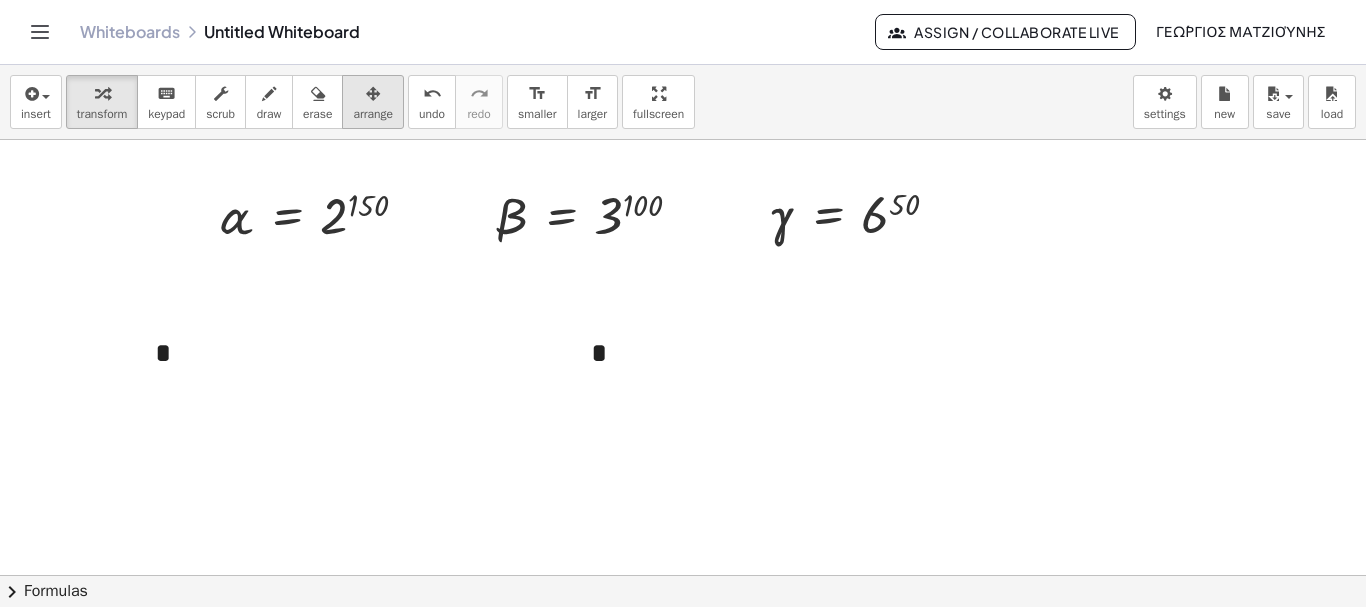 click on "arrange" at bounding box center [373, 114] 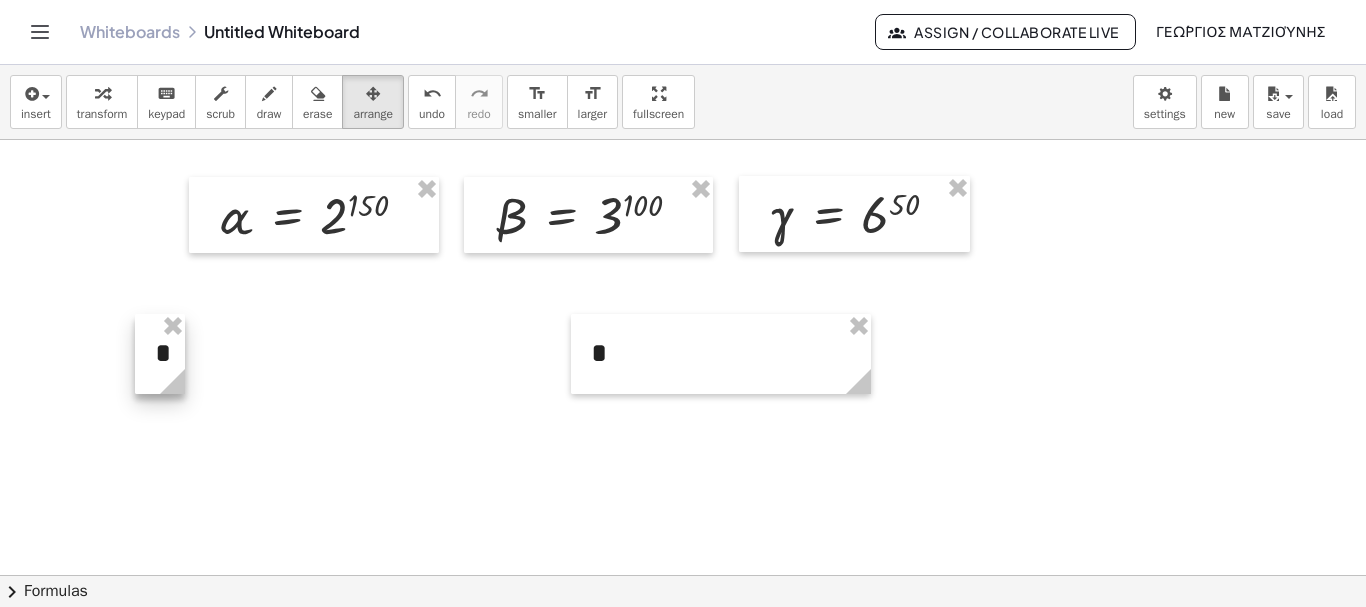 drag, startPoint x: 435, startPoint y: 384, endPoint x: 165, endPoint y: 369, distance: 270.41635 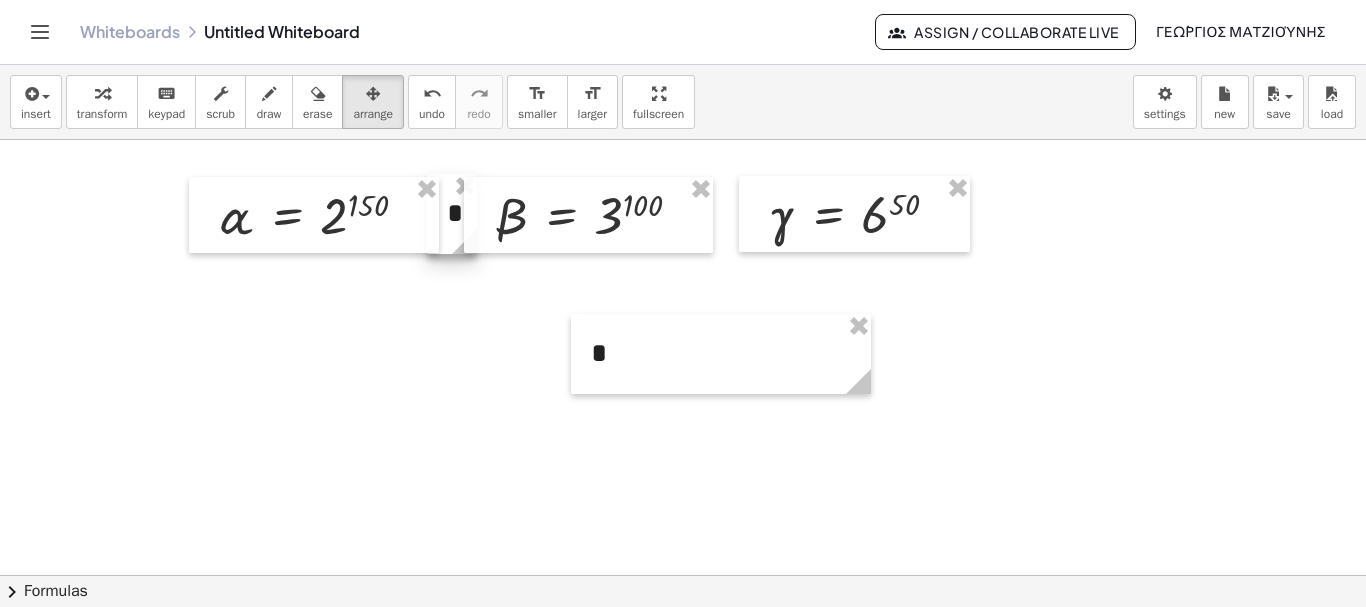 drag, startPoint x: 162, startPoint y: 350, endPoint x: 454, endPoint y: 210, distance: 323.82712 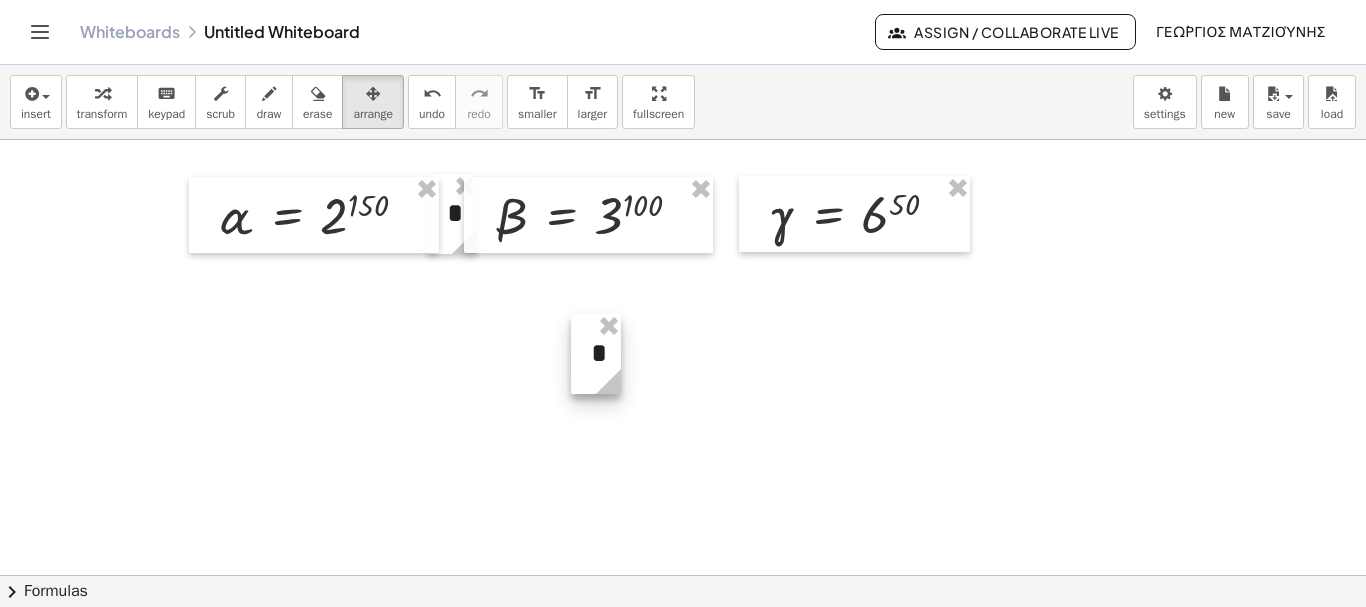 drag, startPoint x: 865, startPoint y: 380, endPoint x: 597, endPoint y: 386, distance: 268.06717 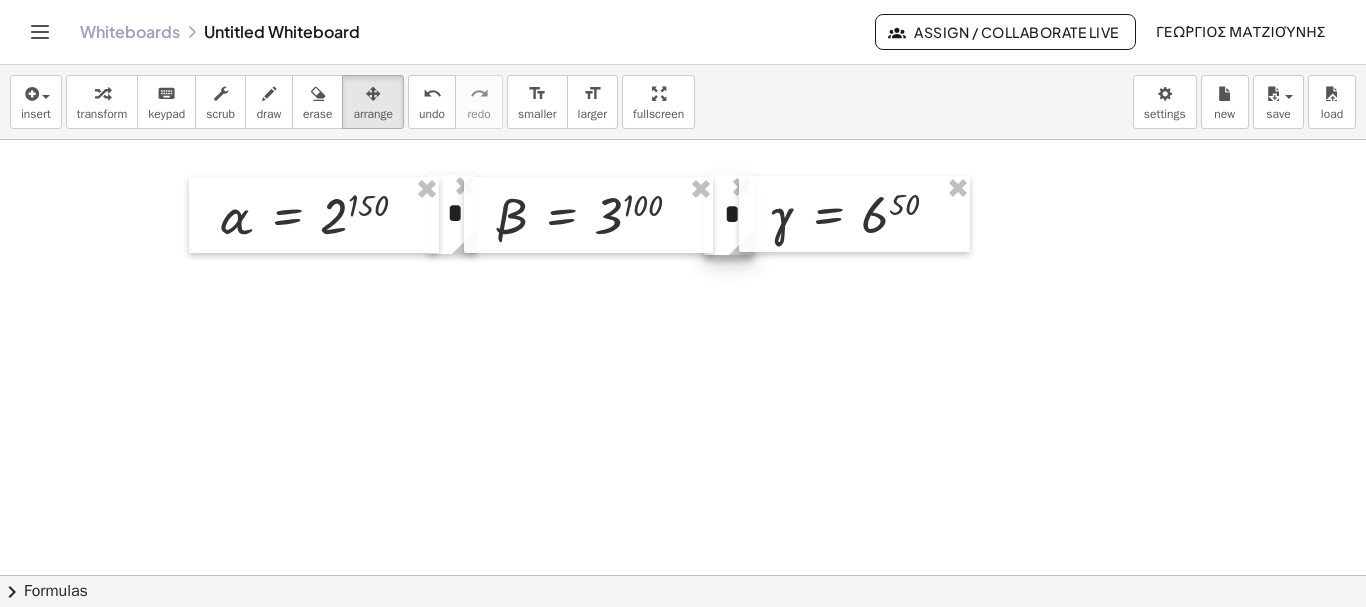 drag, startPoint x: 581, startPoint y: 341, endPoint x: 714, endPoint y: 202, distance: 192.37984 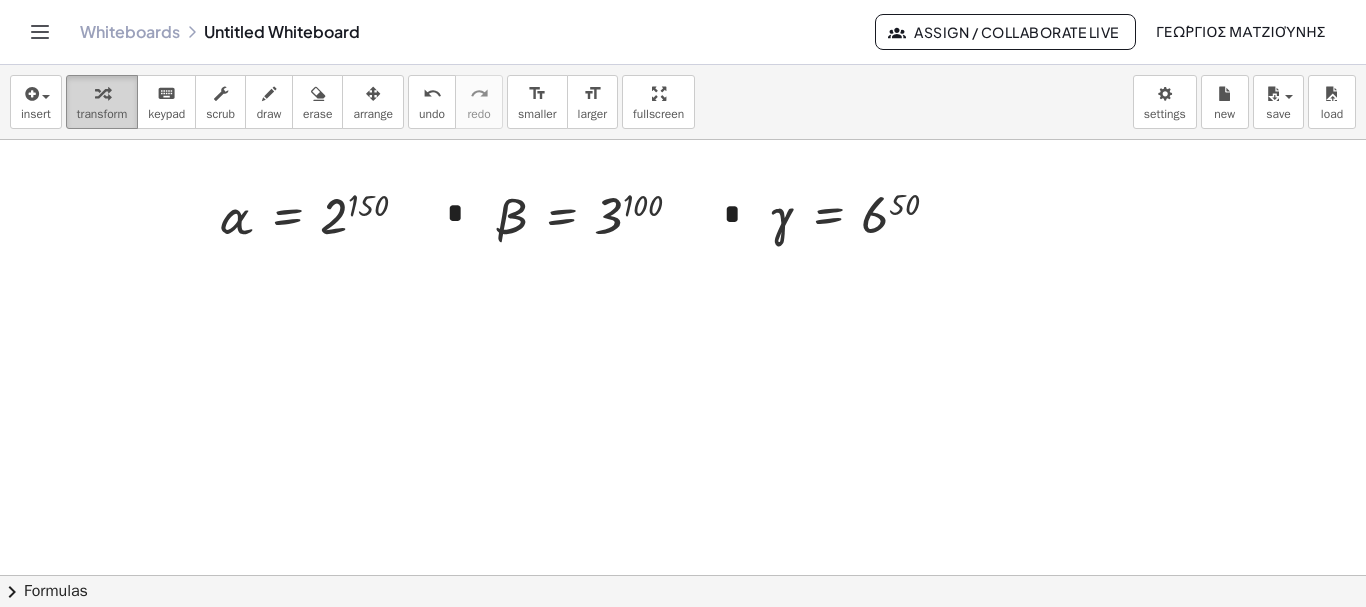 click at bounding box center (102, 94) 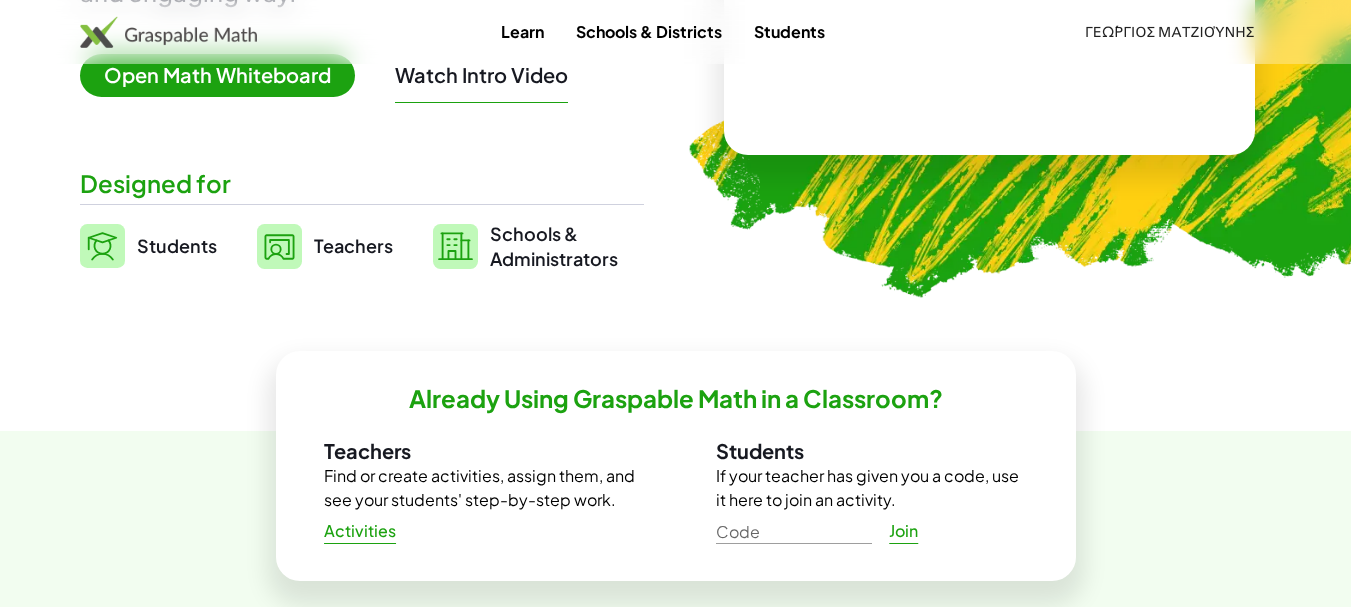scroll, scrollTop: 400, scrollLeft: 0, axis: vertical 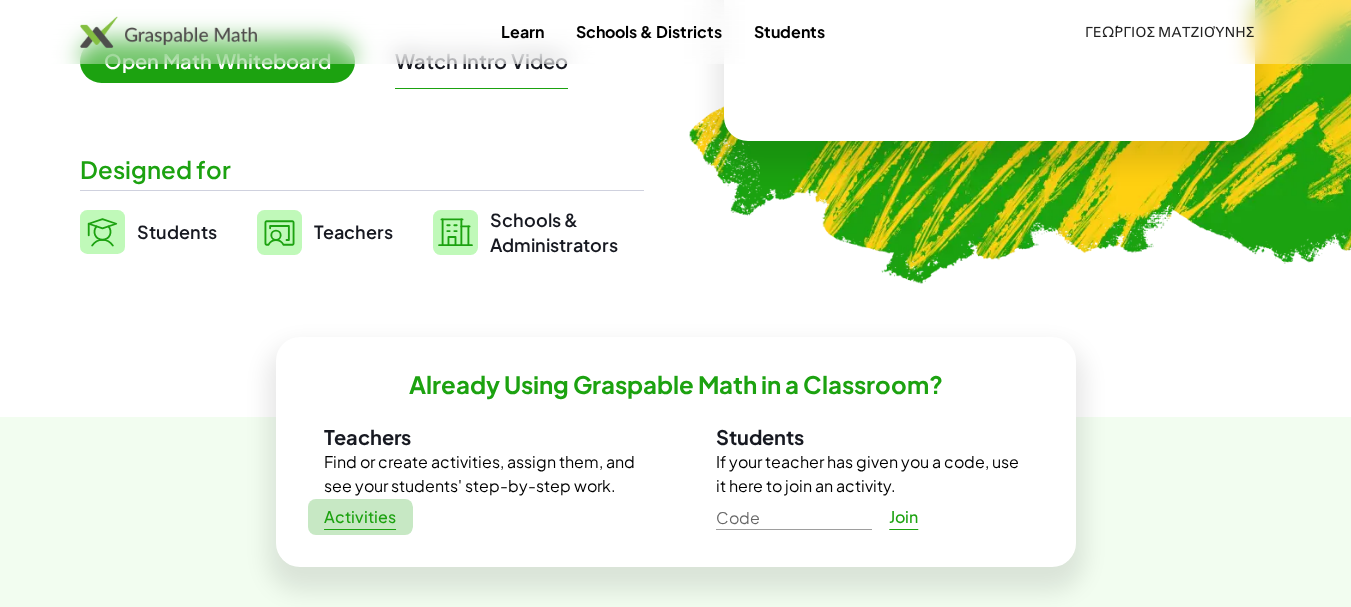 click on "Activities" 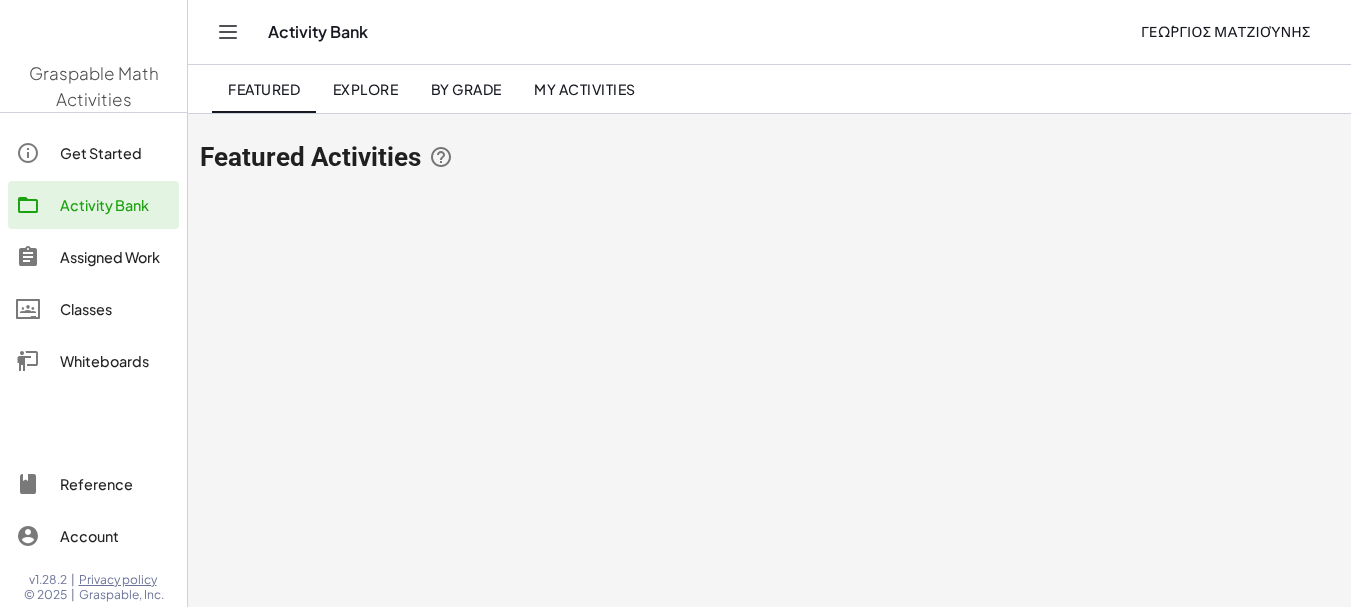 scroll, scrollTop: 0, scrollLeft: 0, axis: both 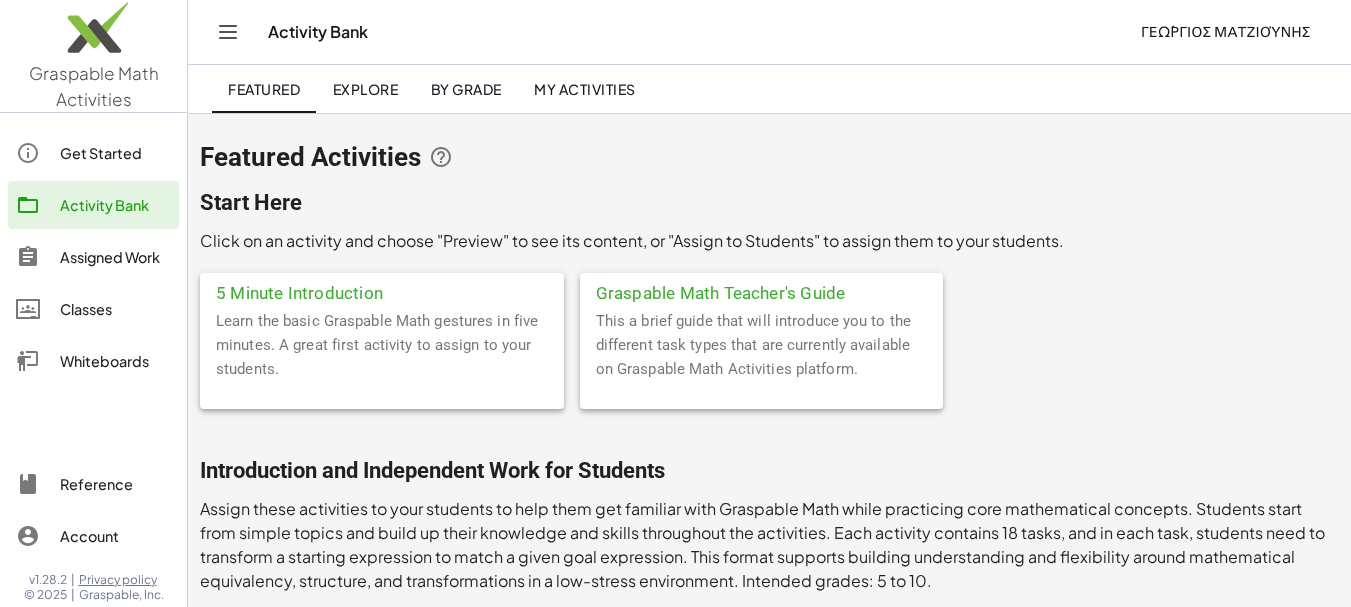 click on "Whiteboards" 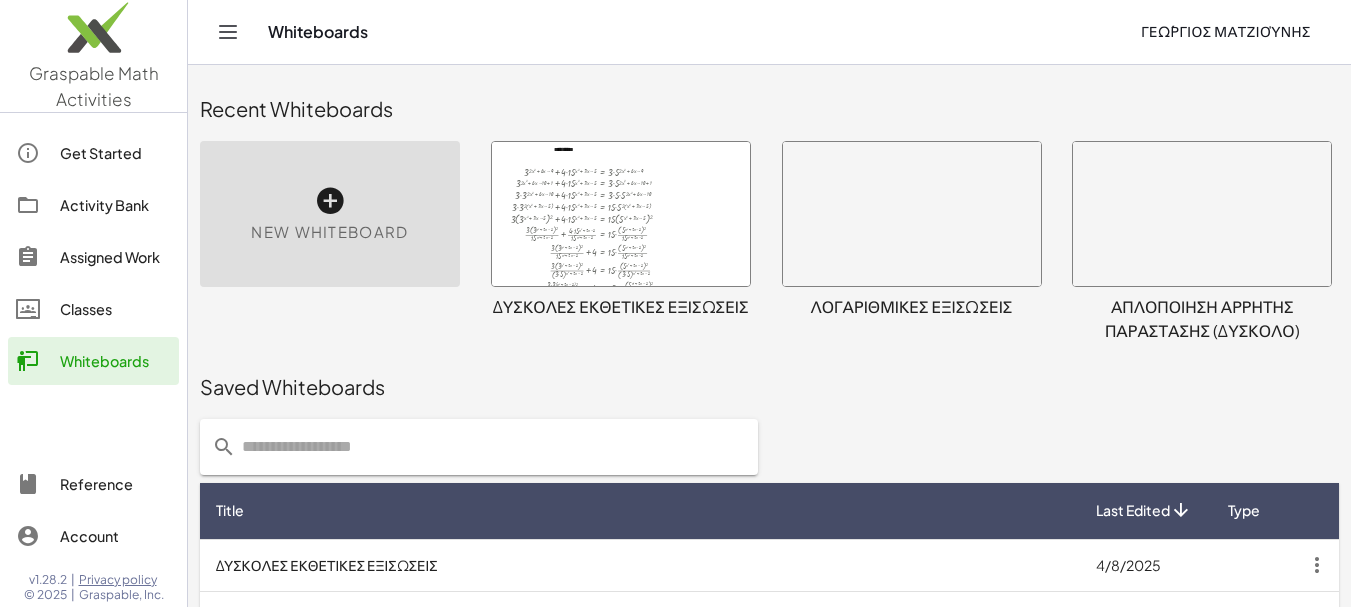 scroll, scrollTop: 200, scrollLeft: 0, axis: vertical 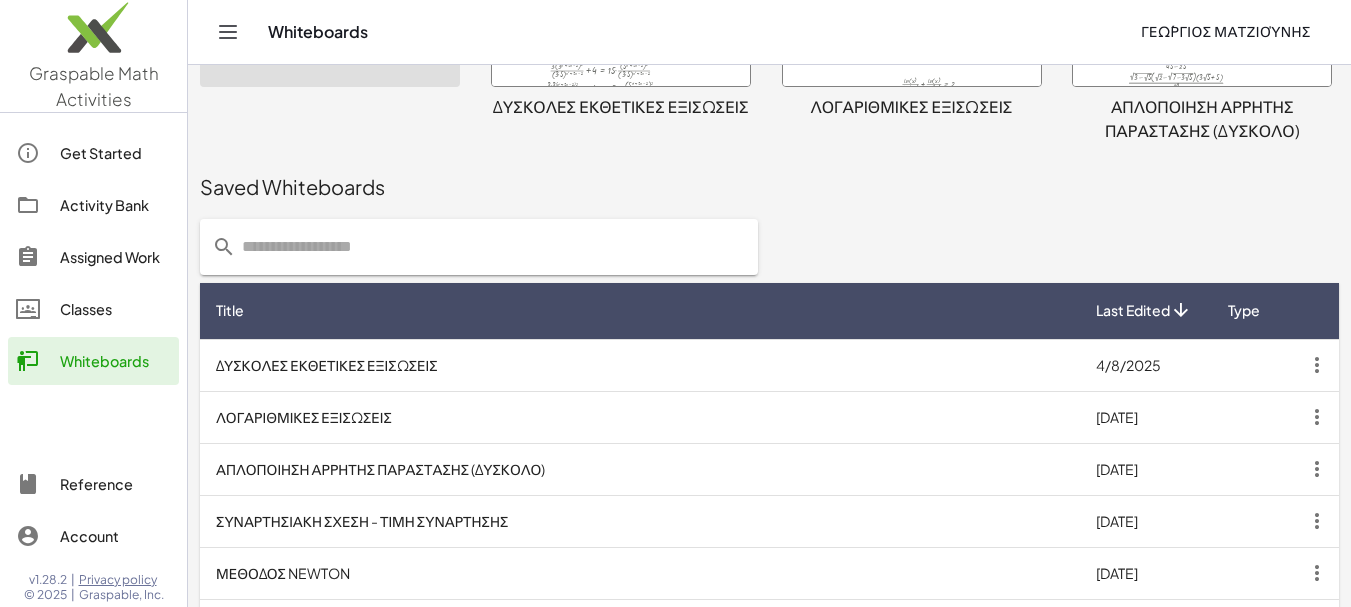 click on "ΔΥΣΚΟΛΕΣ  ΕΚΘΕΤΙΚΕΣ  ΕΞΙΣΩΣΕΙΣ" at bounding box center [640, 365] 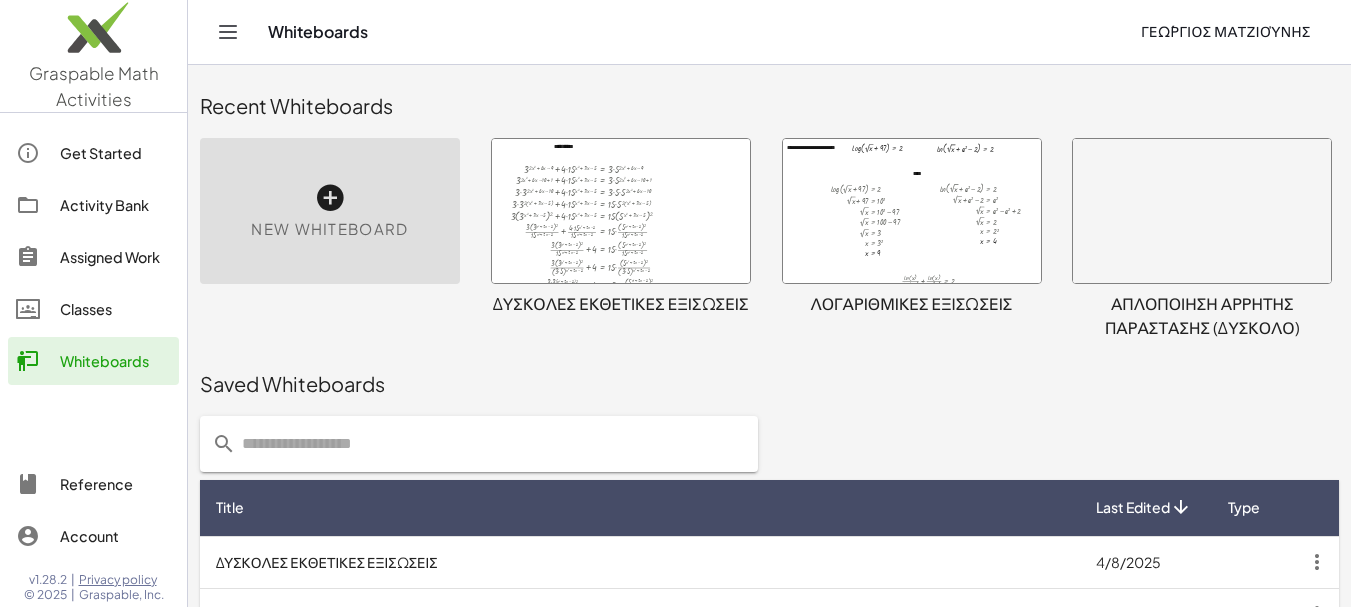 scroll, scrollTop: 103, scrollLeft: 0, axis: vertical 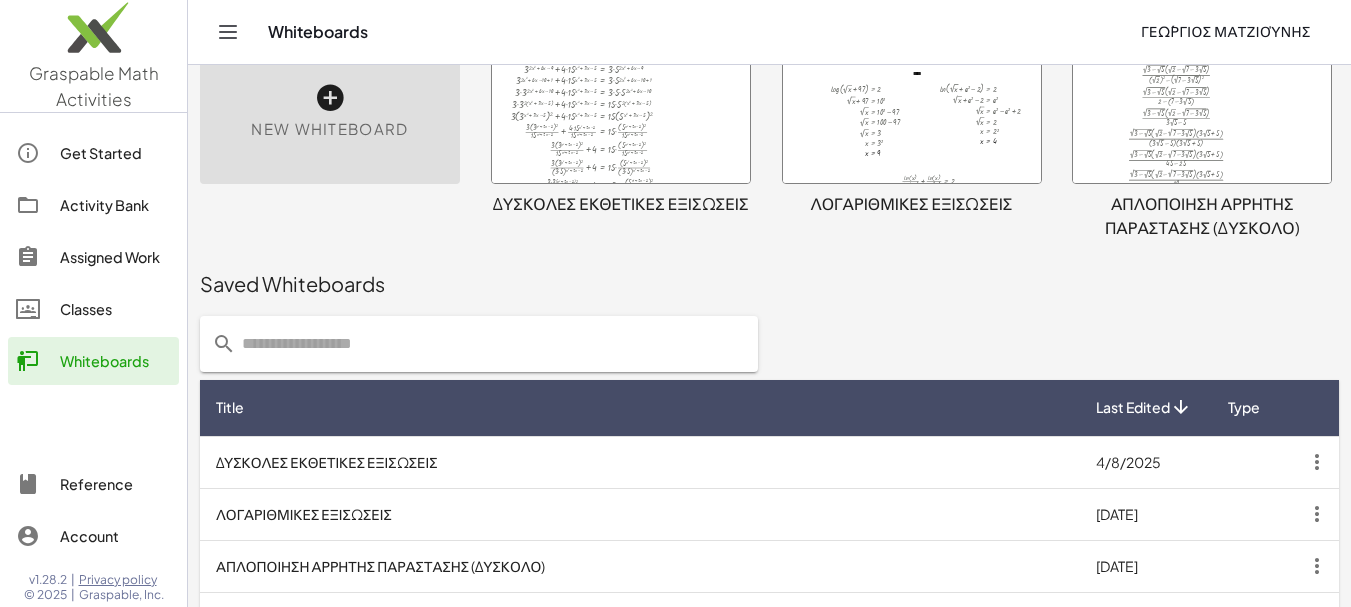 click at bounding box center [621, 111] 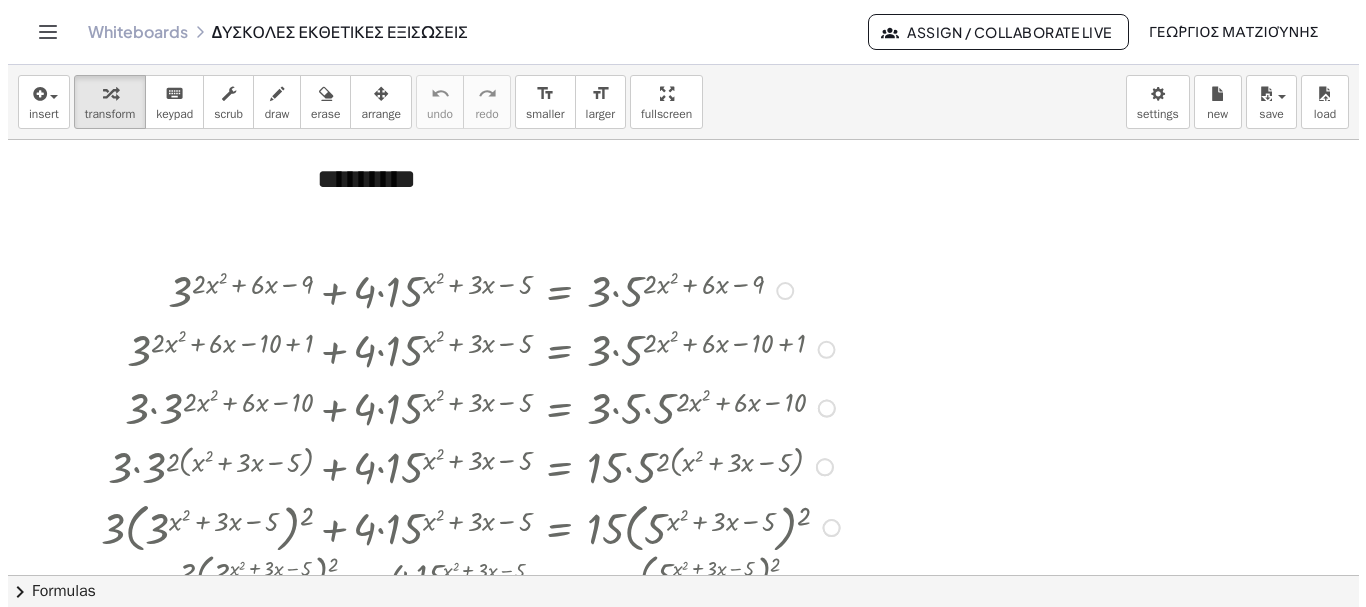 scroll, scrollTop: 0, scrollLeft: 0, axis: both 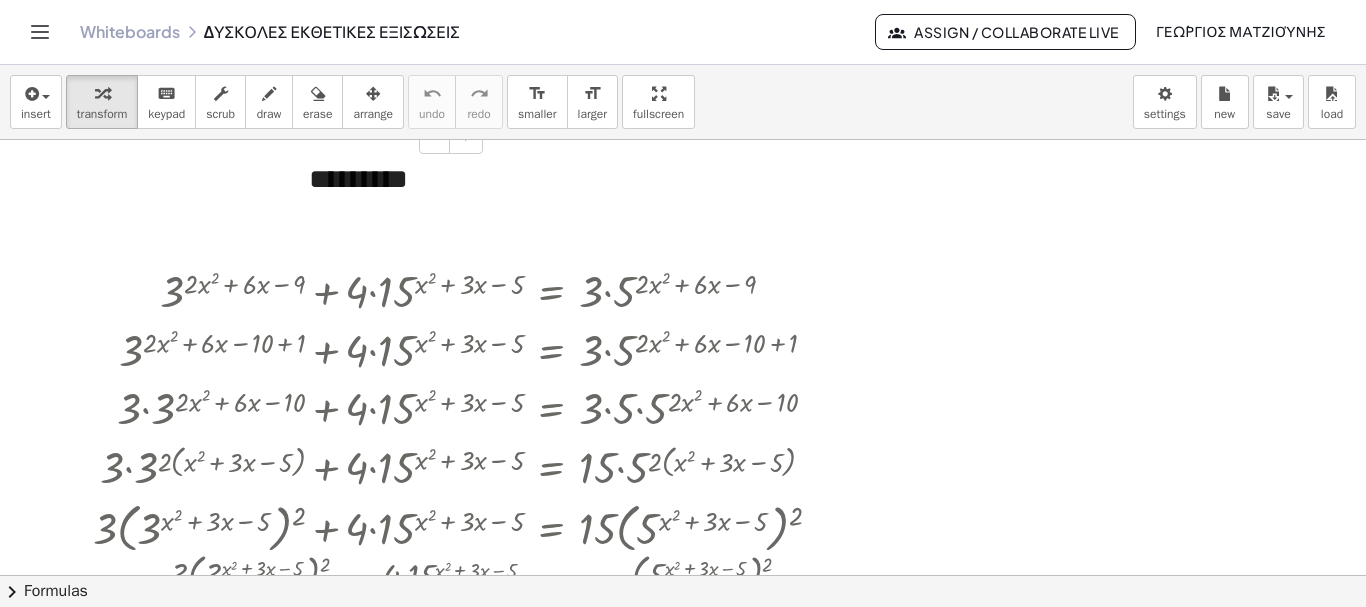 click on "*********" at bounding box center [388, 180] 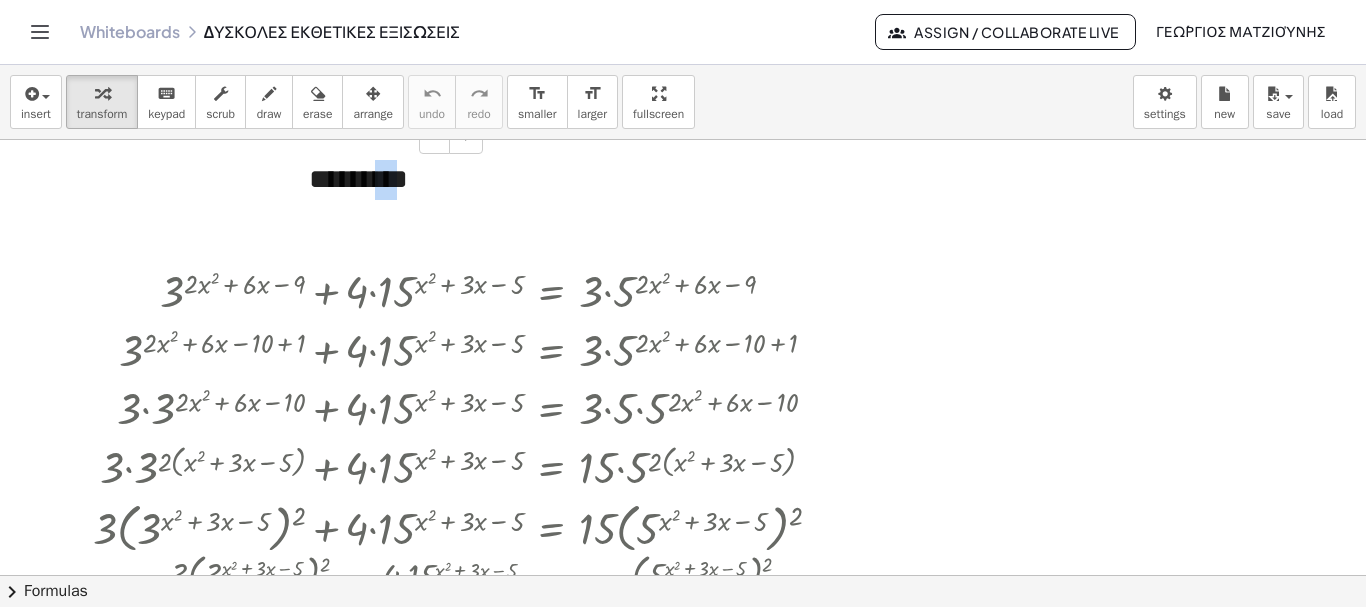 drag, startPoint x: 403, startPoint y: 187, endPoint x: 420, endPoint y: 182, distance: 17.720045 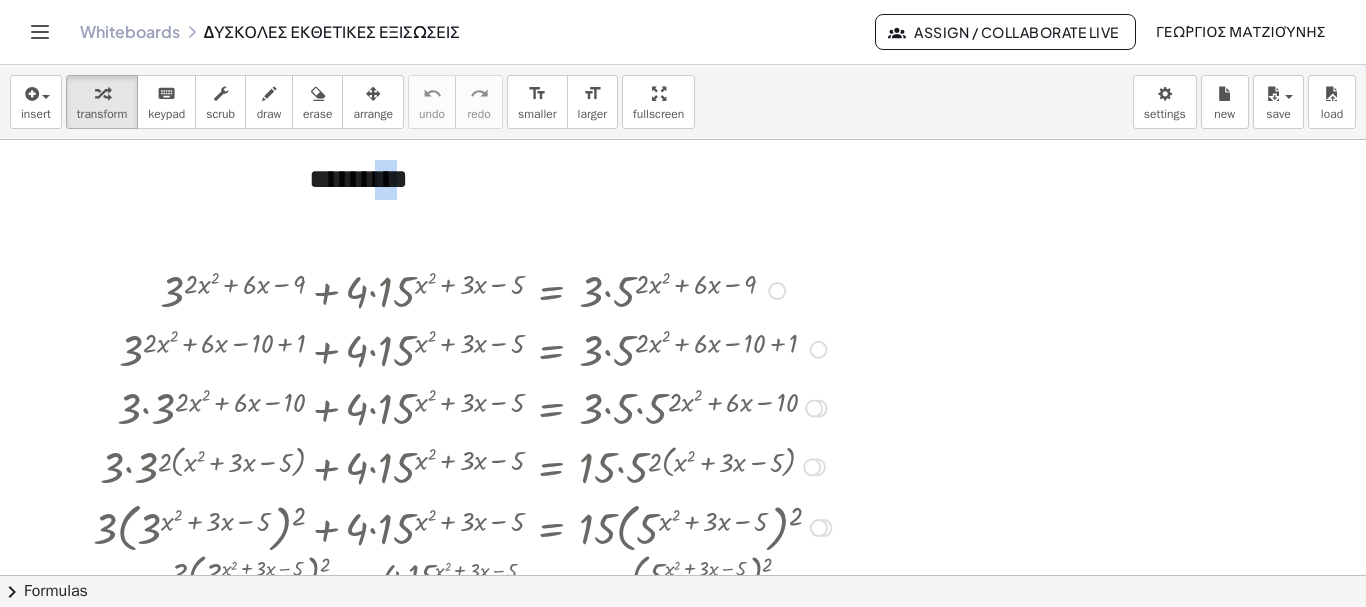 type 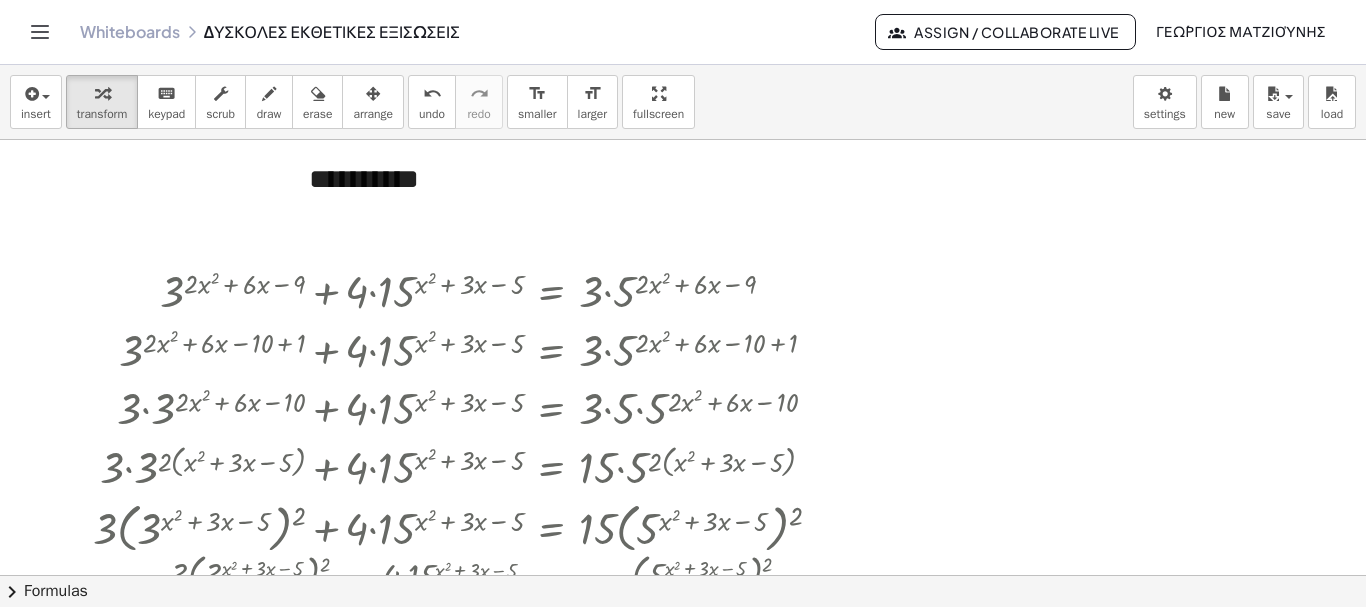 click at bounding box center [683, 3205] 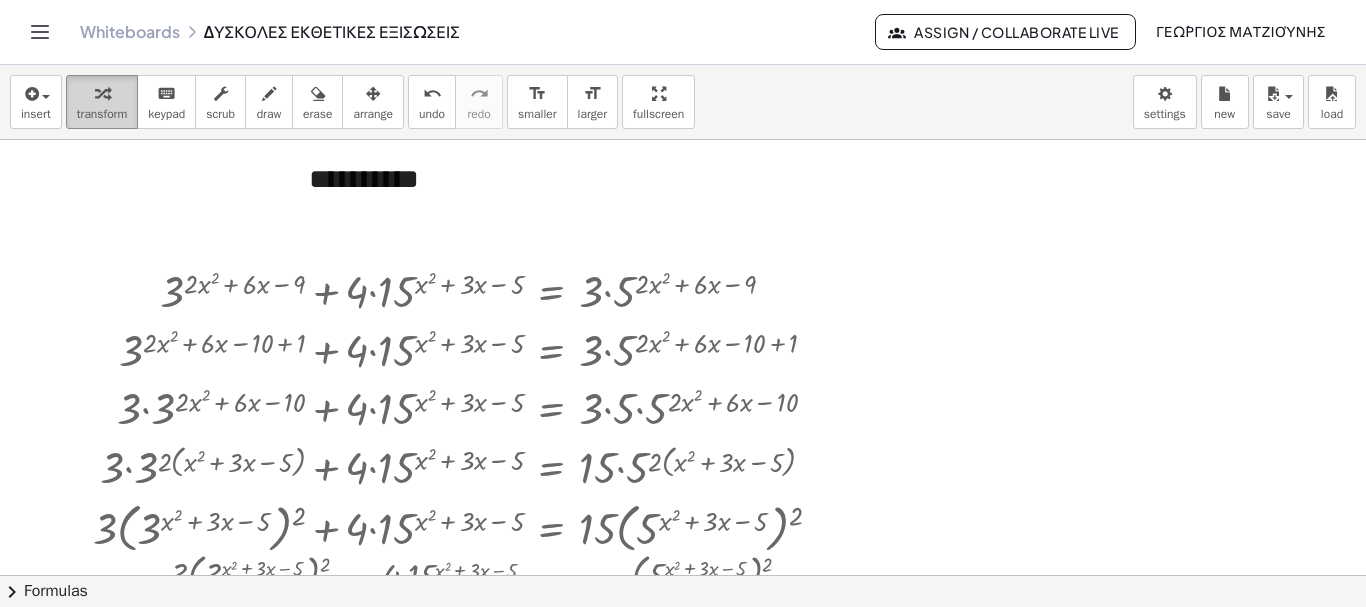click at bounding box center (102, 93) 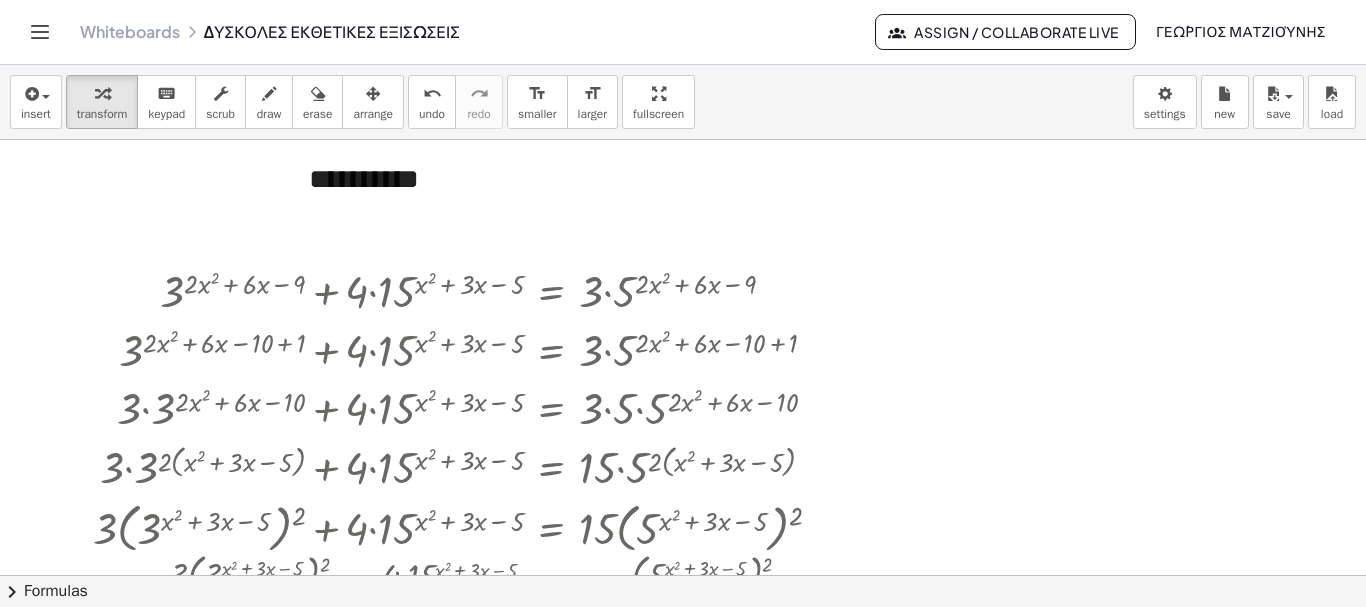 click at bounding box center (683, 3205) 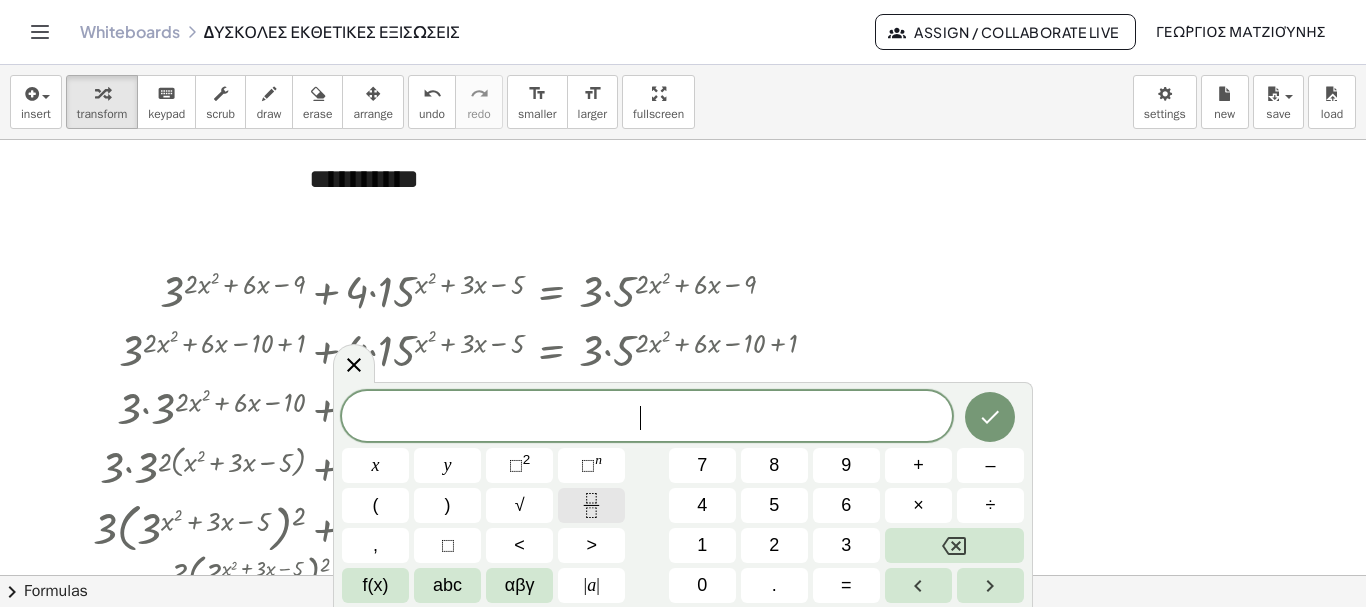 click 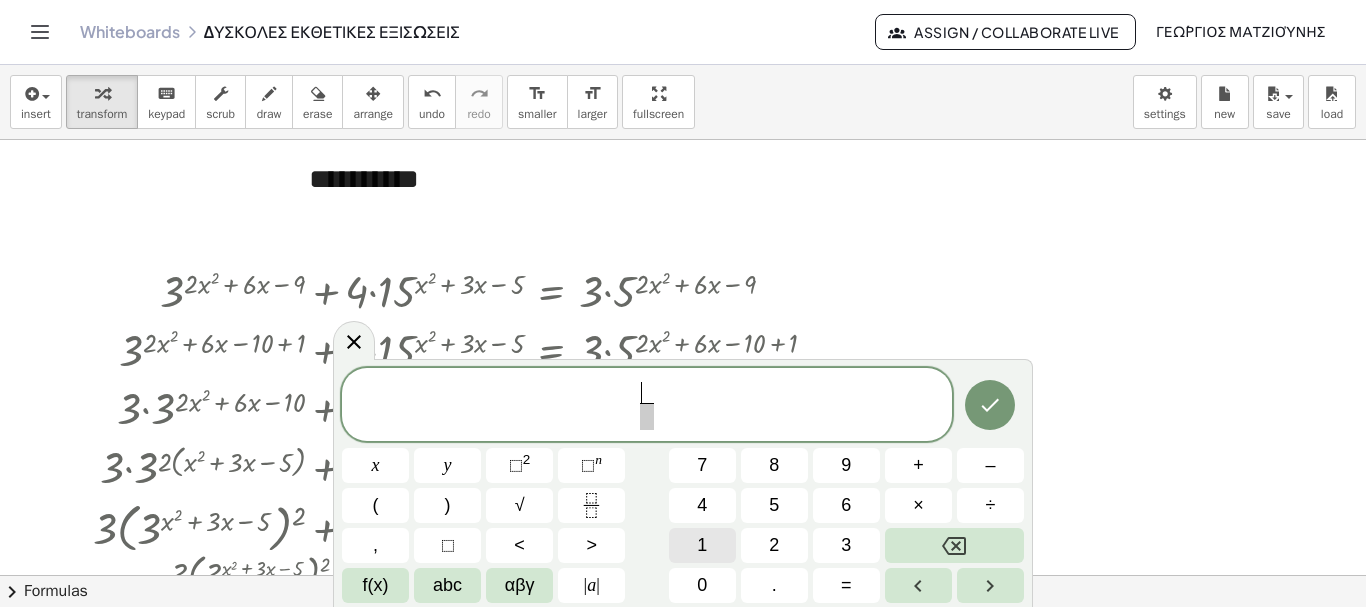 click on "1" at bounding box center (702, 545) 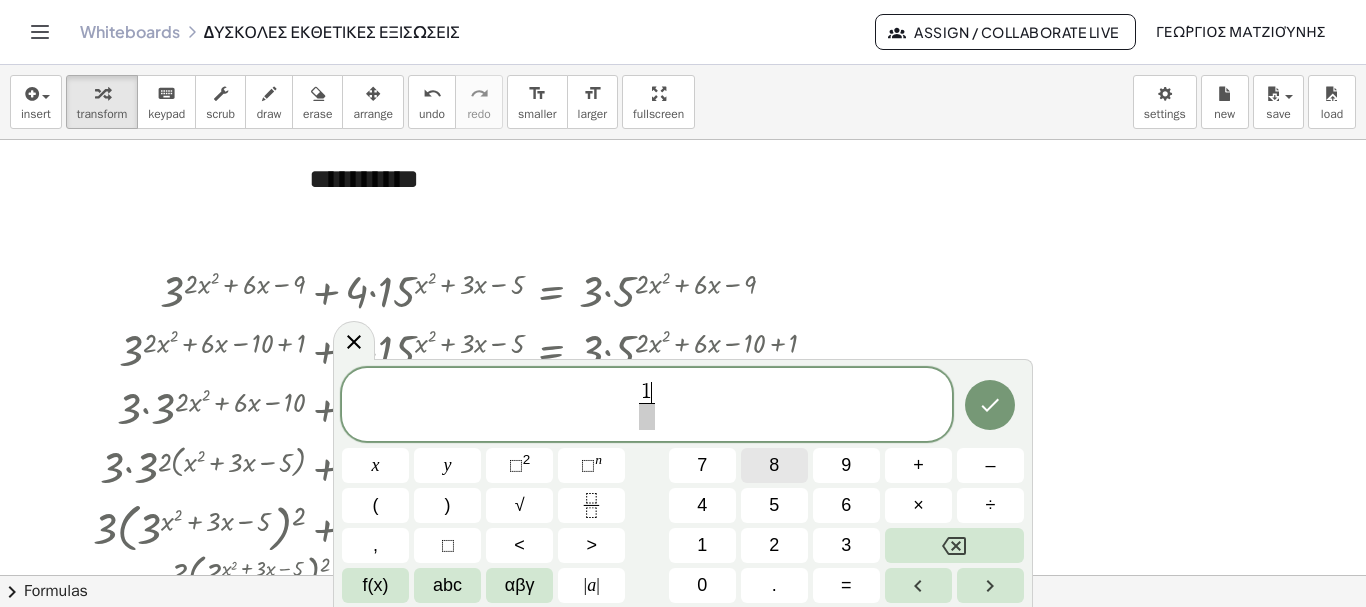 click on "8" at bounding box center [774, 465] 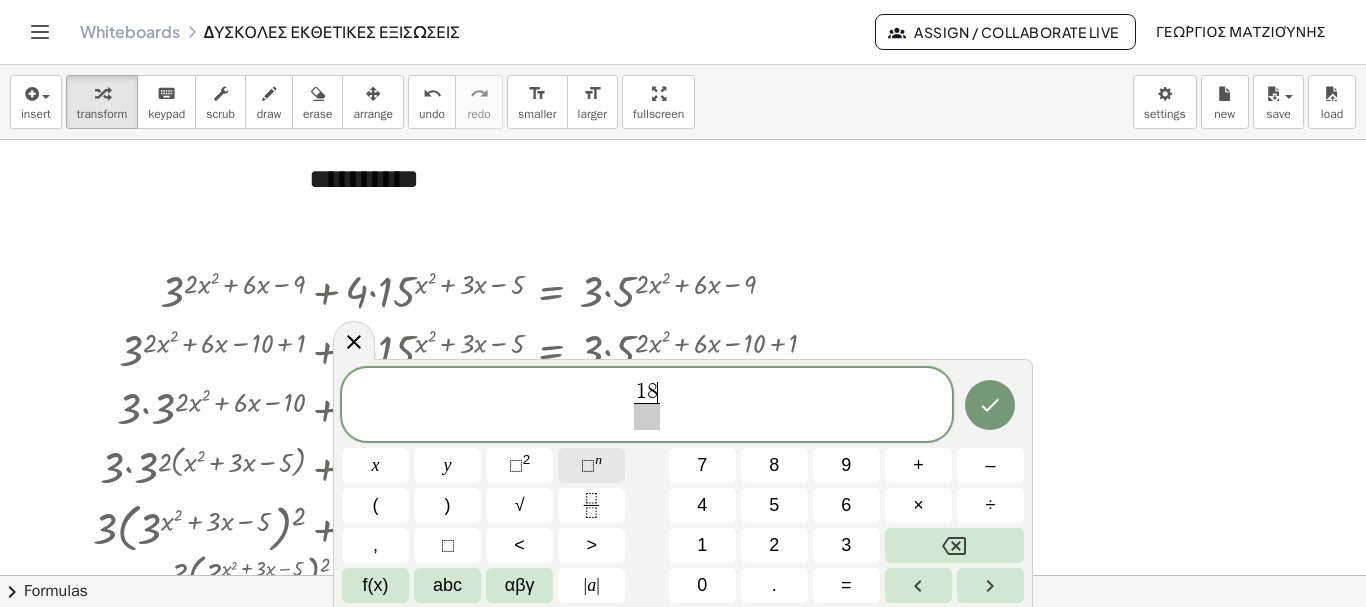 click on "n" at bounding box center (598, 459) 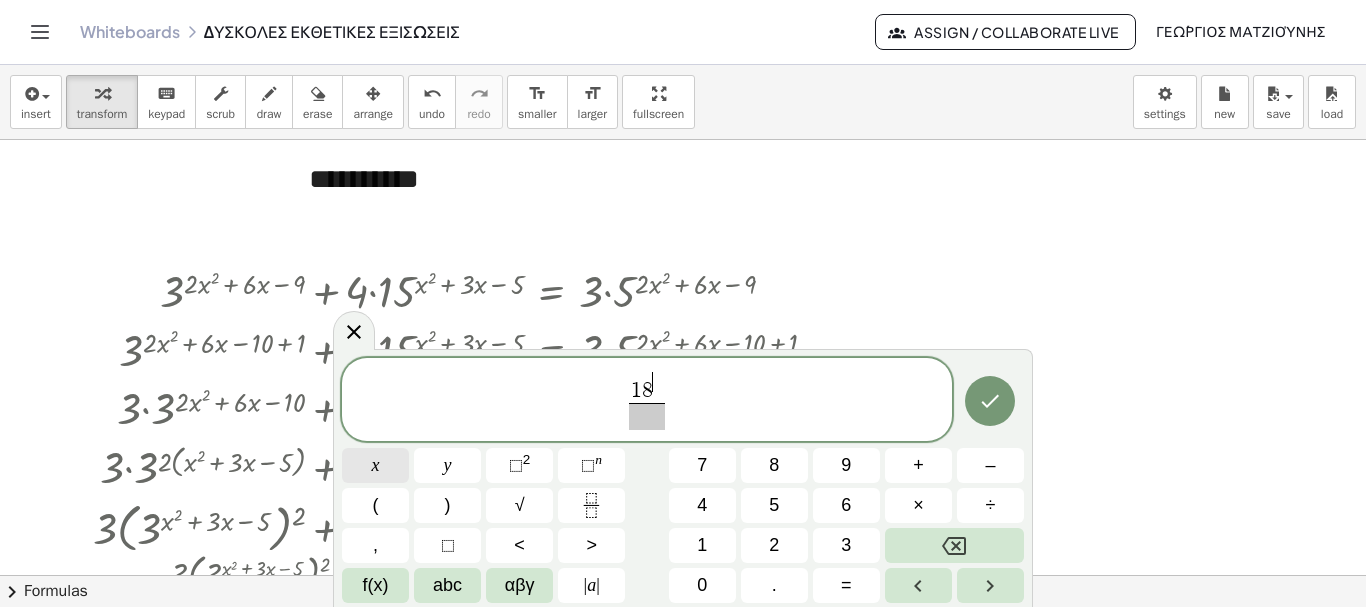 click on "x" at bounding box center (376, 465) 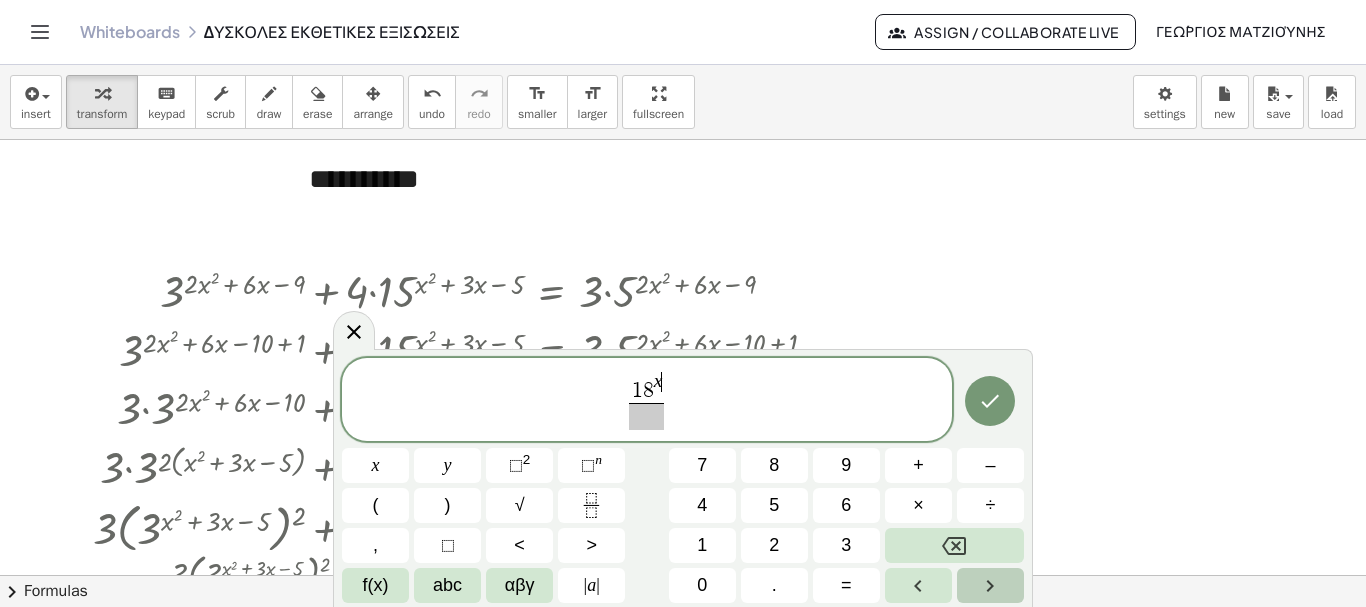 click 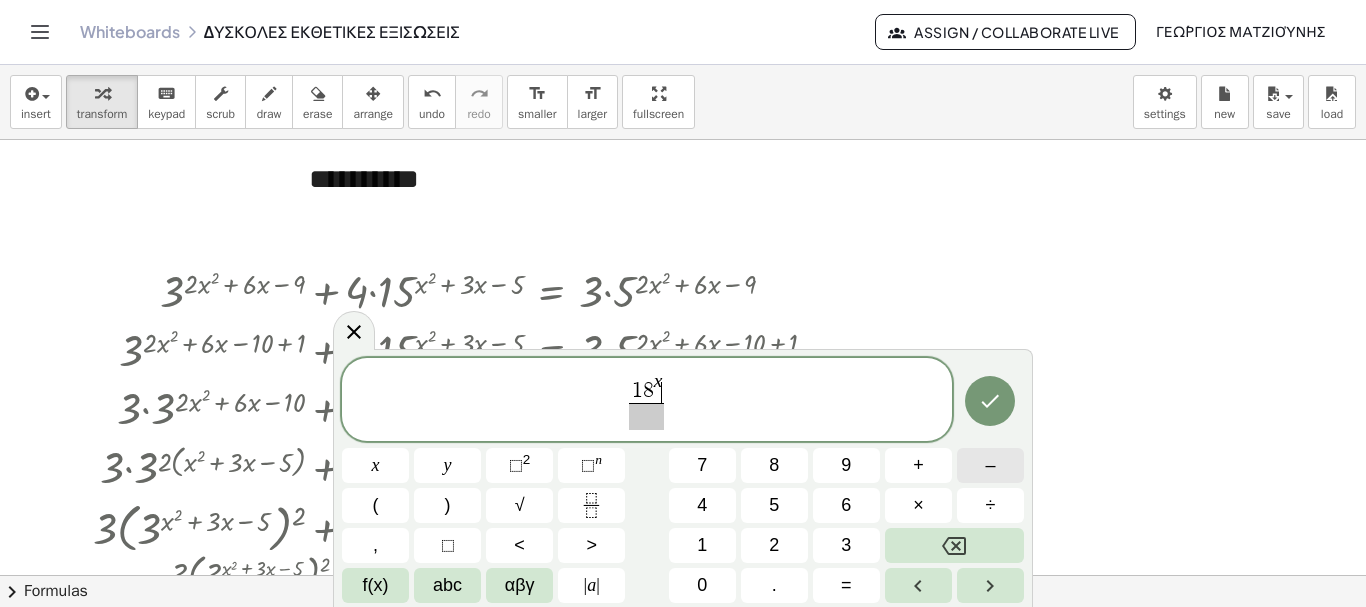 click on "–" at bounding box center (990, 465) 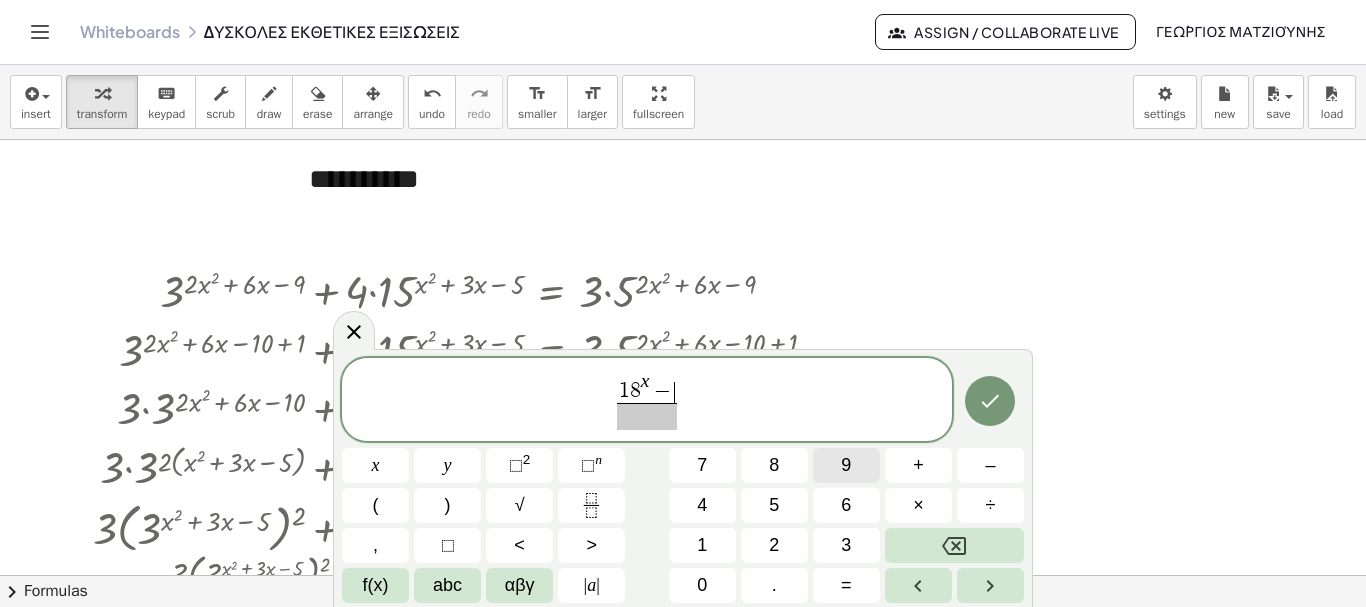 click on "9" at bounding box center [846, 465] 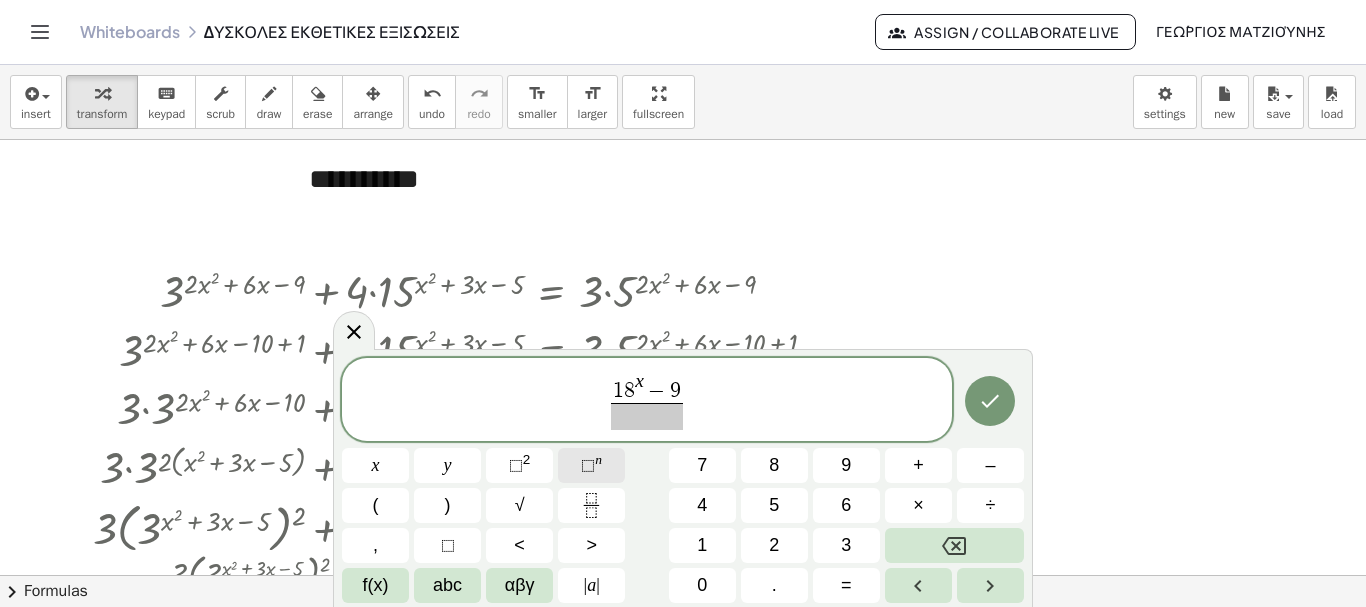 click on "⬚" at bounding box center (588, 465) 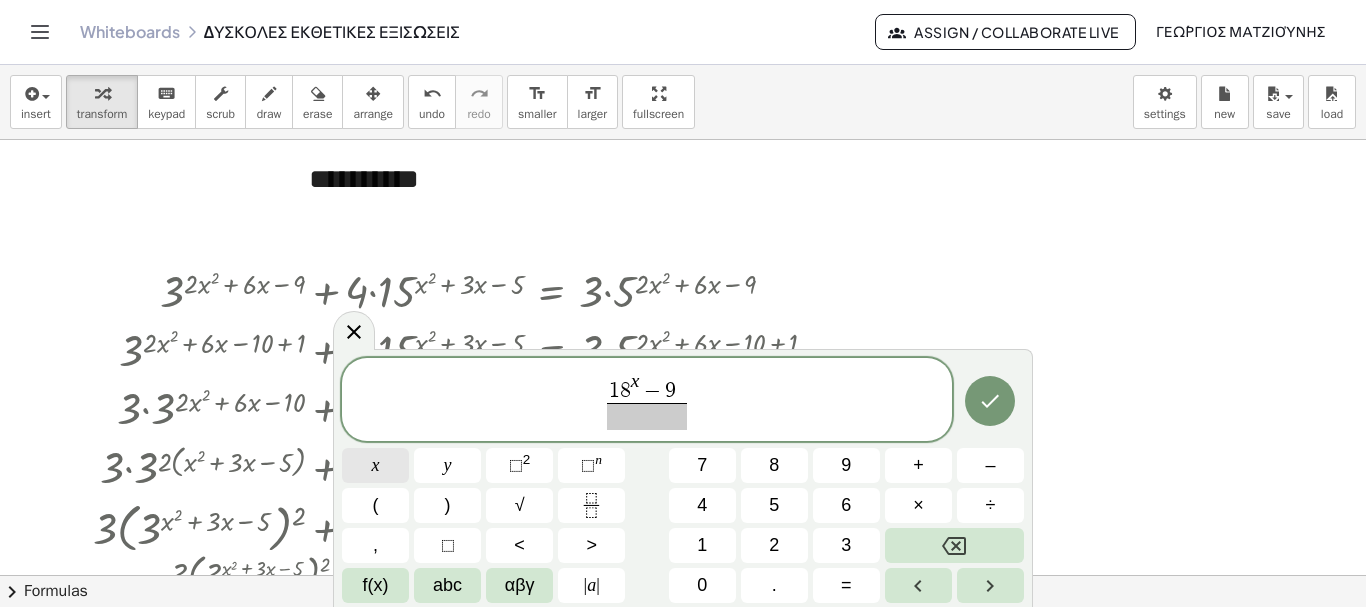 click on "x" at bounding box center [376, 465] 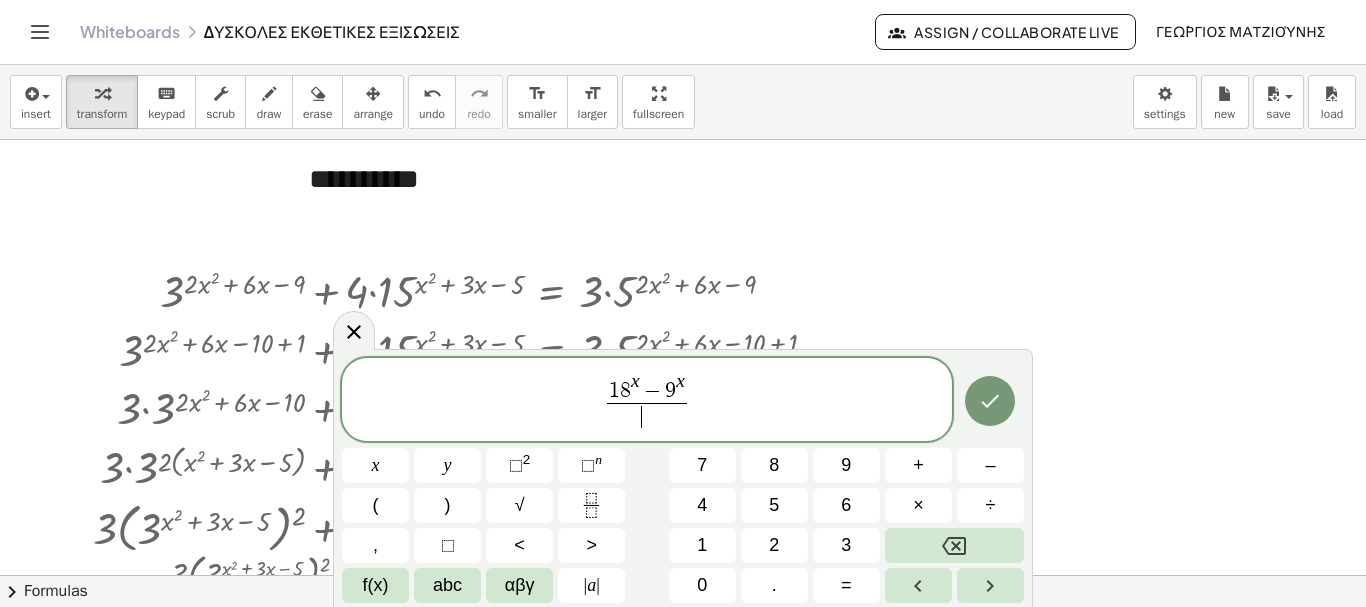 click on "​" at bounding box center (647, 416) 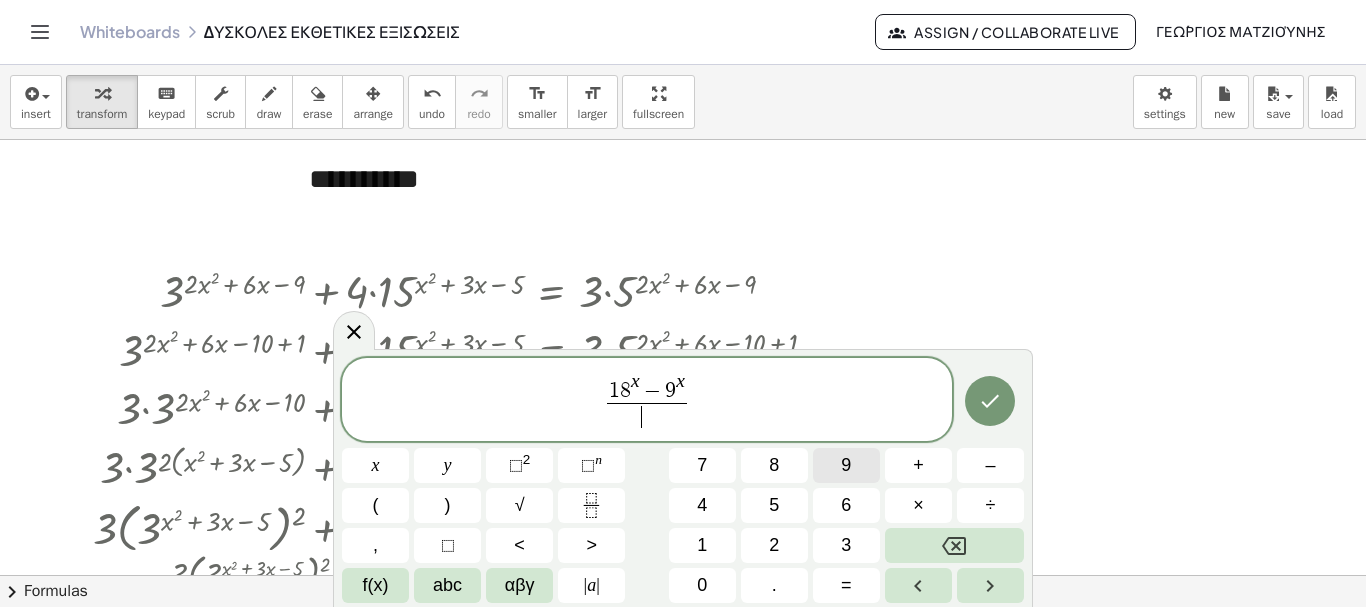 click on "9" at bounding box center [846, 465] 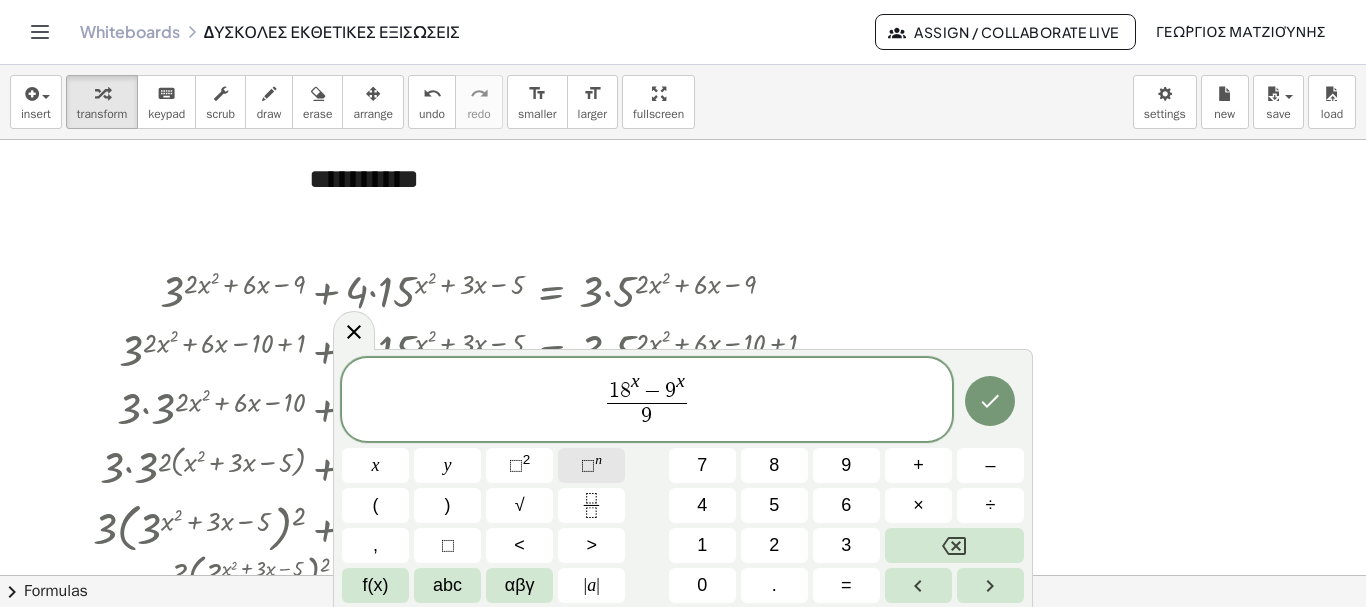 click on "⬚" at bounding box center [588, 465] 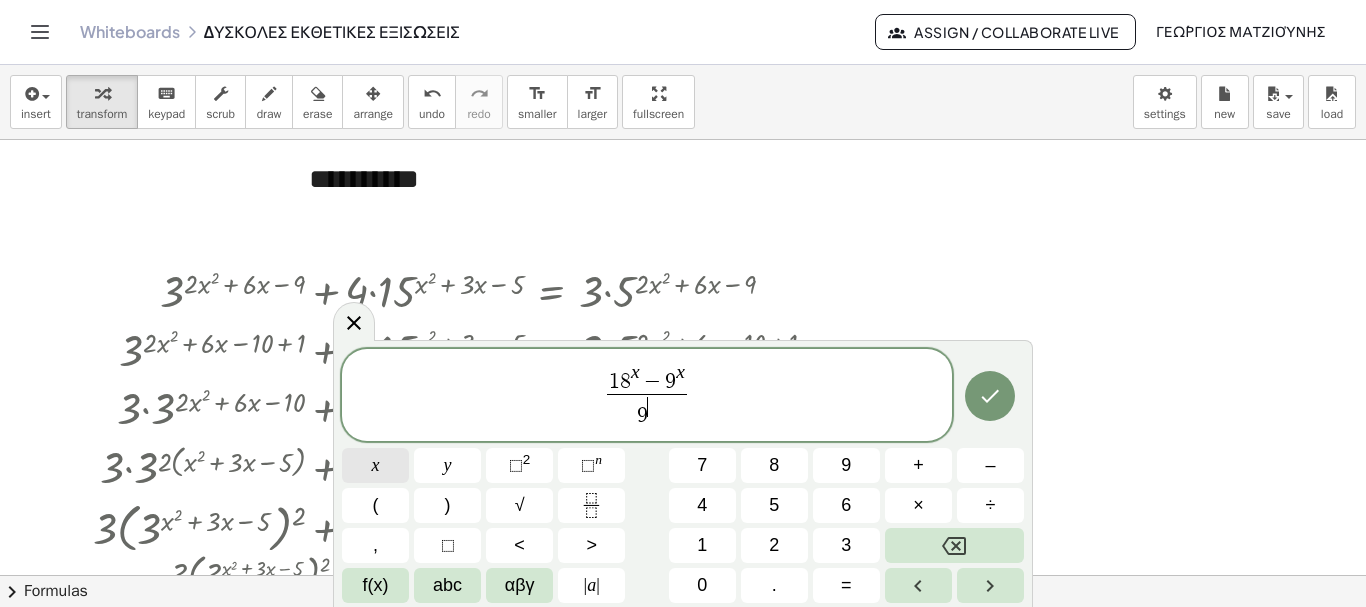 click on "x" at bounding box center [375, 465] 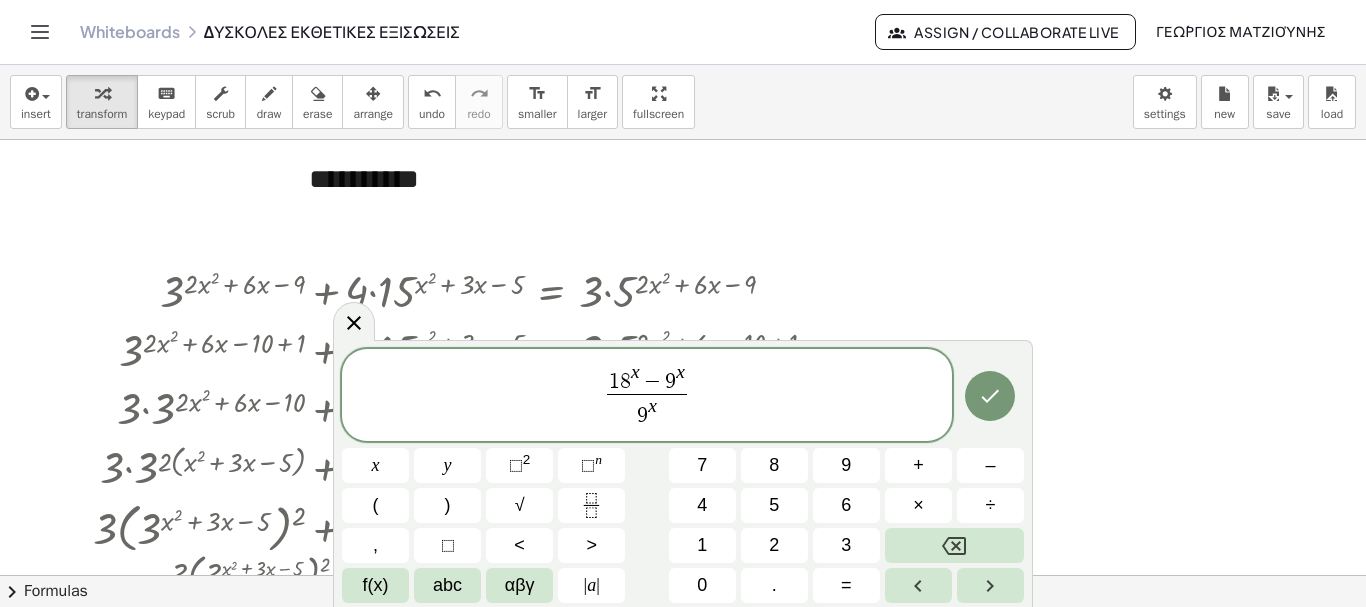 click on "1 8 x − 9 x 9 x ​ ​" at bounding box center (647, 396) 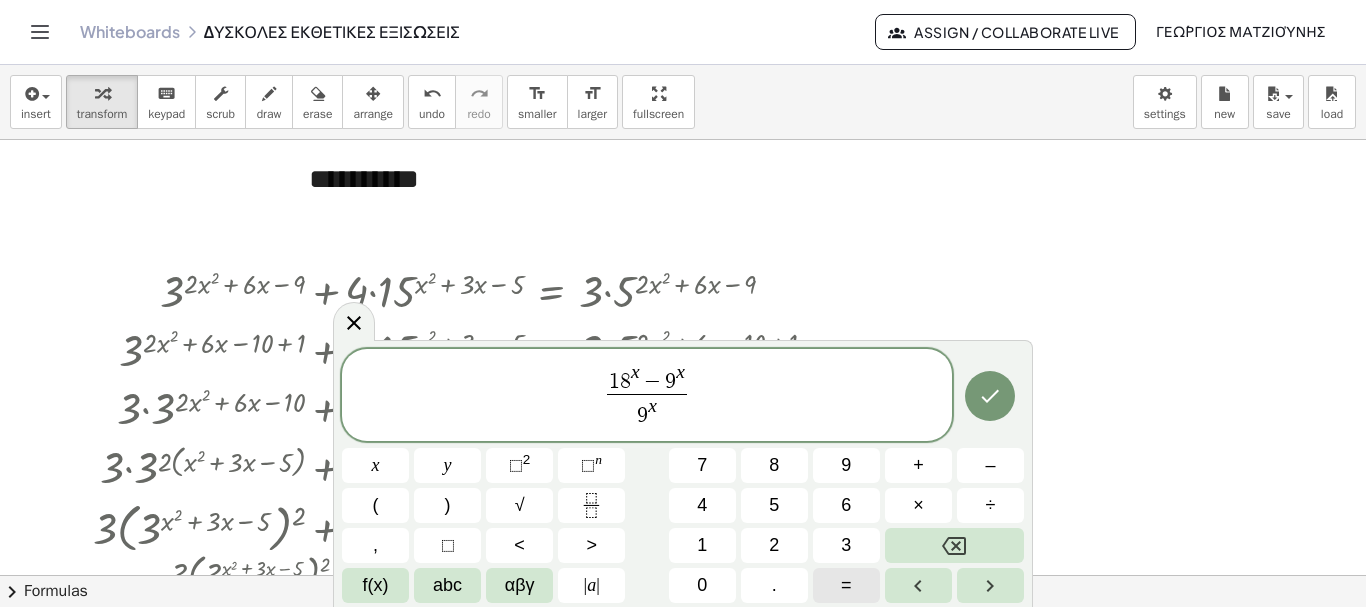 click on "=" at bounding box center (846, 585) 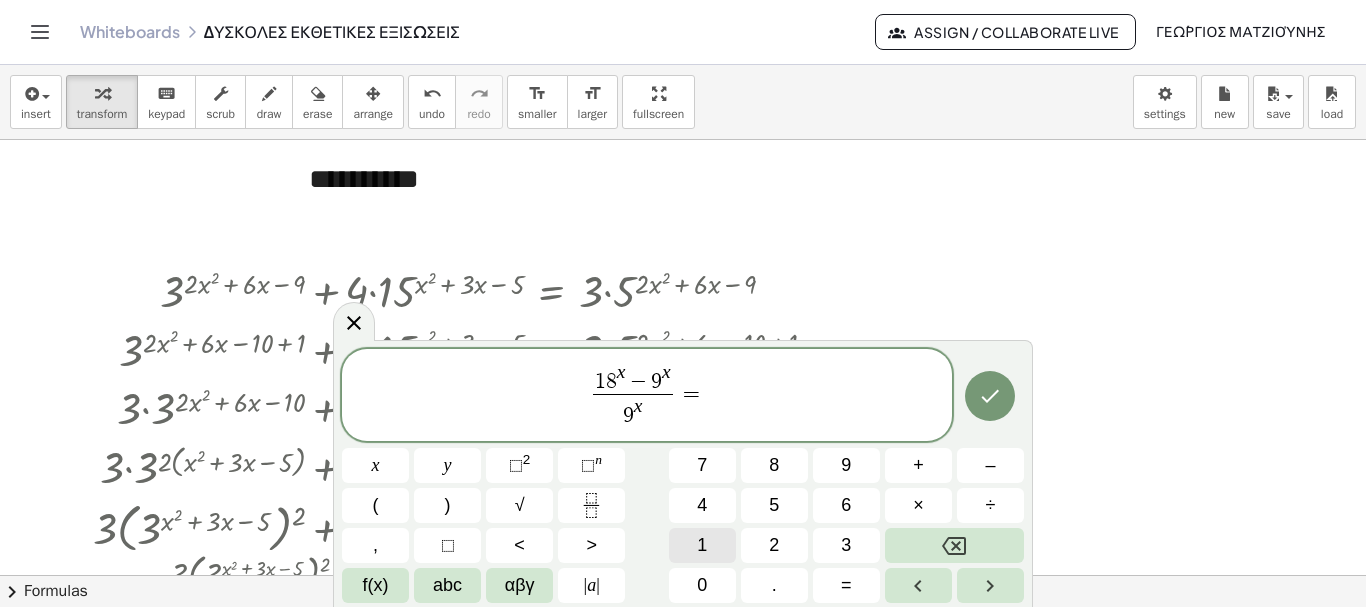 click on "1" at bounding box center (702, 545) 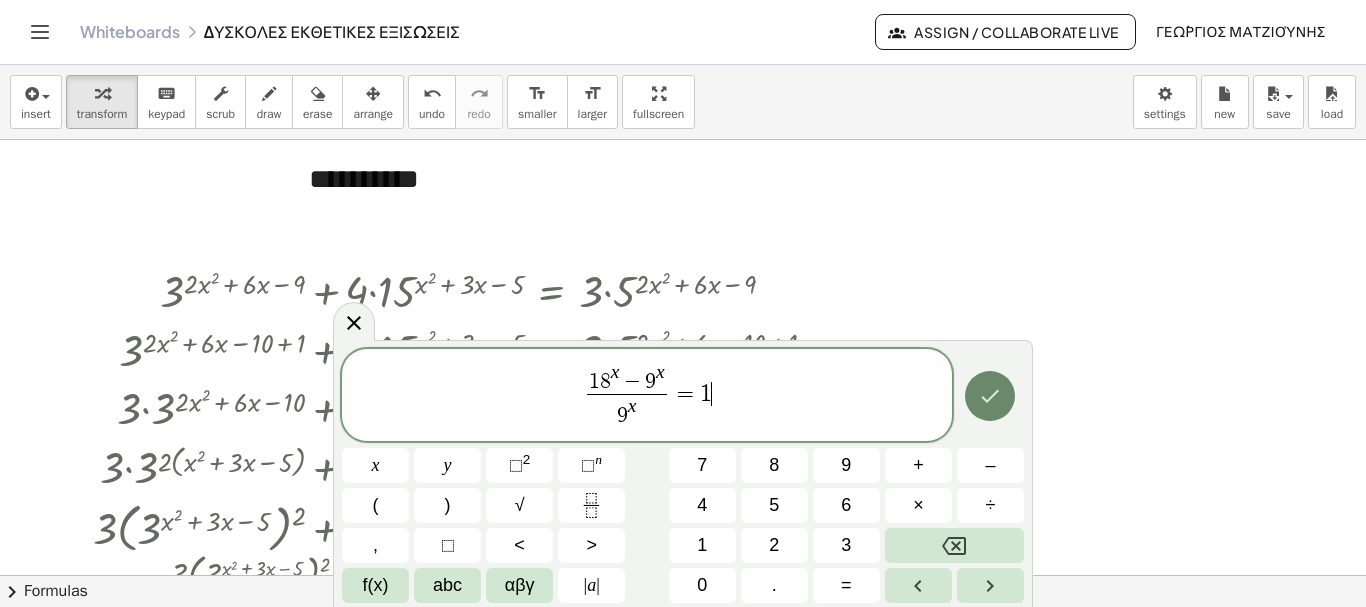click 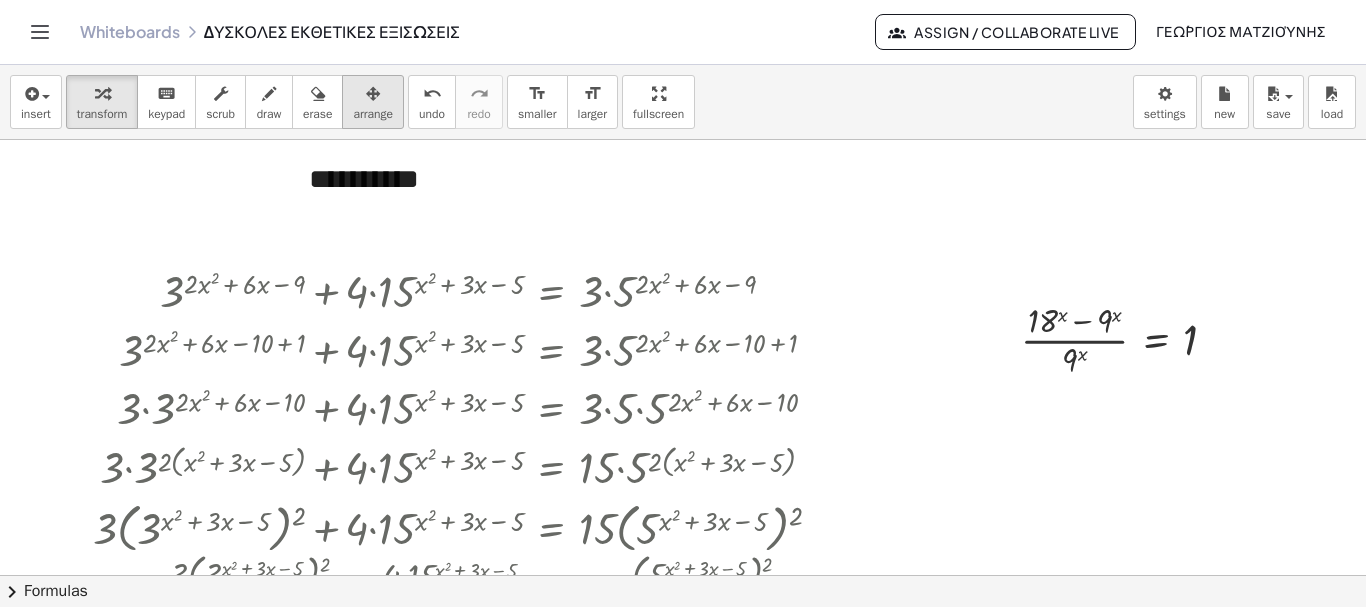 click on "arrange" at bounding box center [373, 114] 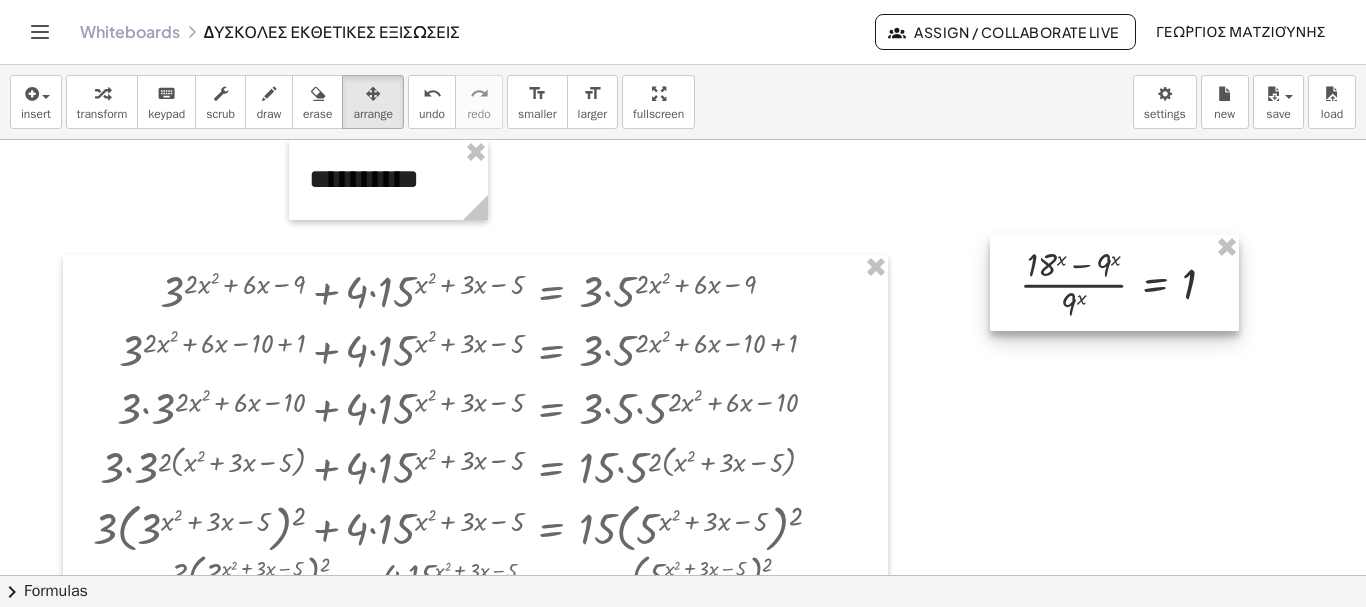 click at bounding box center (1114, 283) 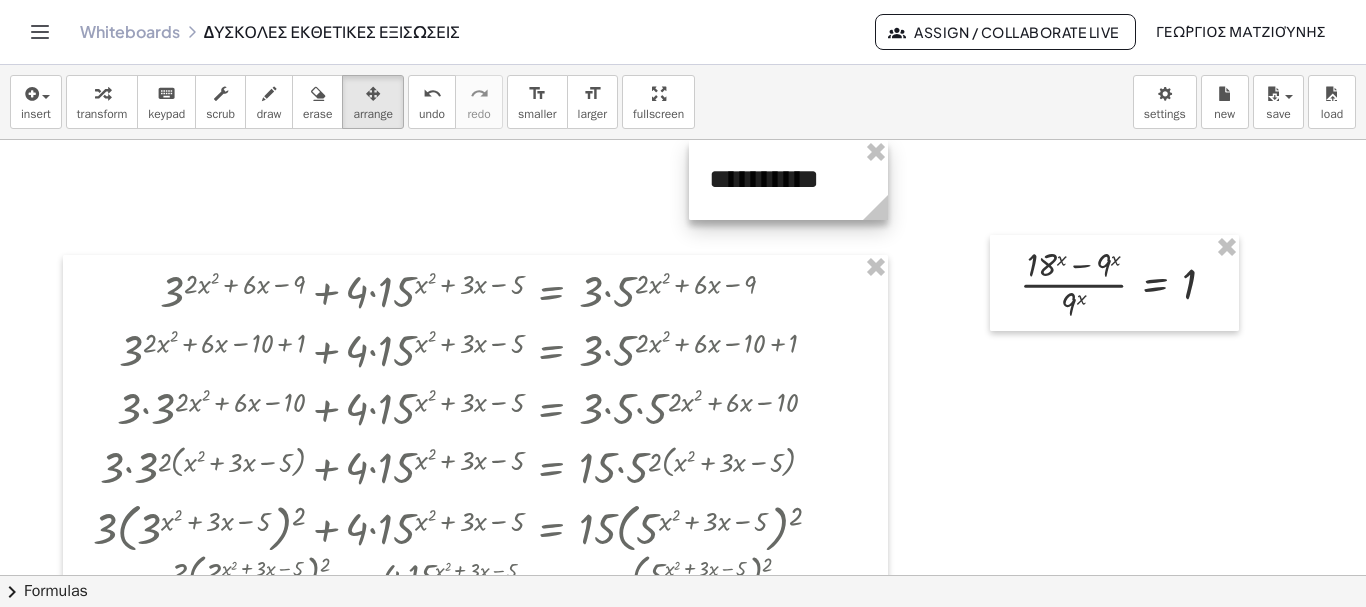 drag, startPoint x: 384, startPoint y: 192, endPoint x: 784, endPoint y: 188, distance: 400.02 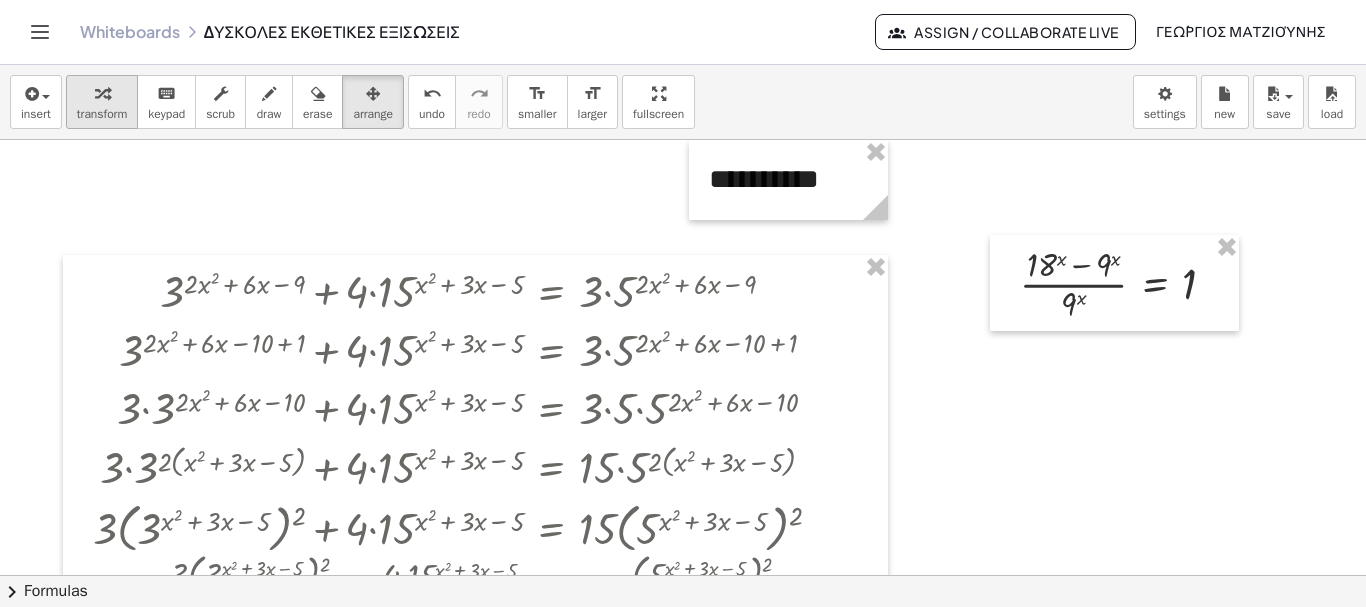 click at bounding box center [102, 93] 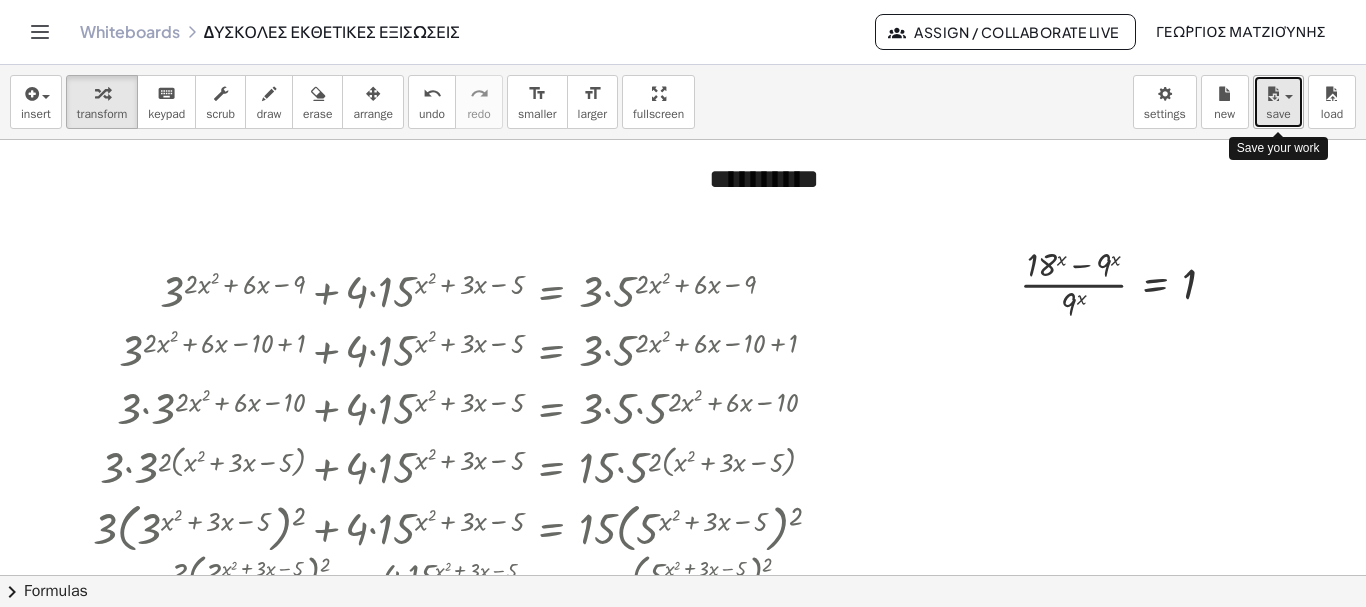 click on "save" at bounding box center [1278, 114] 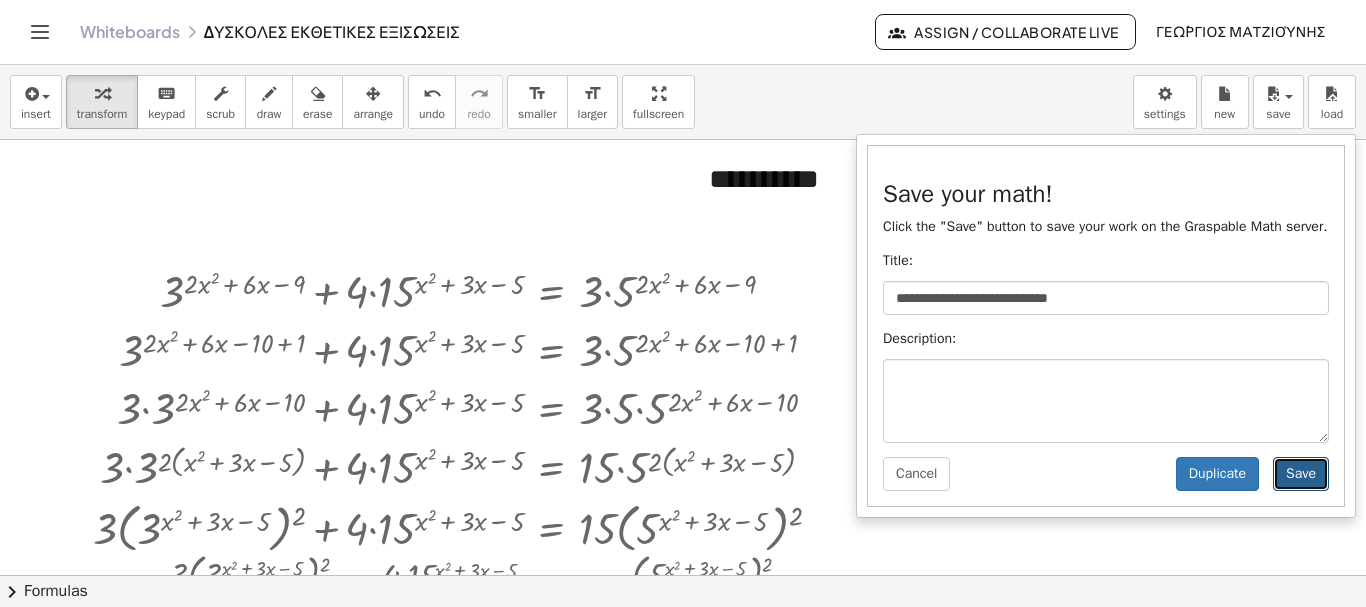 click on "Save" at bounding box center [1301, 474] 